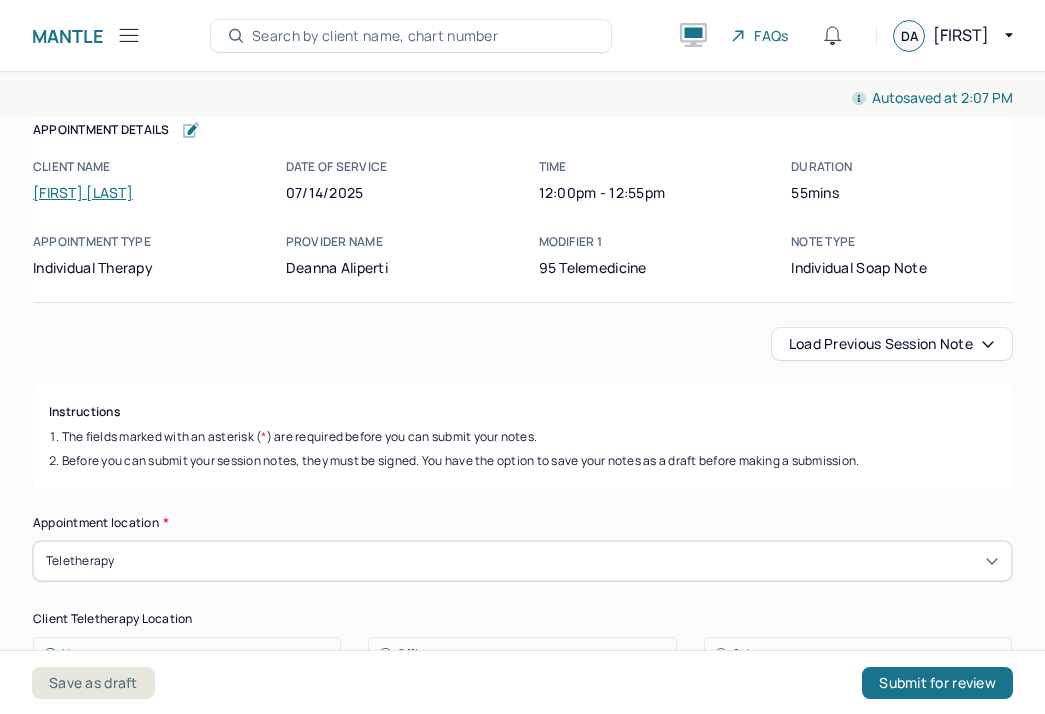 scroll, scrollTop: 0, scrollLeft: 0, axis: both 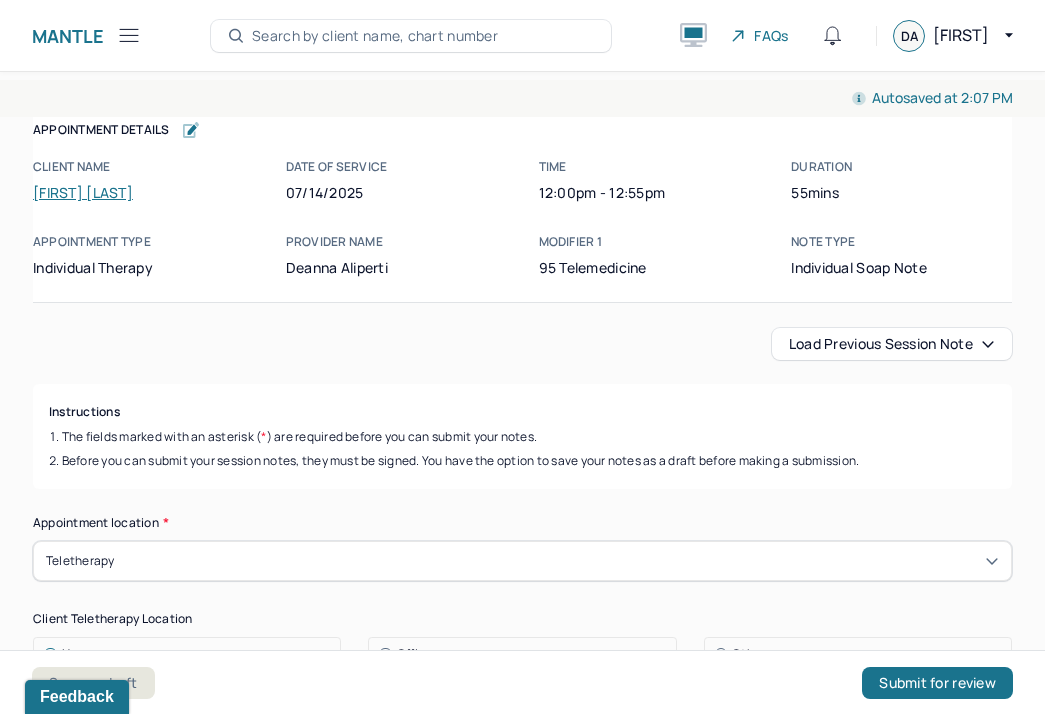 click on "Search by client name, chart number" at bounding box center (375, 36) 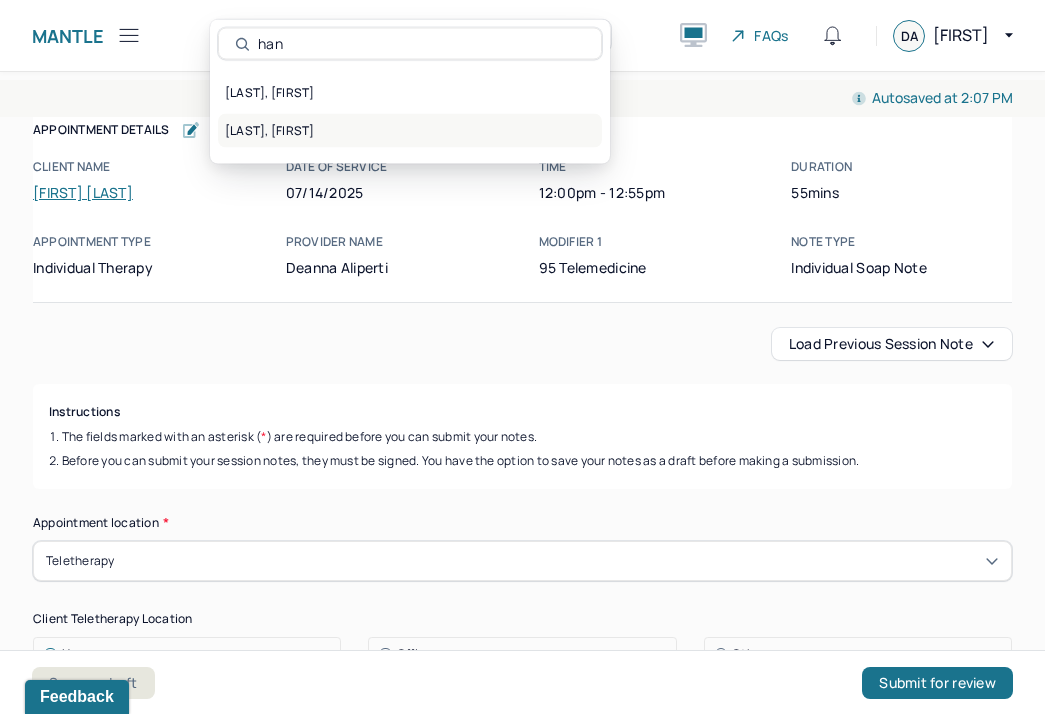 type on "han" 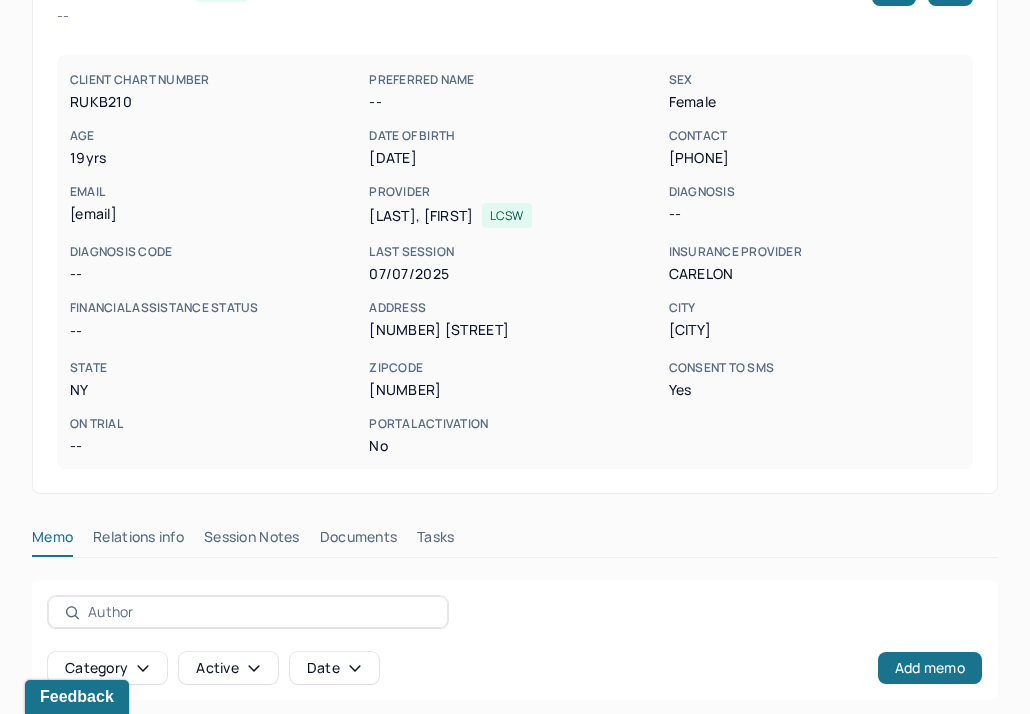 scroll, scrollTop: 377, scrollLeft: 0, axis: vertical 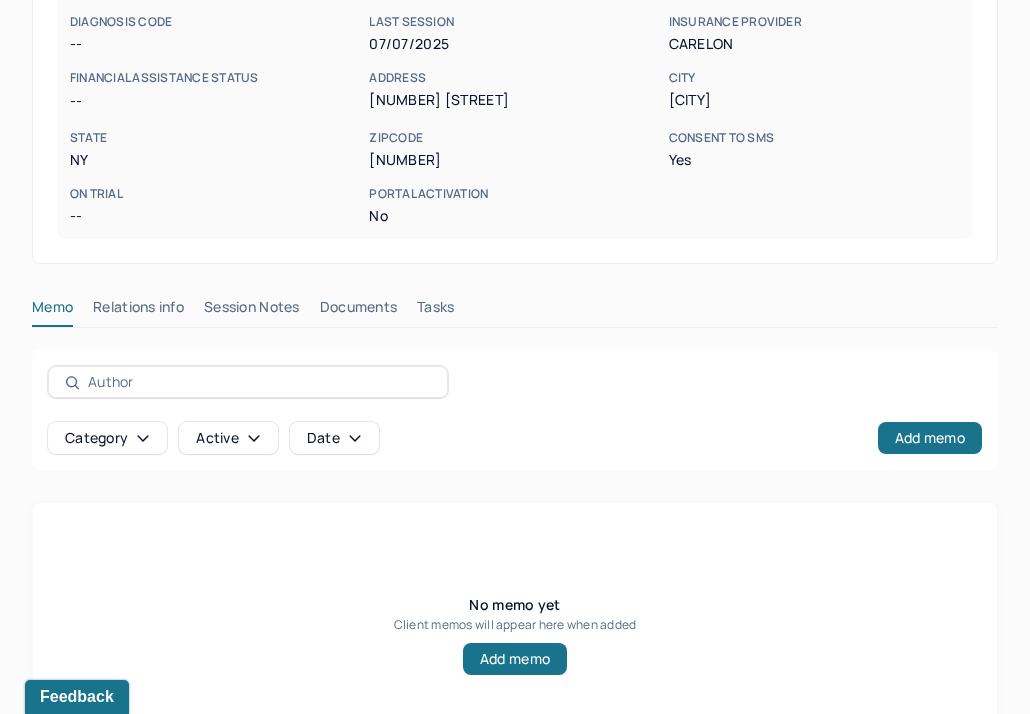 click on "Session Notes" at bounding box center [252, 311] 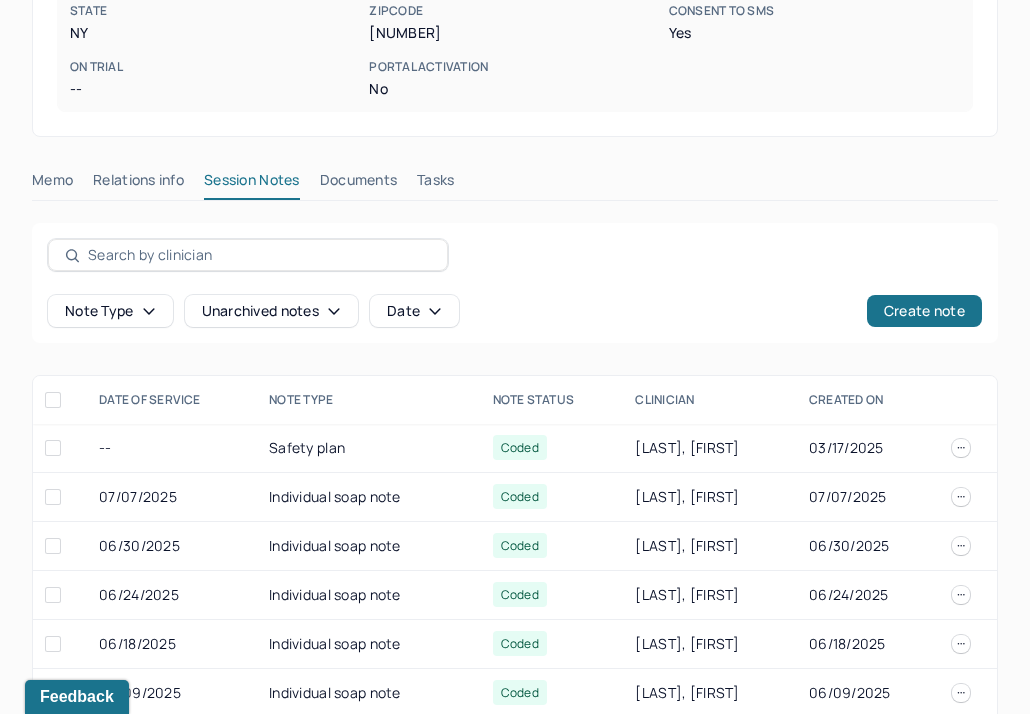 scroll, scrollTop: 558, scrollLeft: 0, axis: vertical 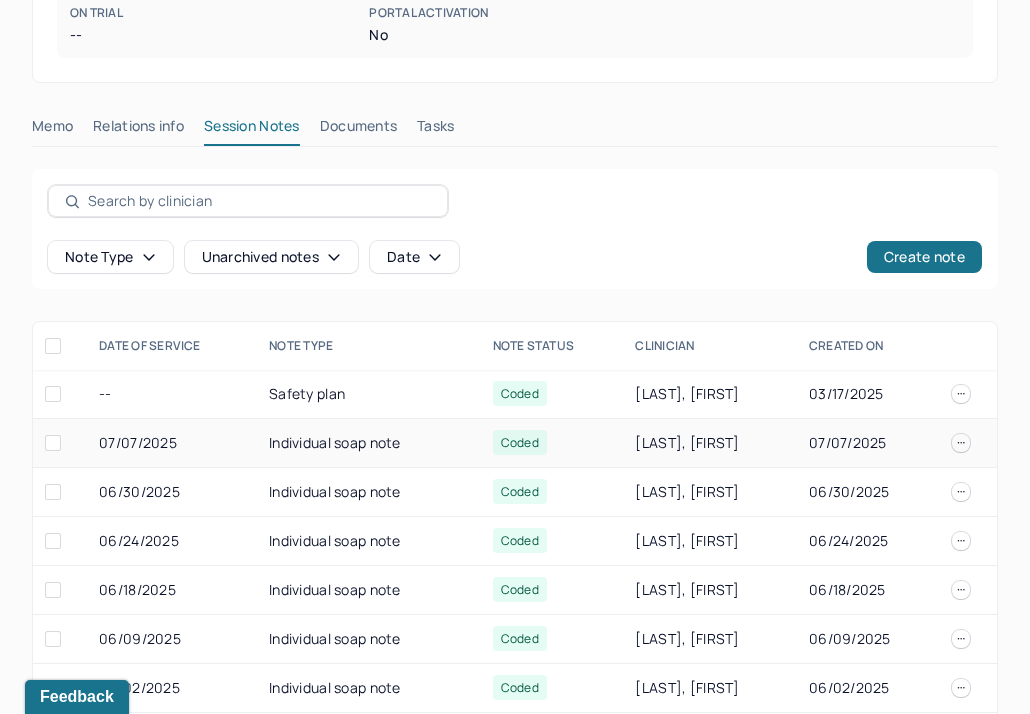 click on "Individual soap note" at bounding box center (368, 443) 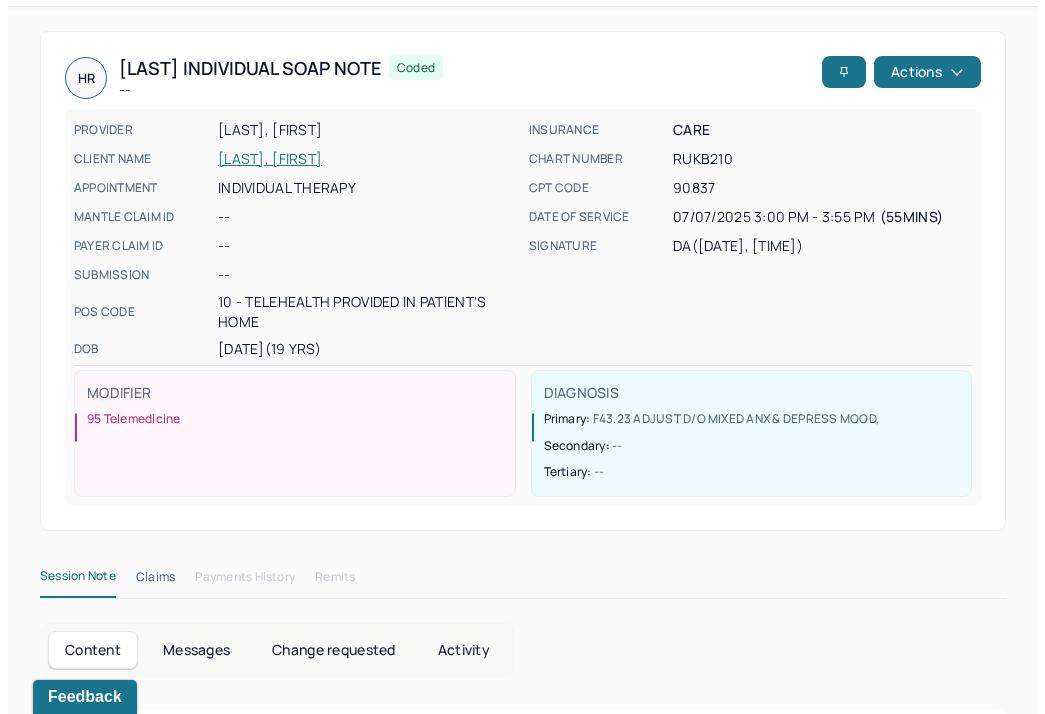 scroll, scrollTop: 0, scrollLeft: 0, axis: both 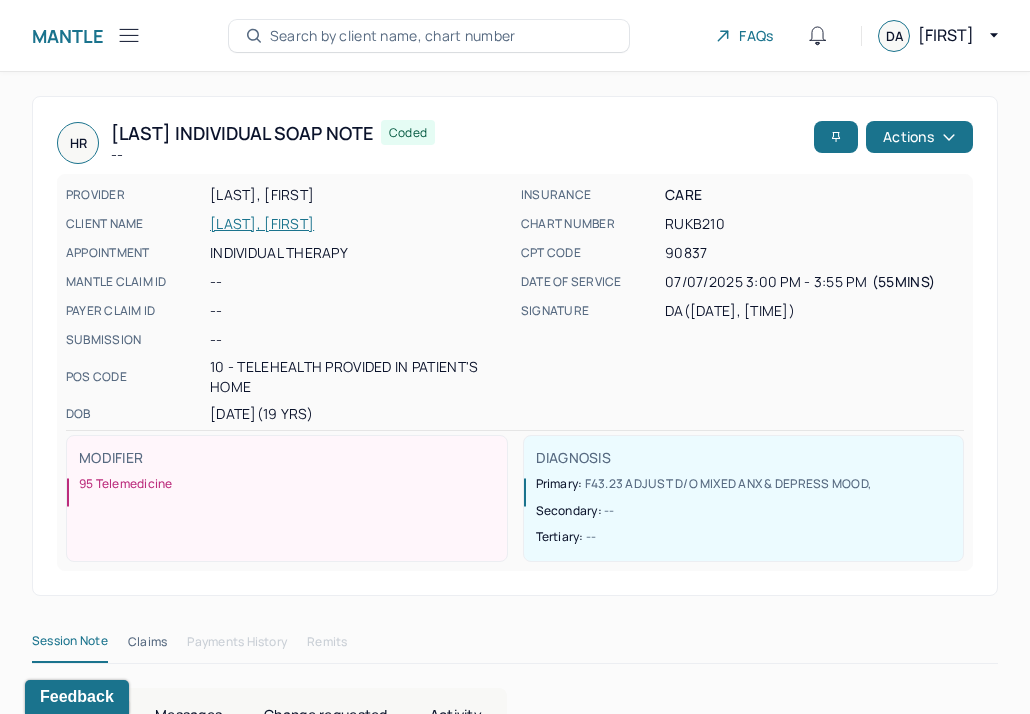 click 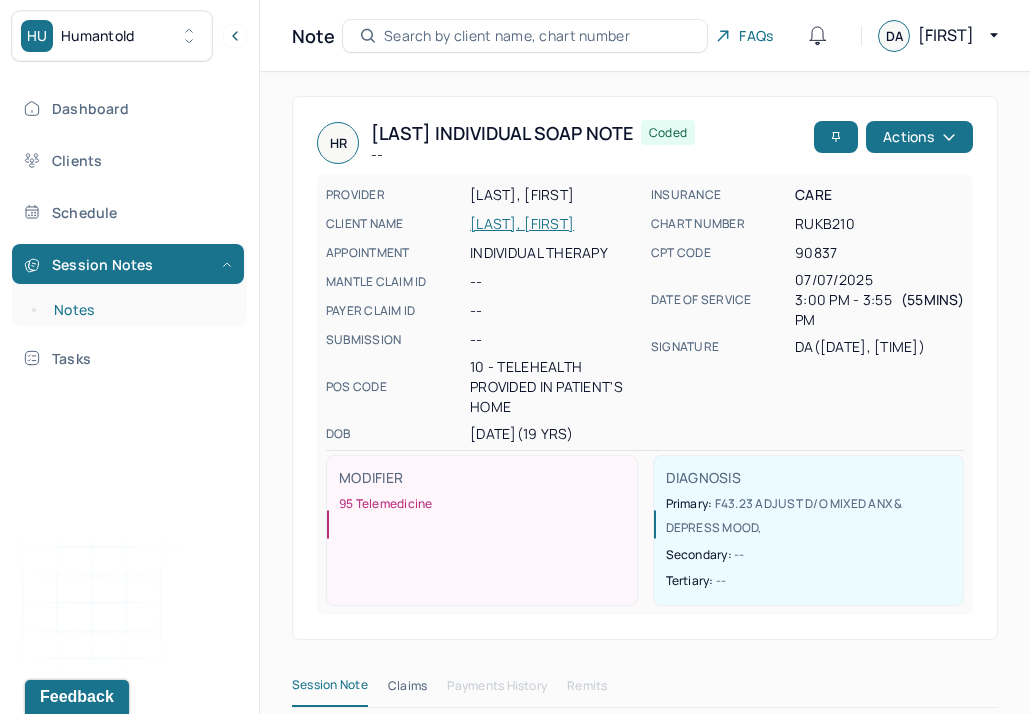 click on "Notes" at bounding box center (139, 310) 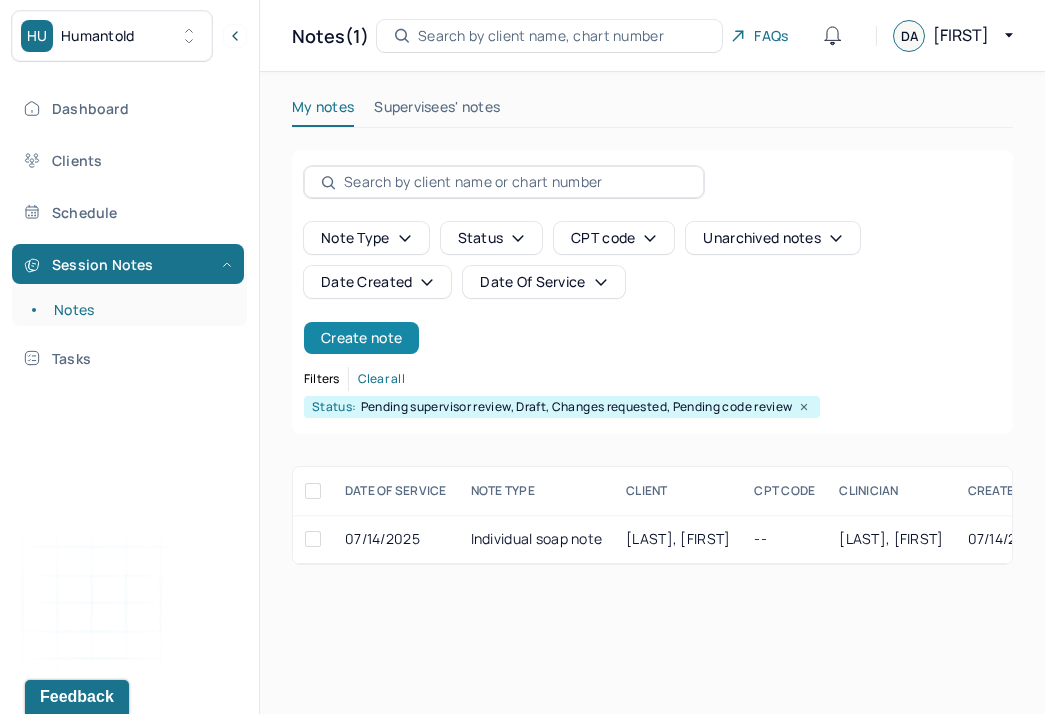 click on "Create note" at bounding box center [361, 338] 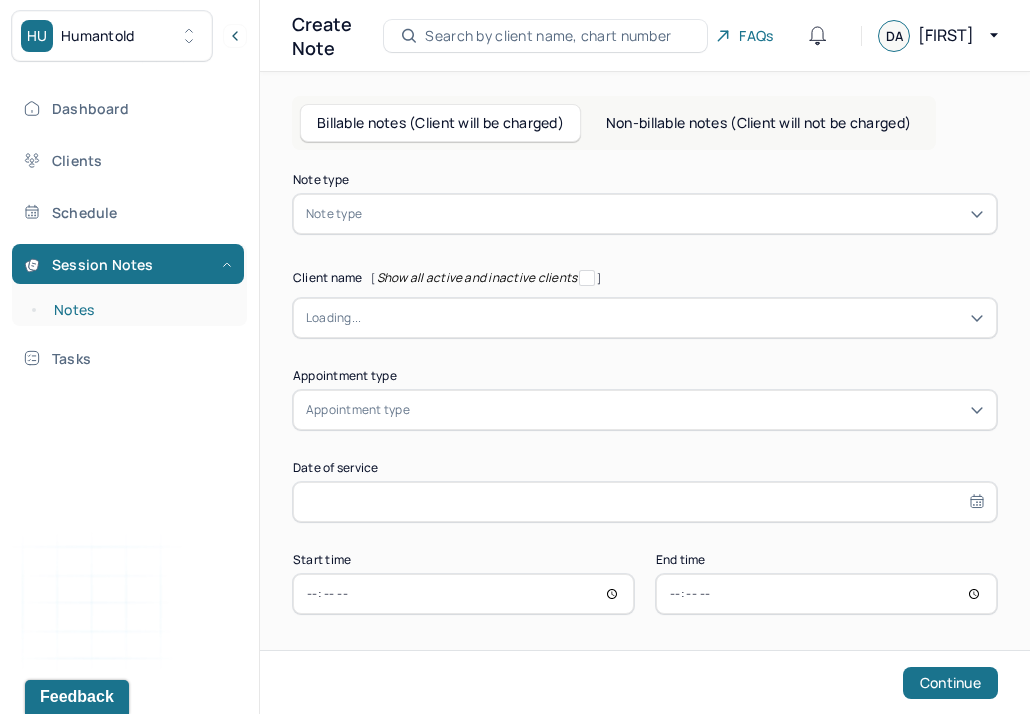 click on "Notes" at bounding box center (139, 310) 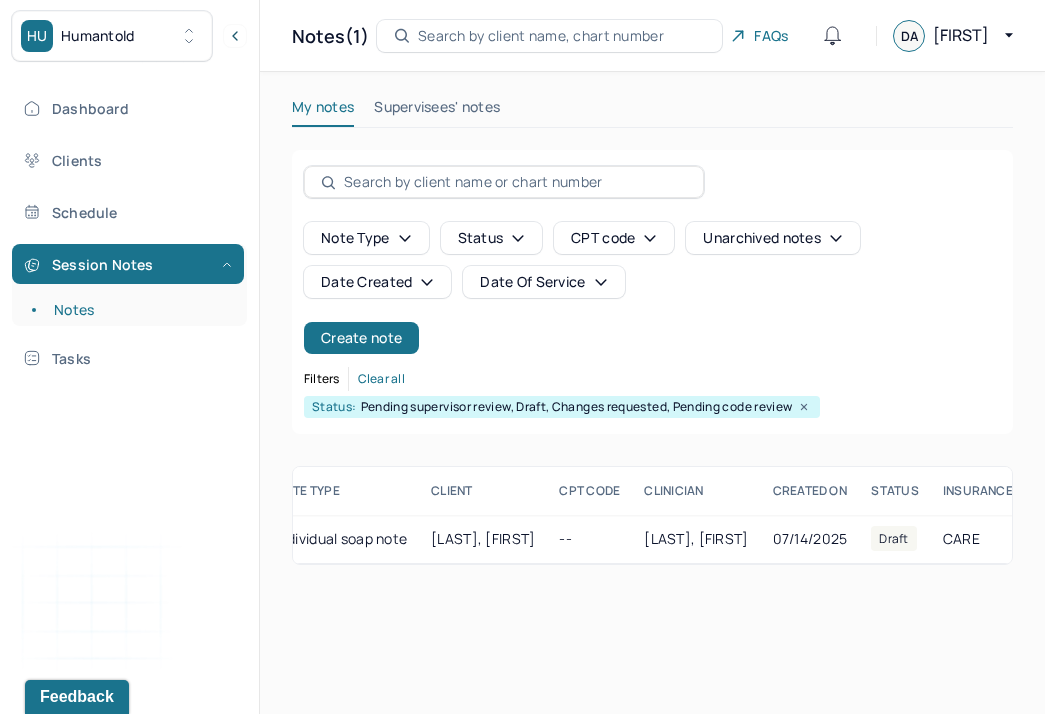 scroll, scrollTop: 0, scrollLeft: 334, axis: horizontal 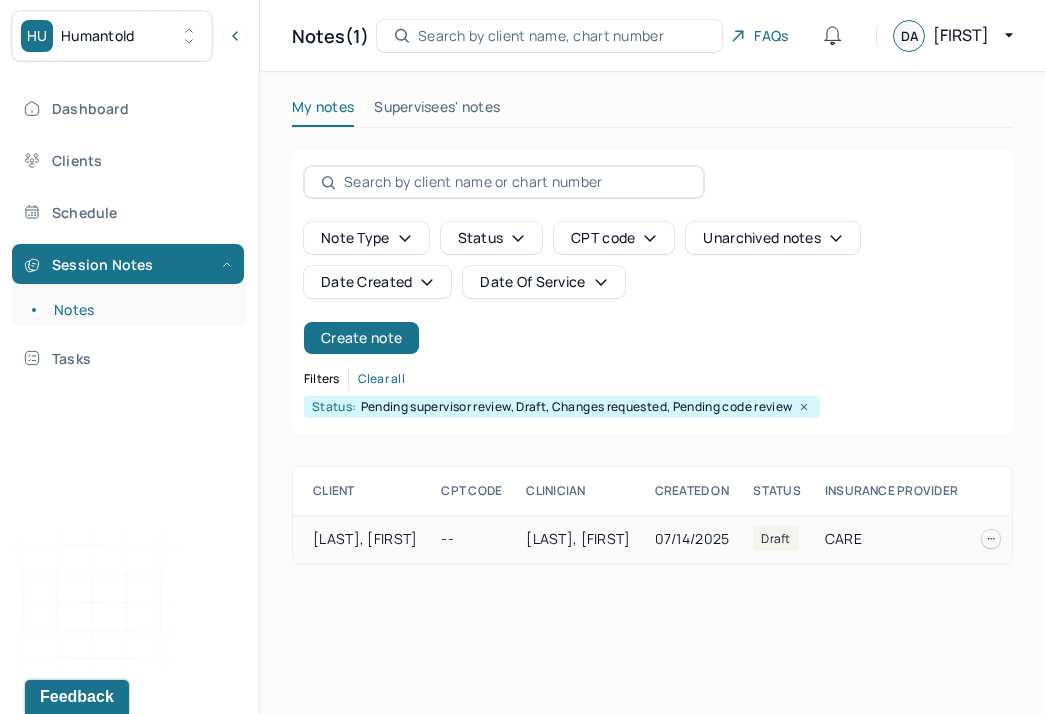 click on "--" at bounding box center (471, 539) 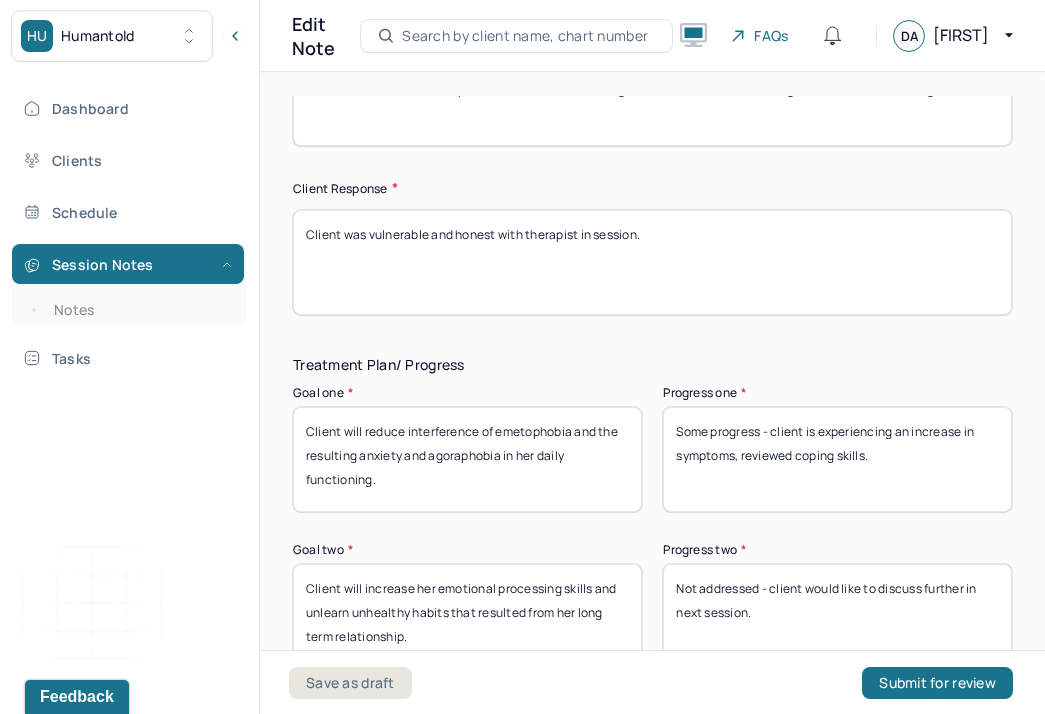scroll, scrollTop: 3576, scrollLeft: 0, axis: vertical 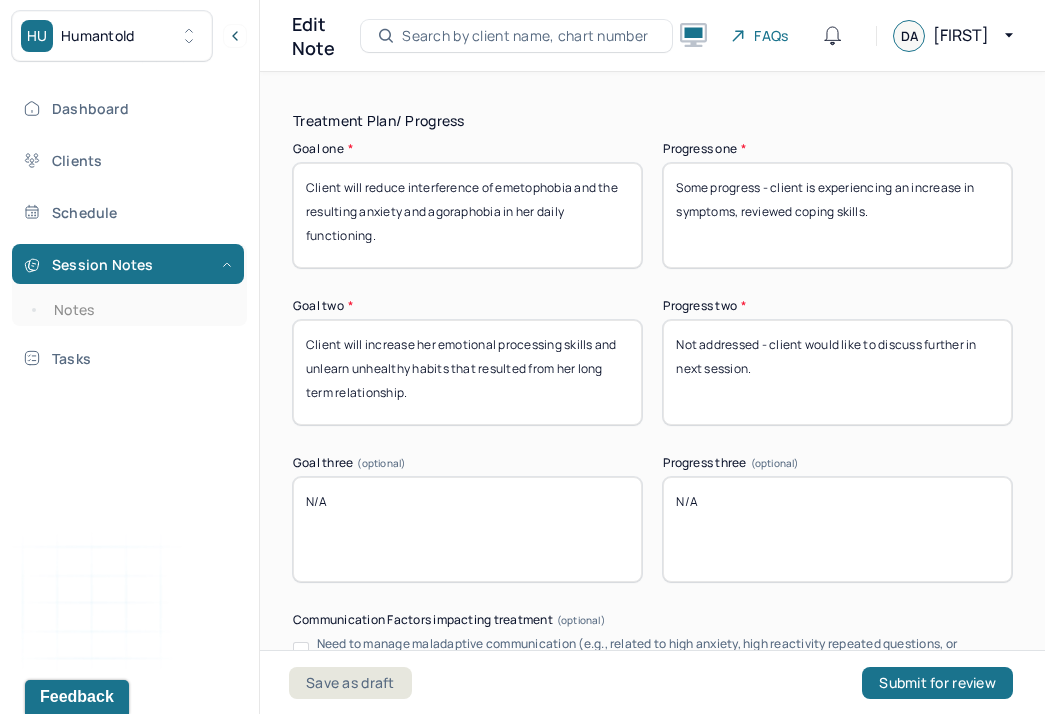 drag, startPoint x: 778, startPoint y: 374, endPoint x: 604, endPoint y: 327, distance: 180.23596 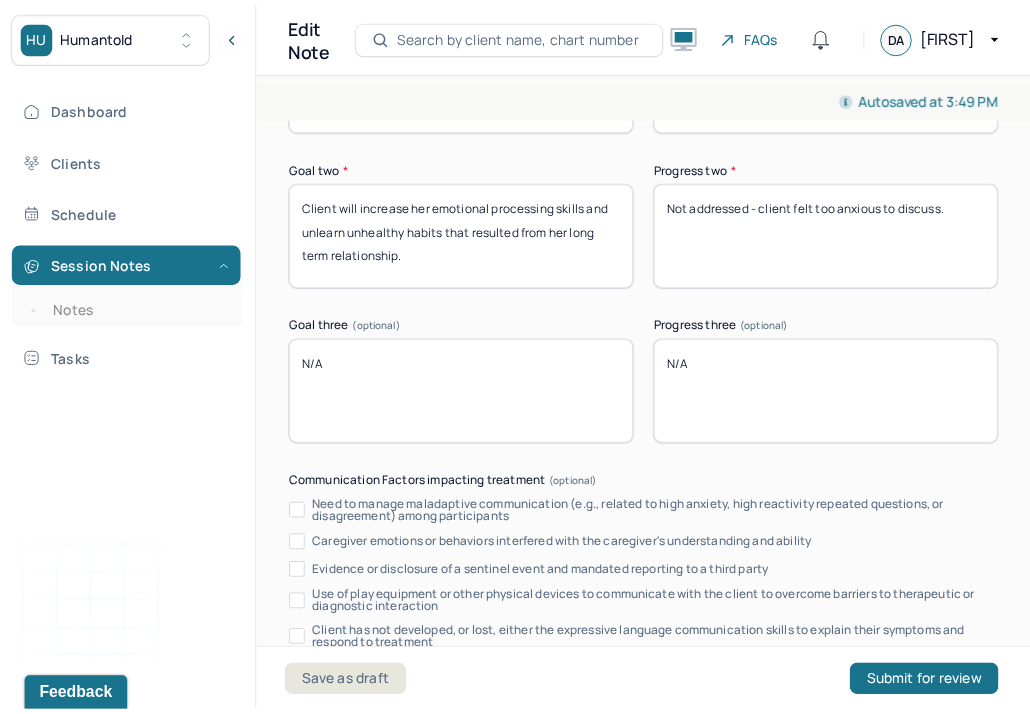 scroll, scrollTop: 4182, scrollLeft: 0, axis: vertical 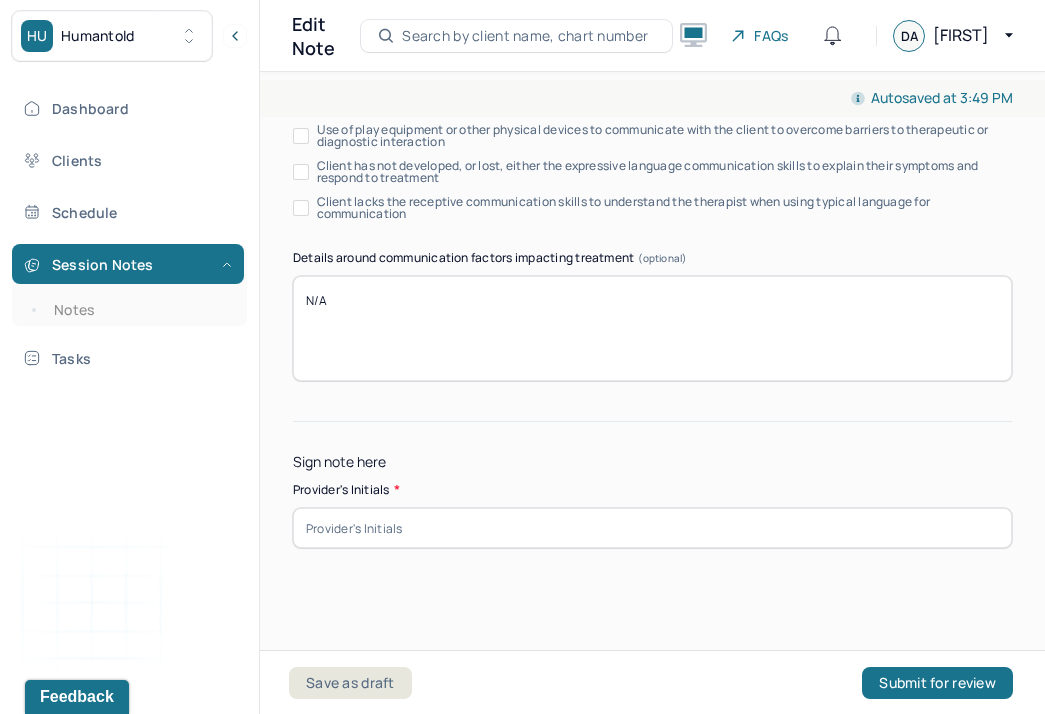 type on "Not addressed - client felt too anxious to discuss." 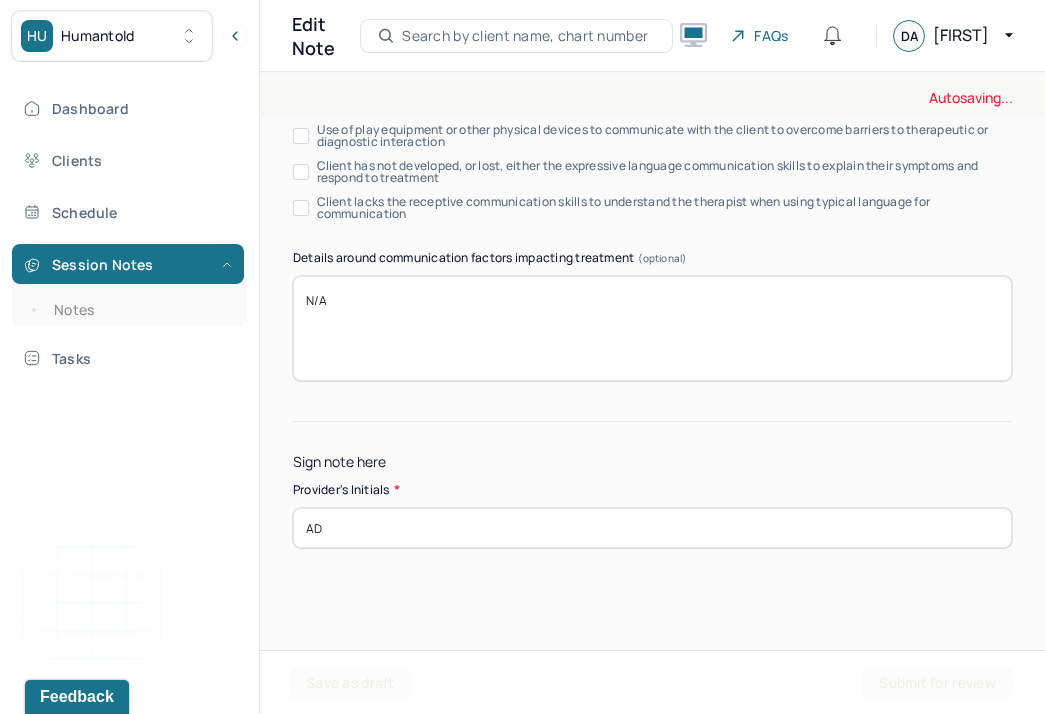 type on "A" 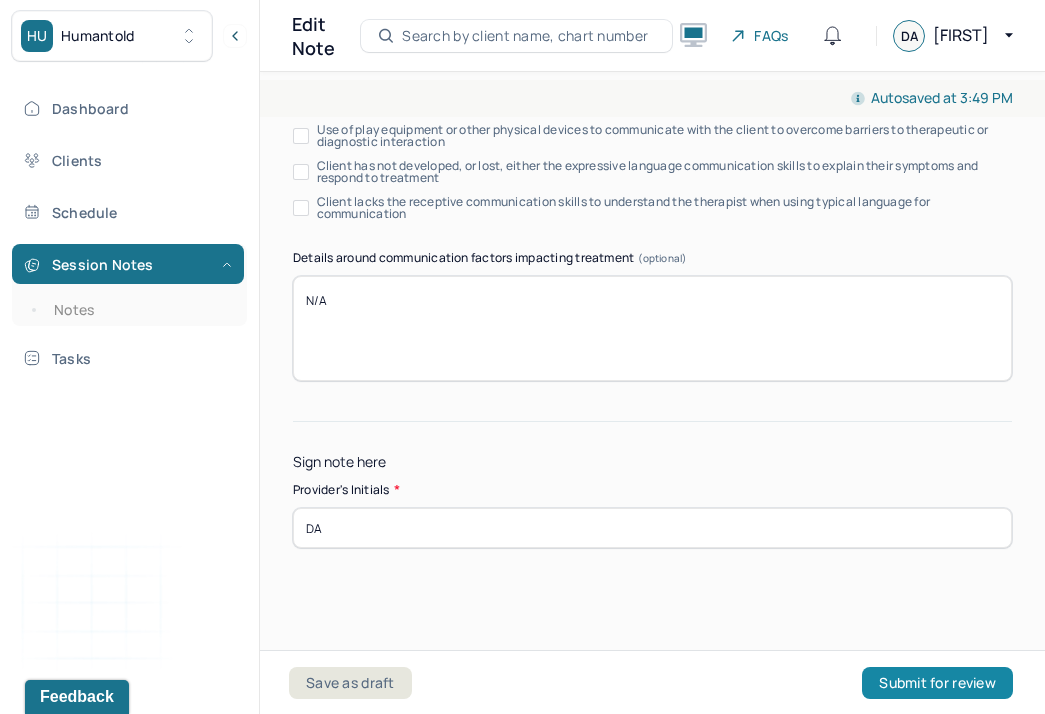 type on "DA" 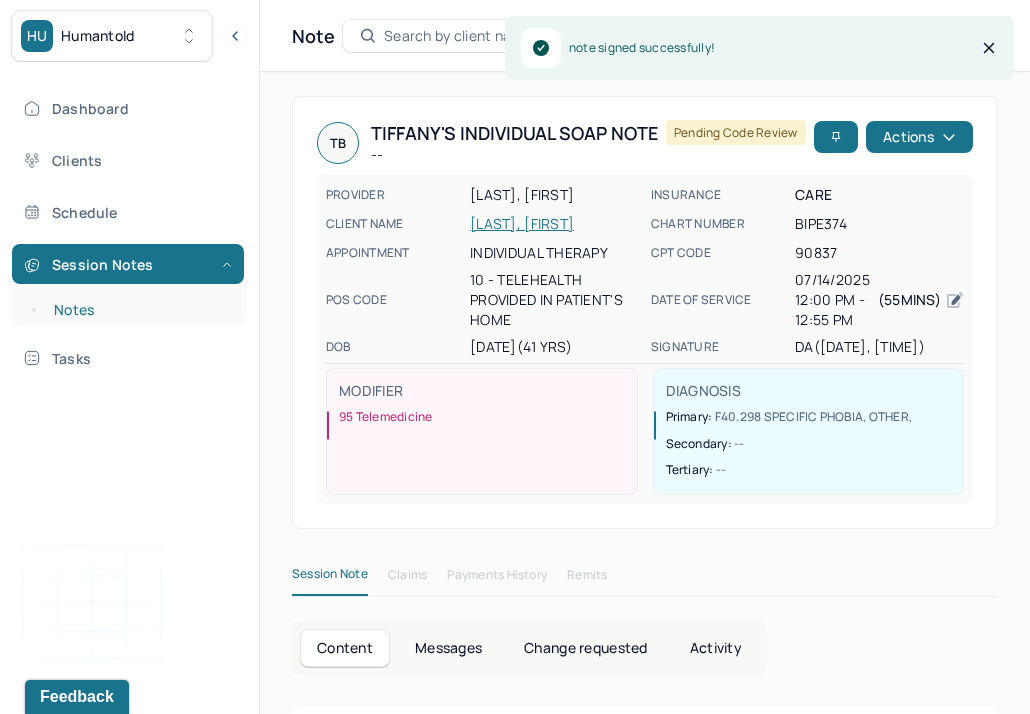 click on "Notes" at bounding box center [139, 310] 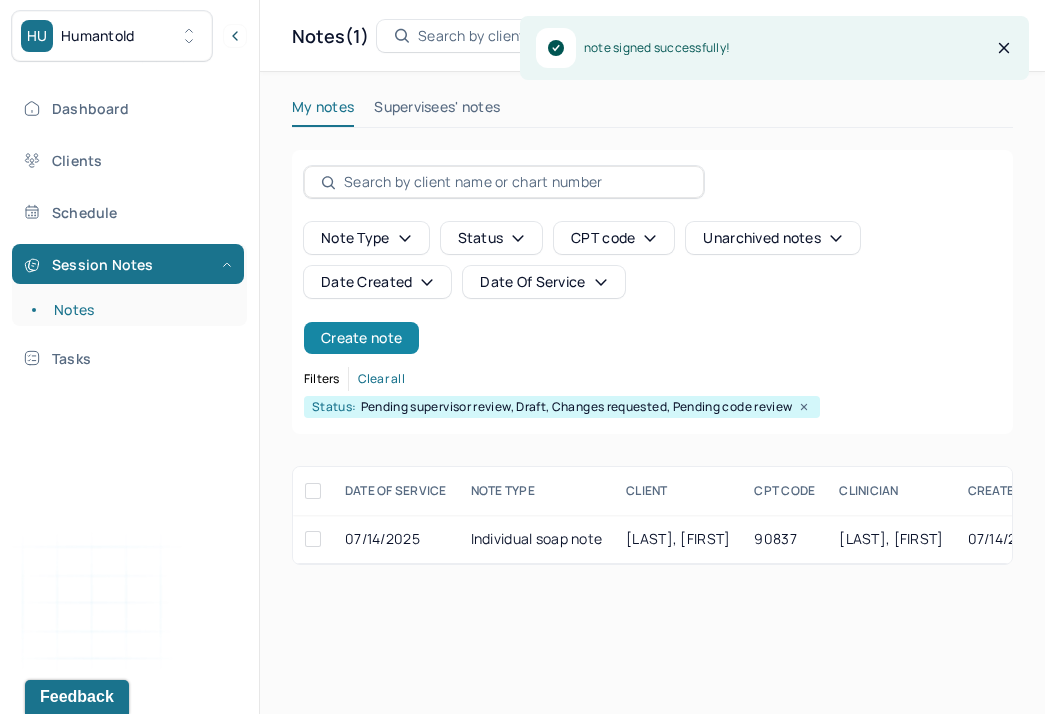 click on "Create note" at bounding box center (361, 338) 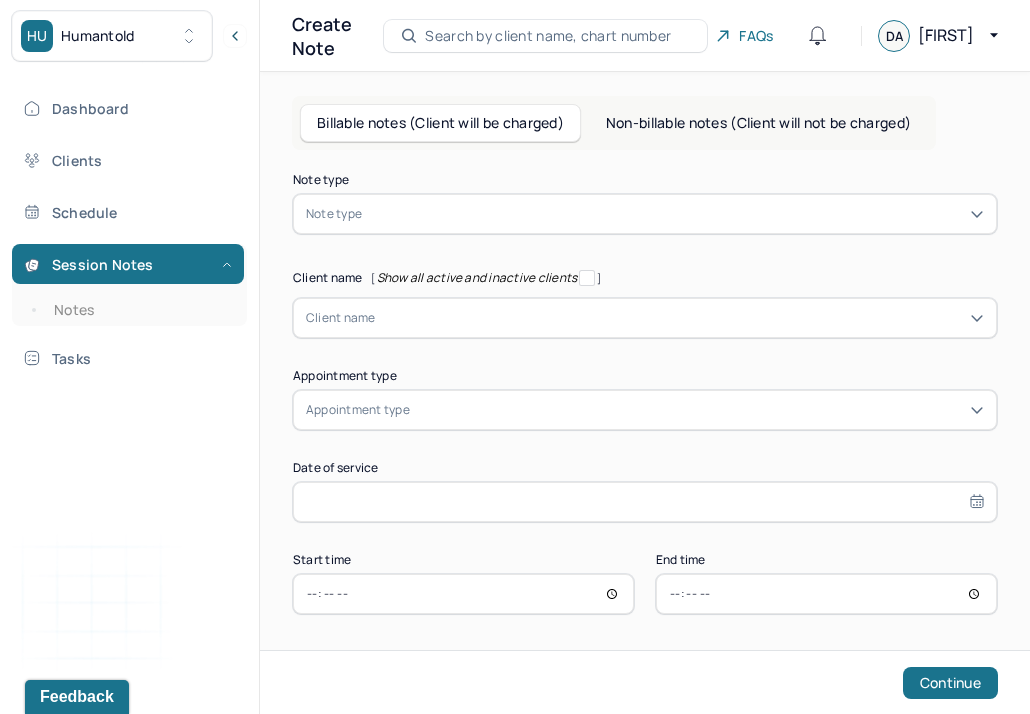 click at bounding box center (675, 214) 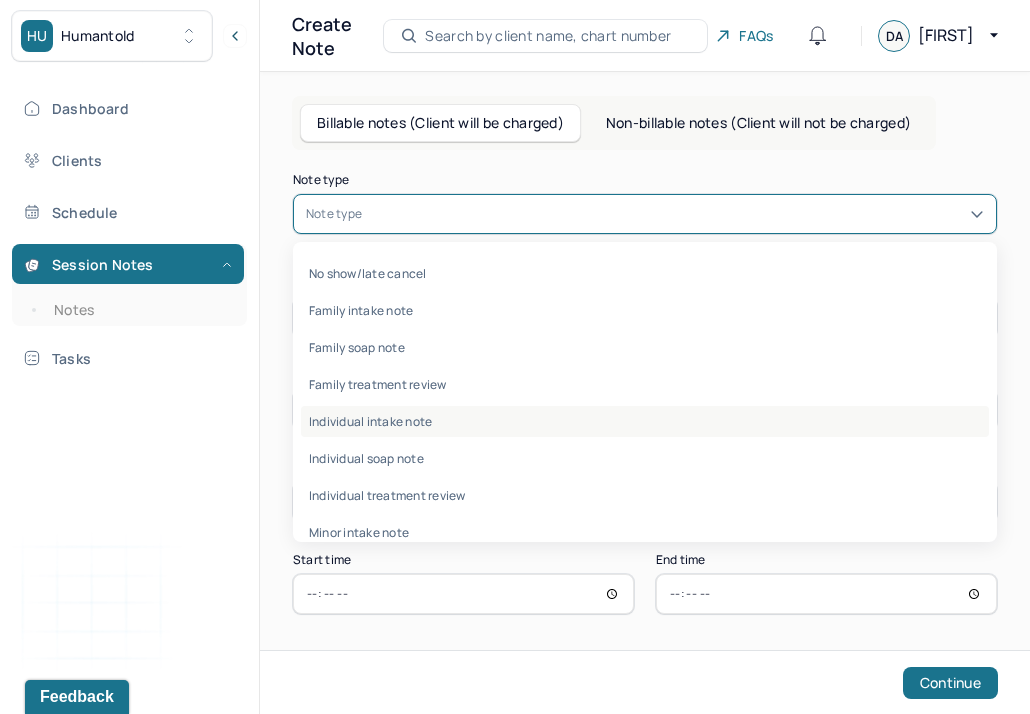 scroll, scrollTop: 4, scrollLeft: 0, axis: vertical 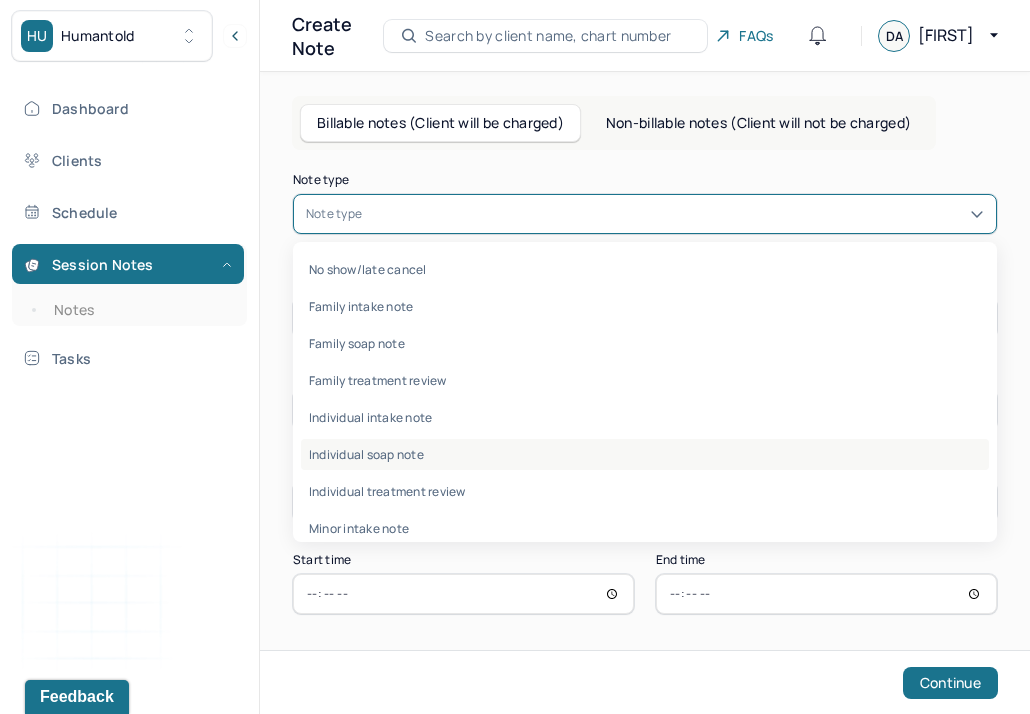 click on "Individual soap note" at bounding box center [645, 454] 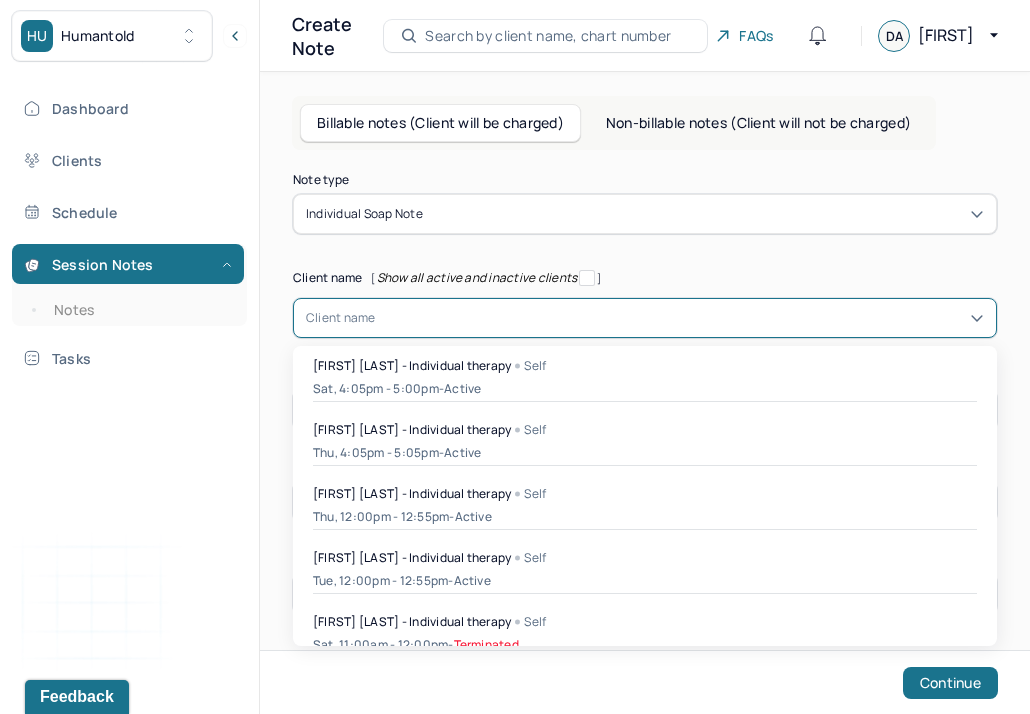 click on "Client name" at bounding box center [341, 318] 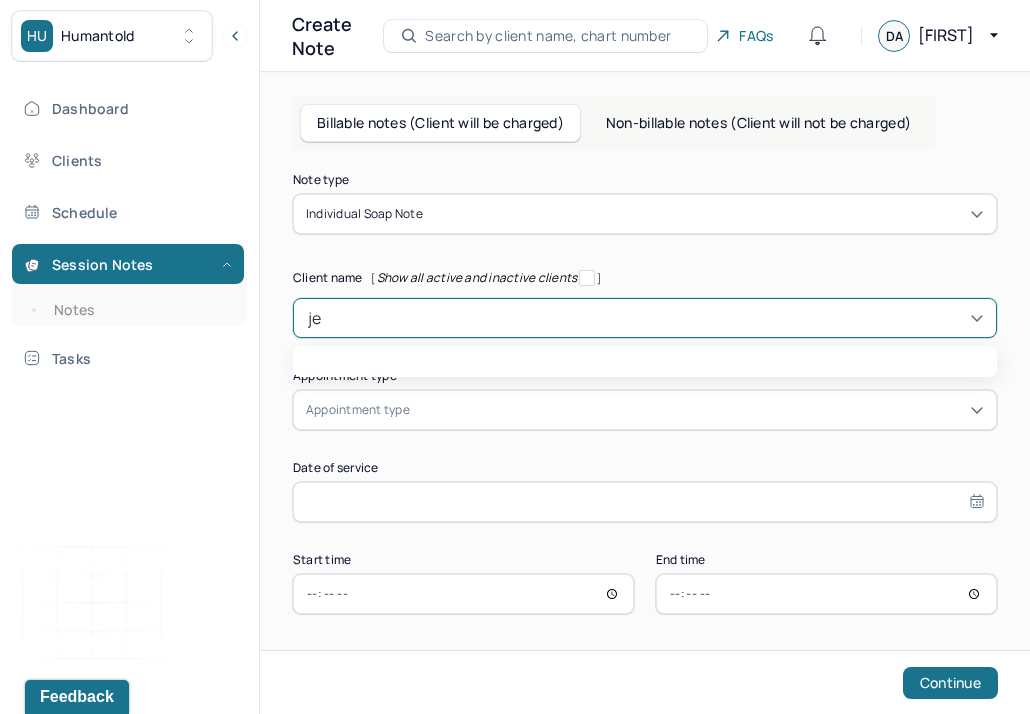 type on "jen" 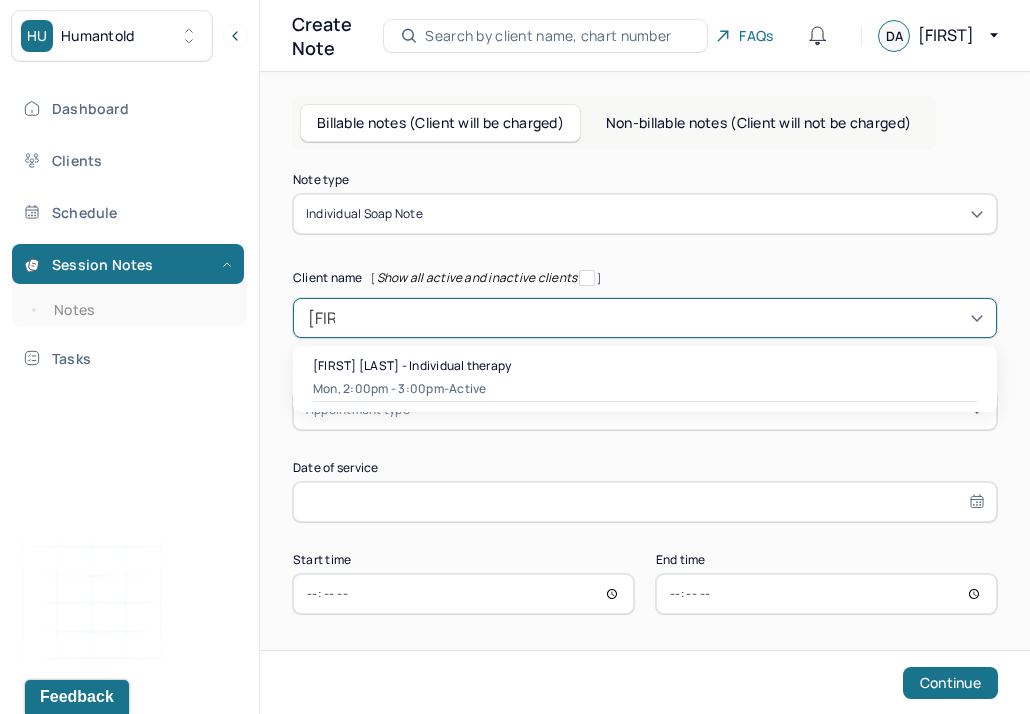 click on "Mon, 2:00pm - 3:00pm  -  active" at bounding box center [645, 389] 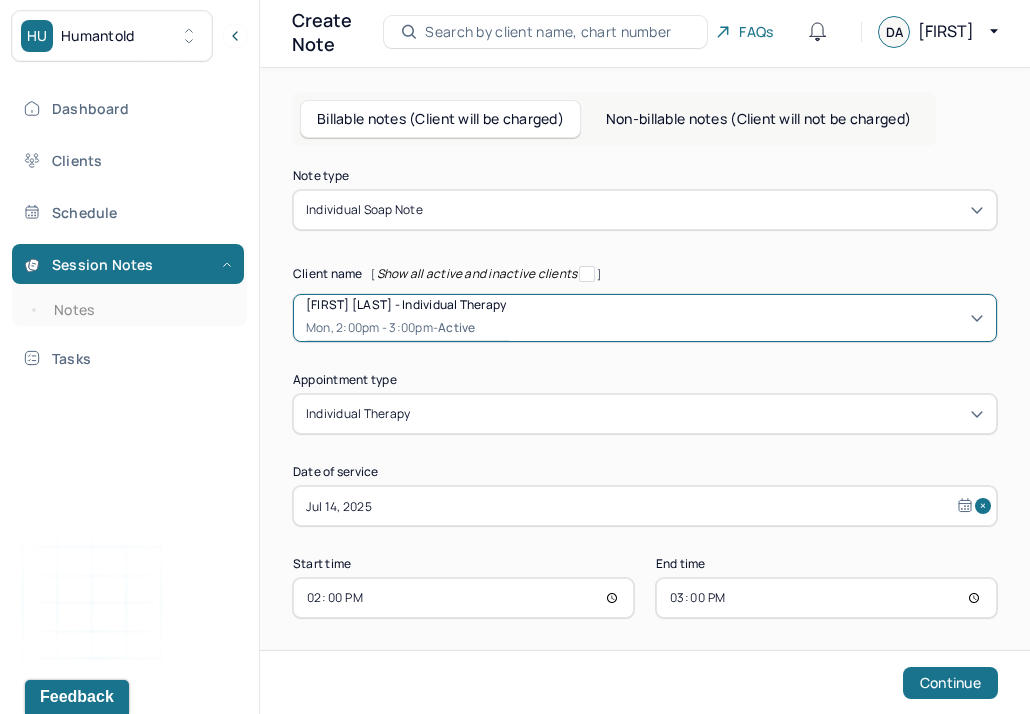 scroll, scrollTop: 13, scrollLeft: 0, axis: vertical 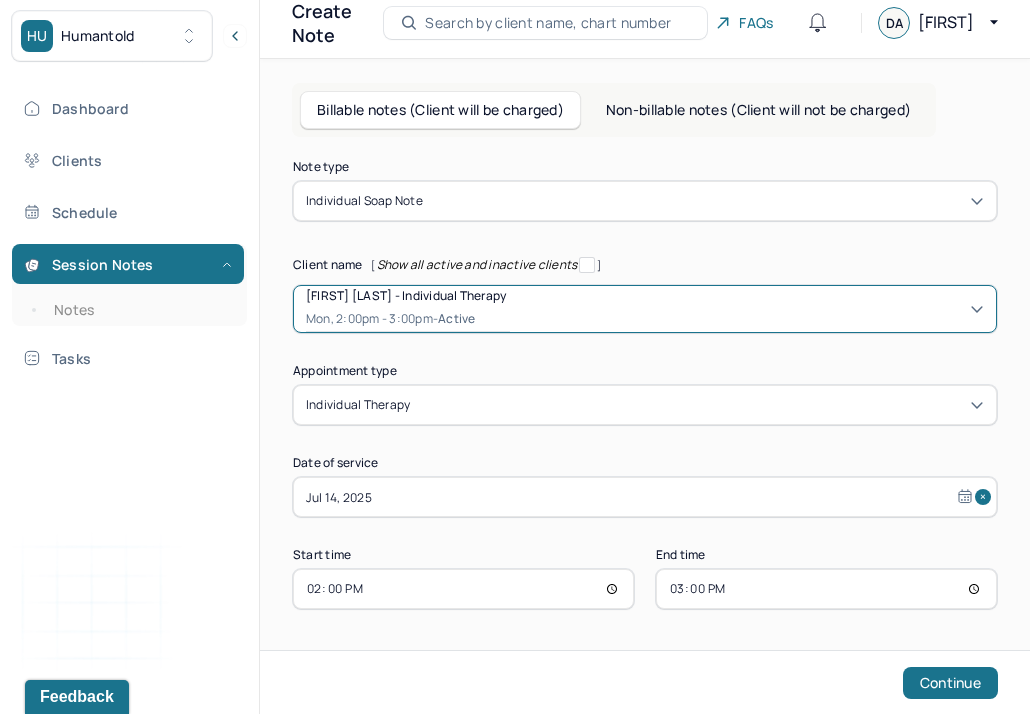 click on "15:00" at bounding box center [826, 589] 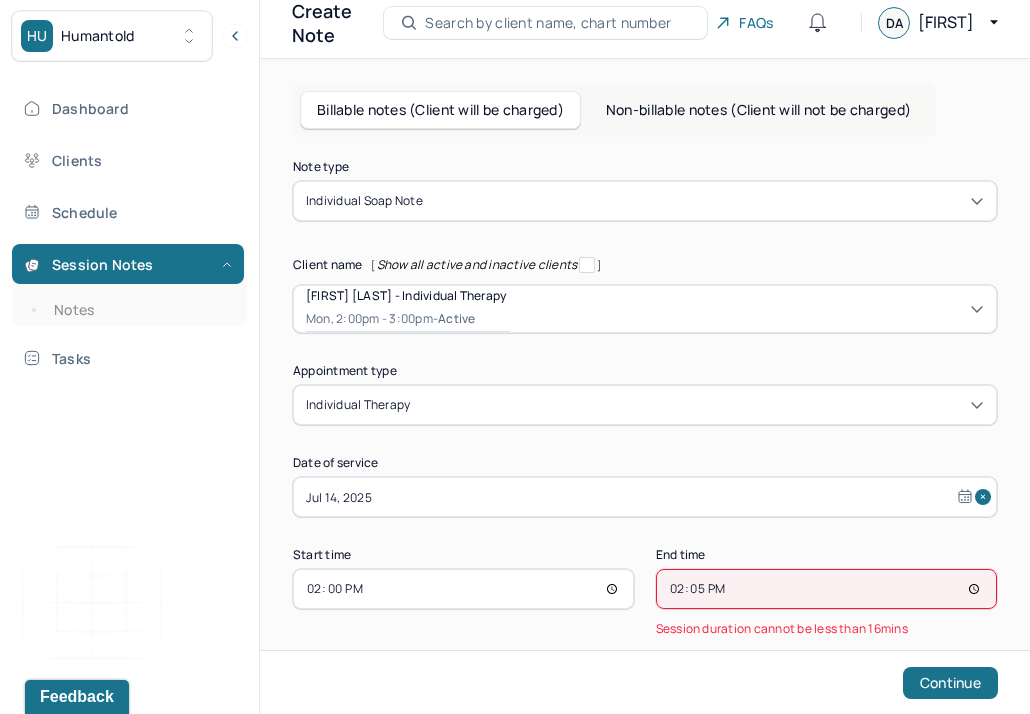 type on "14:55" 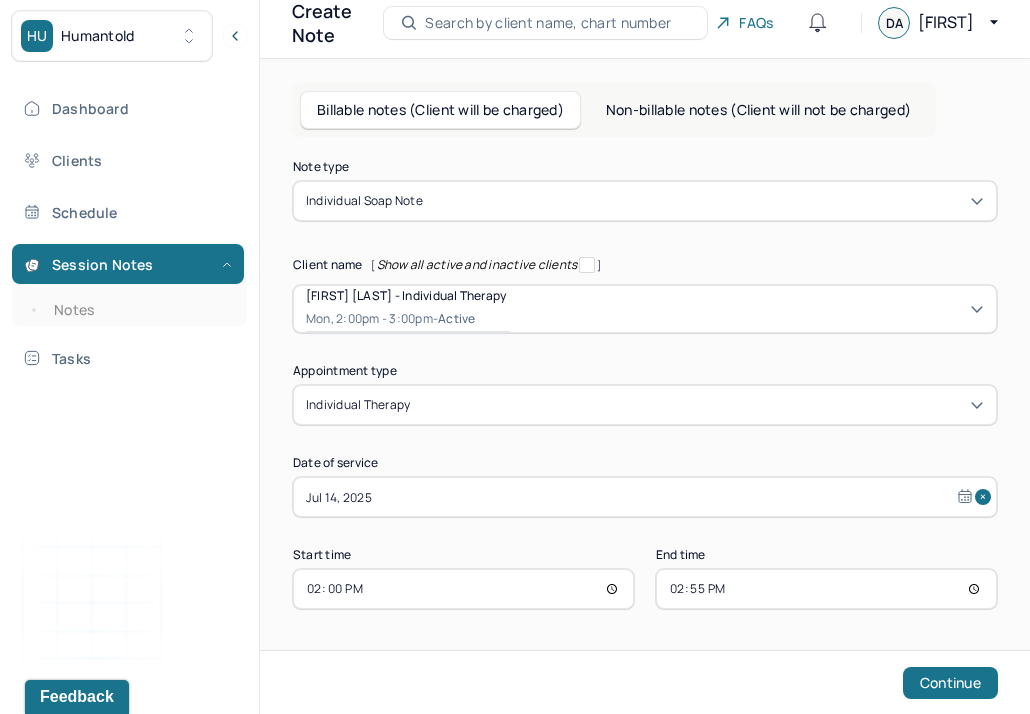 click on "Continue" at bounding box center (645, 682) 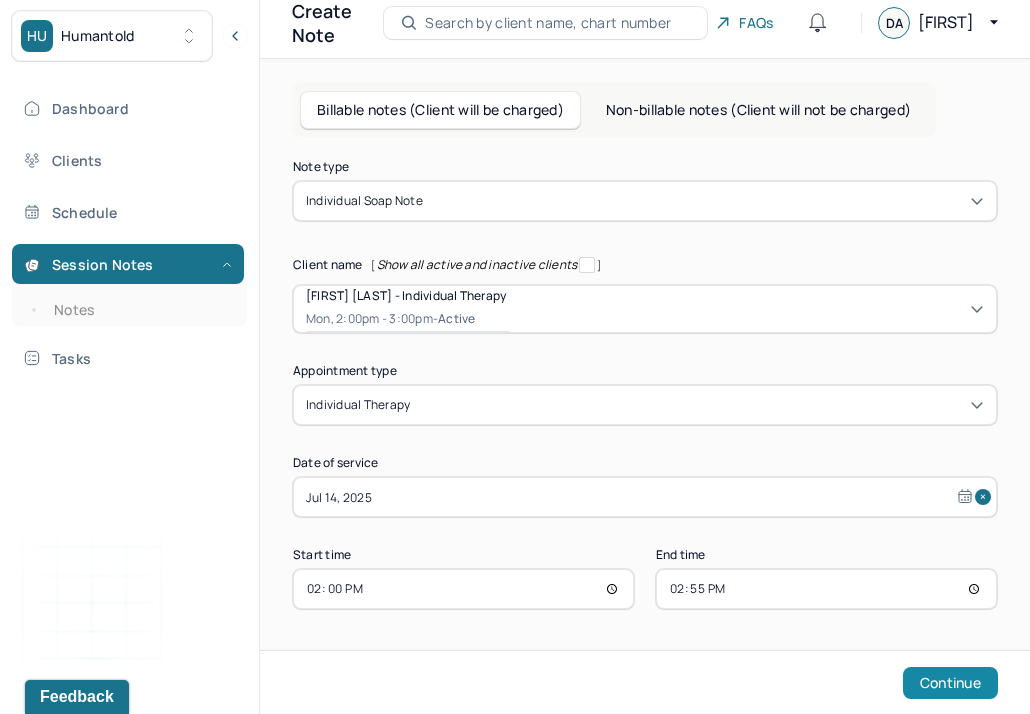 click on "Continue" at bounding box center (950, 683) 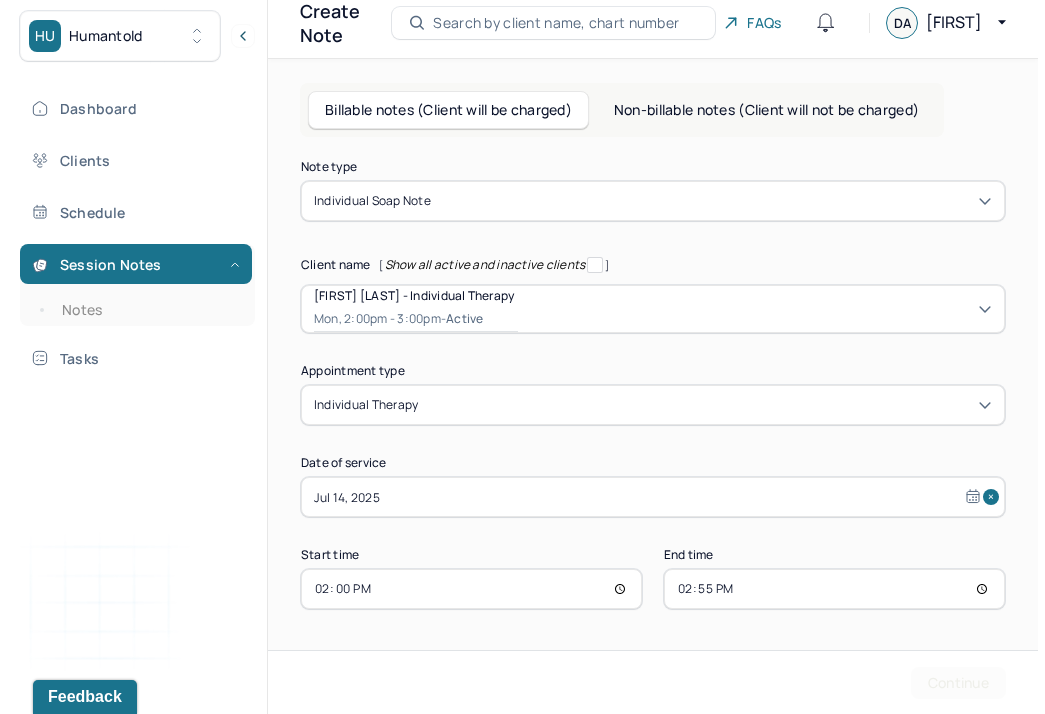 scroll, scrollTop: 0, scrollLeft: 0, axis: both 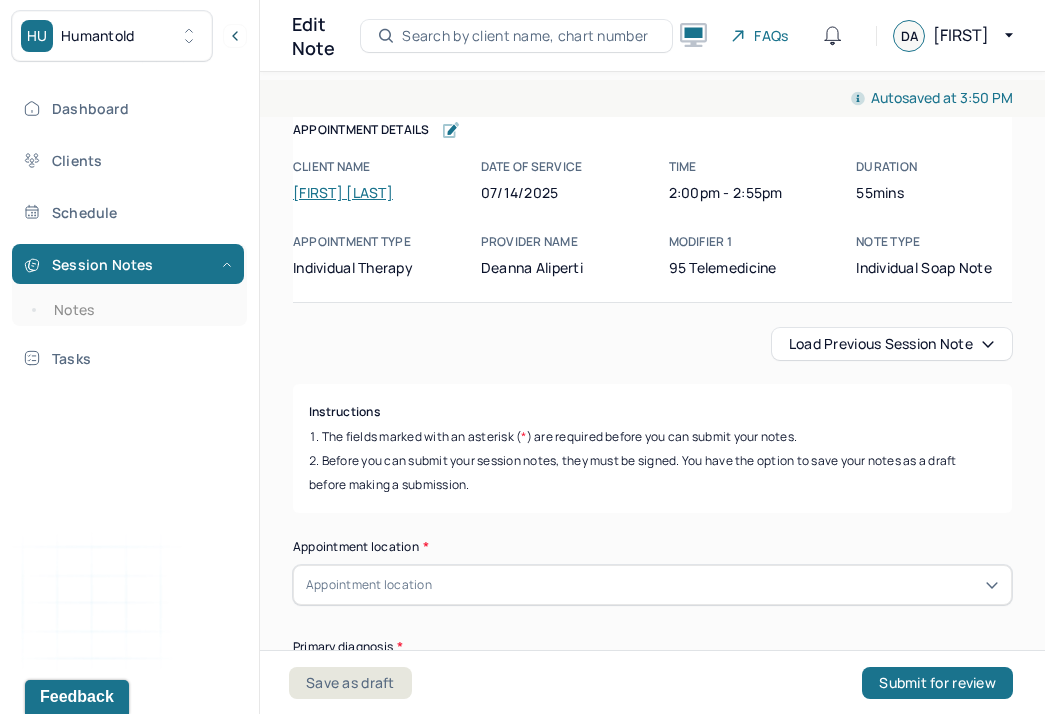 drag, startPoint x: 581, startPoint y: 389, endPoint x: 648, endPoint y: 366, distance: 70.837845 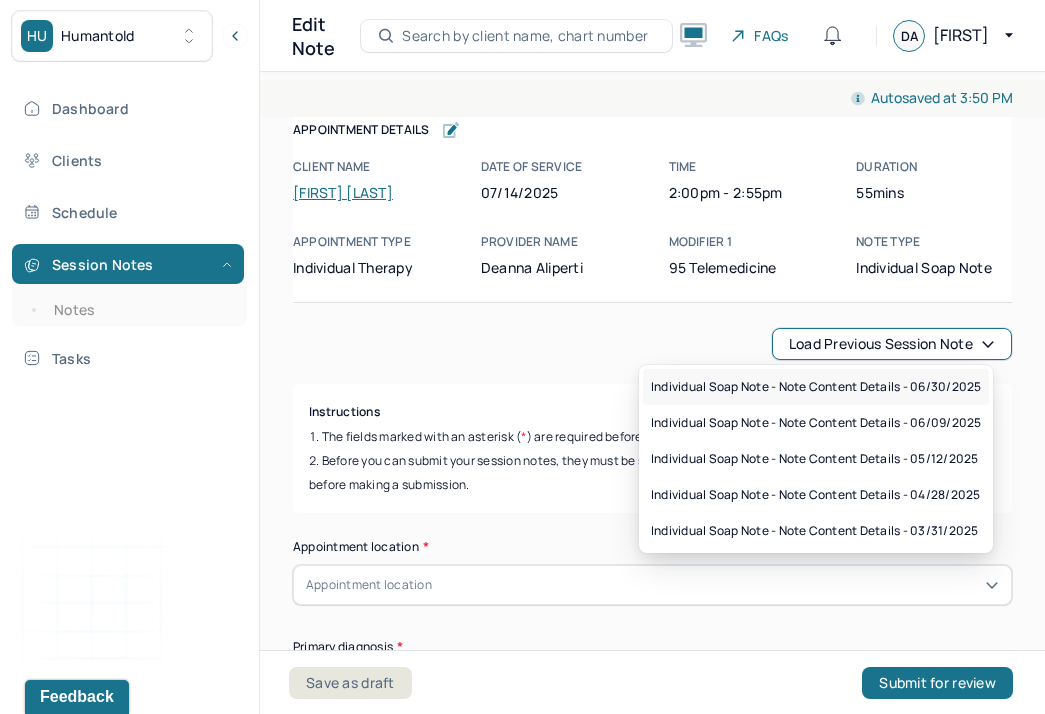click on "Individual soap note   - Note content Details -   06/30/2025" at bounding box center (816, 387) 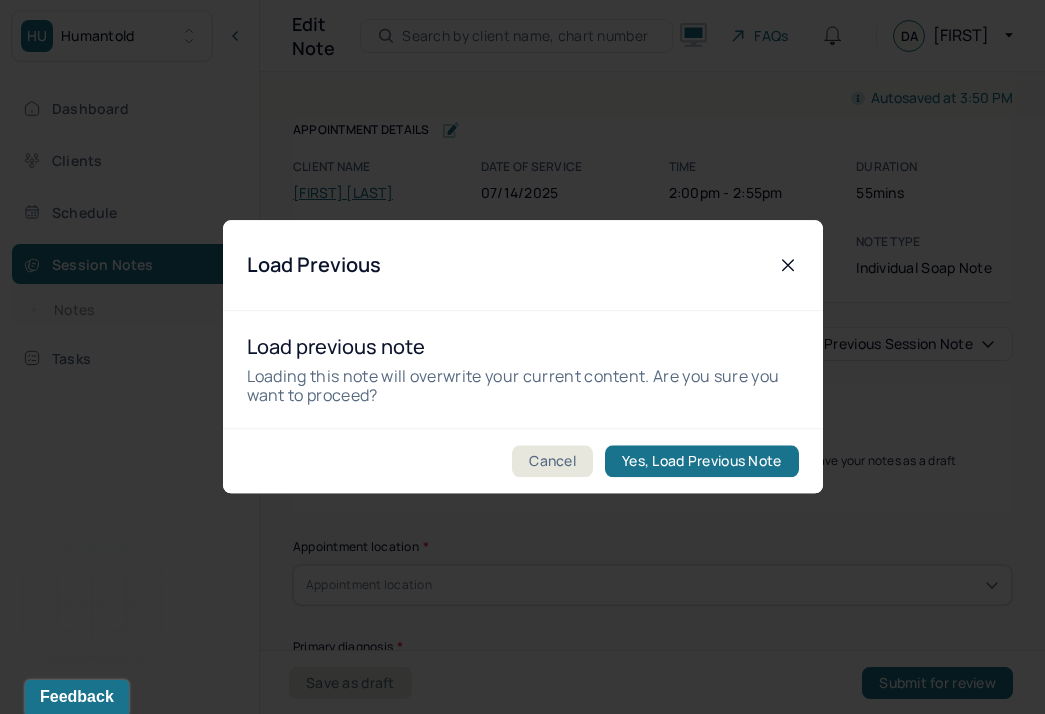 click on "Yes, Load Previous Note" at bounding box center [701, 462] 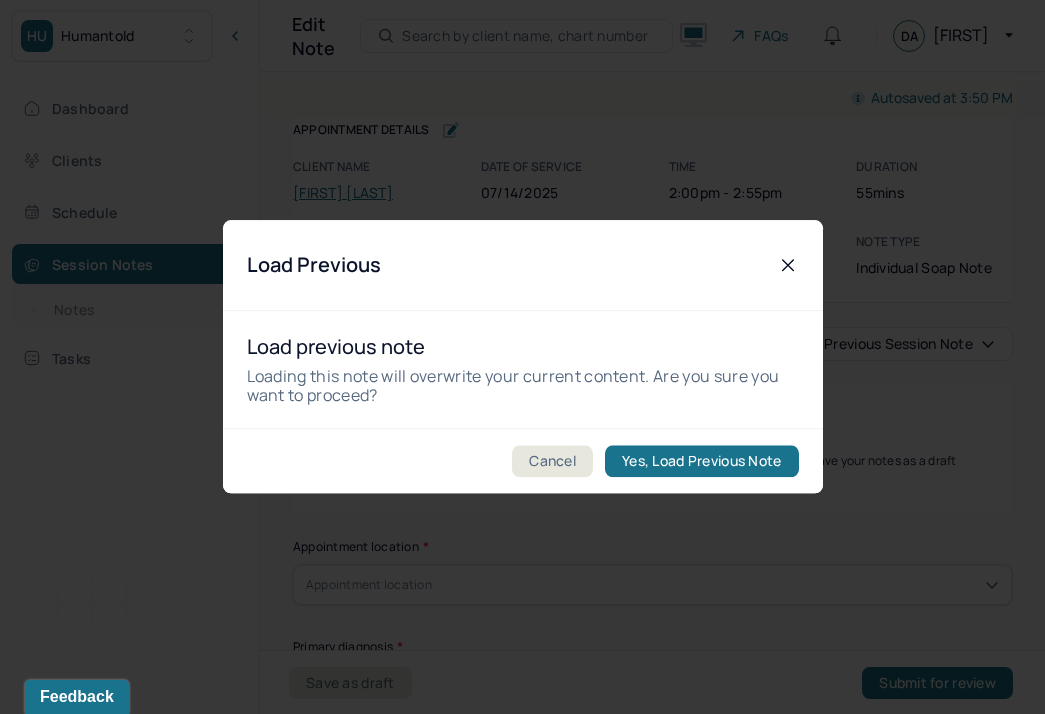 checkbox on "true" 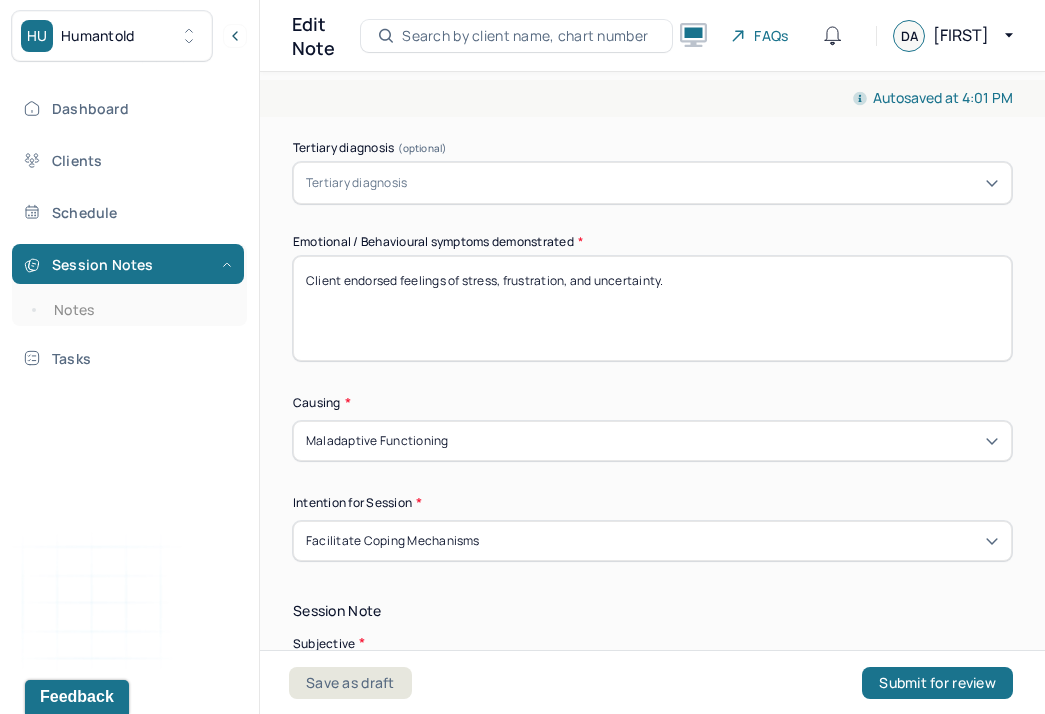 scroll, scrollTop: 955, scrollLeft: 0, axis: vertical 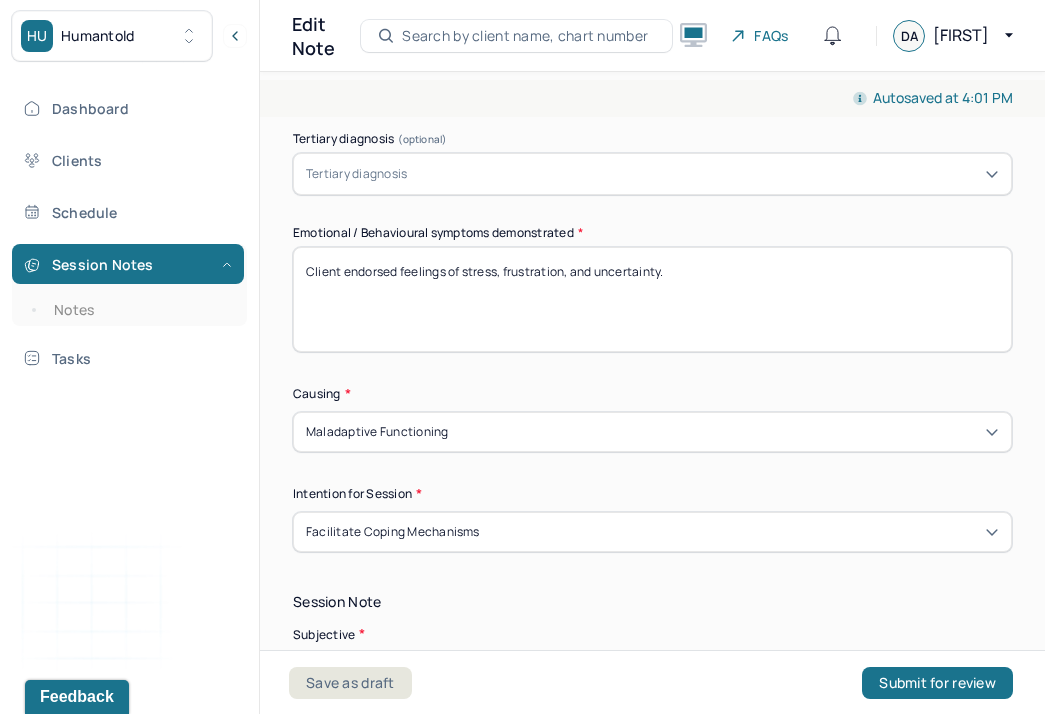 drag, startPoint x: 722, startPoint y: 281, endPoint x: 272, endPoint y: 233, distance: 452.55276 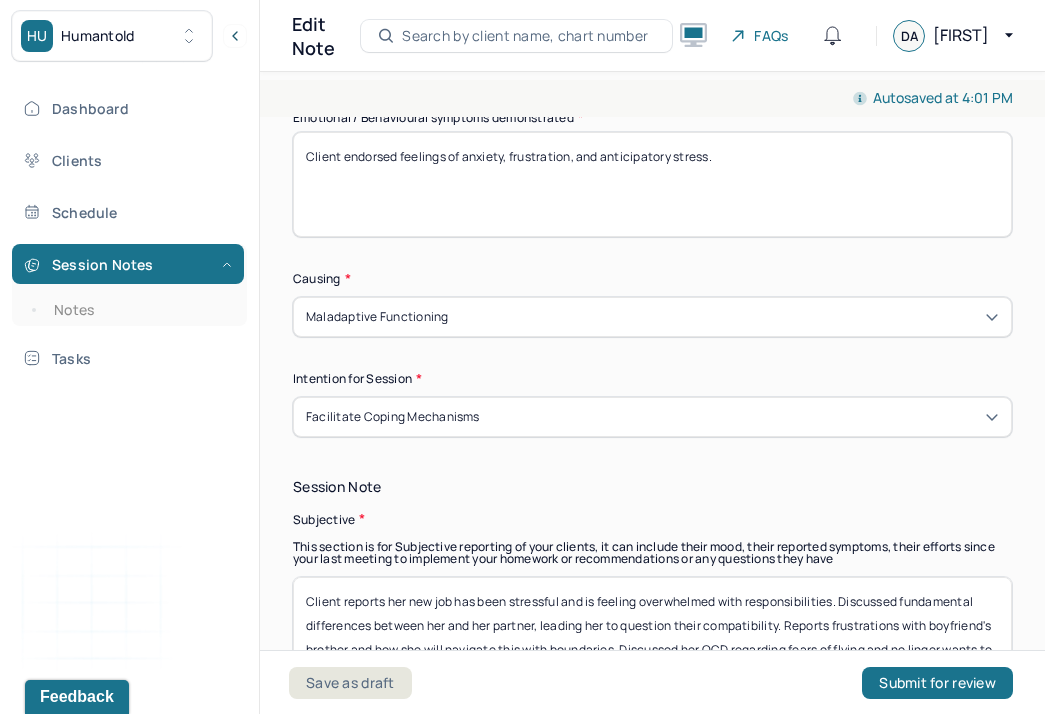 scroll, scrollTop: 1338, scrollLeft: 0, axis: vertical 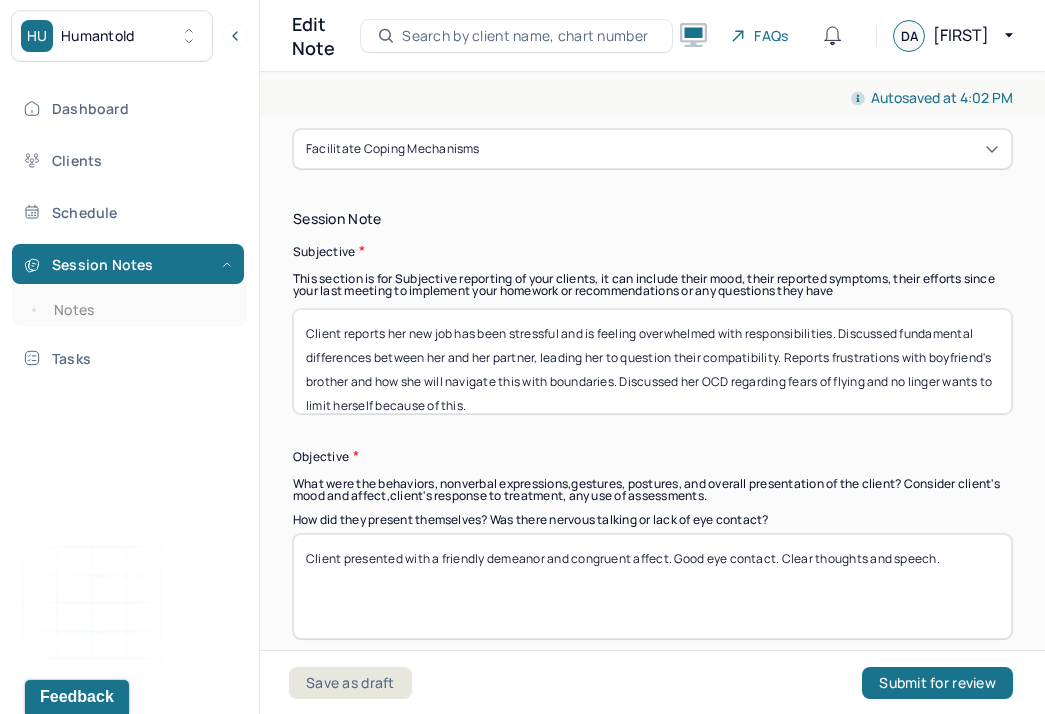 type on "Client endorsed feelings of anxiety, frustration, and anticipatory stress." 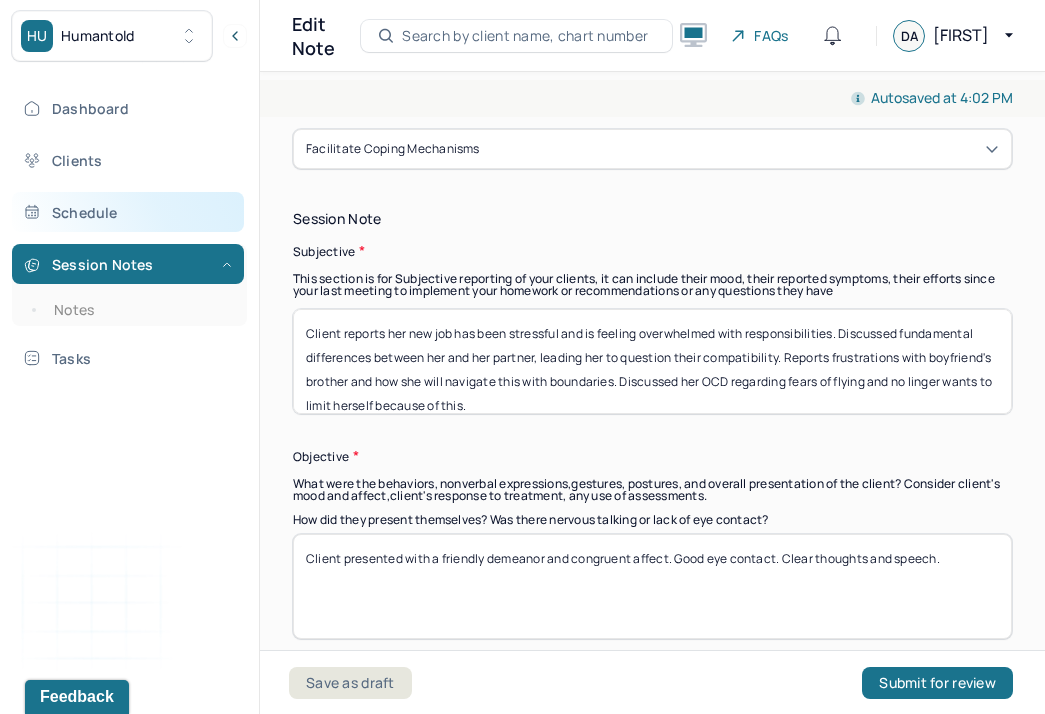 drag, startPoint x: 715, startPoint y: 400, endPoint x: 222, endPoint y: 201, distance: 531.6484 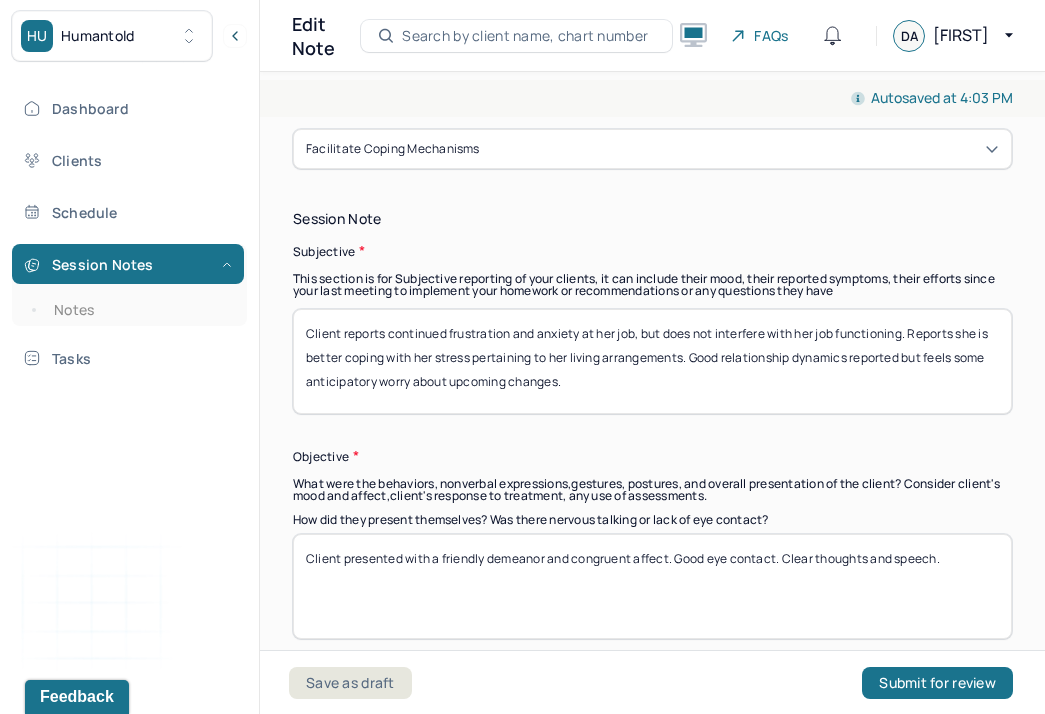 click on "Clietn reports continued frustration and anxiety at her job, but does not interfere with her job functioning. Reports she is better coping with her stress pertaining to her living arrangements. Good relationship dynamics reported but feels some anticipatory worry about upcoming changes." at bounding box center (652, 361) 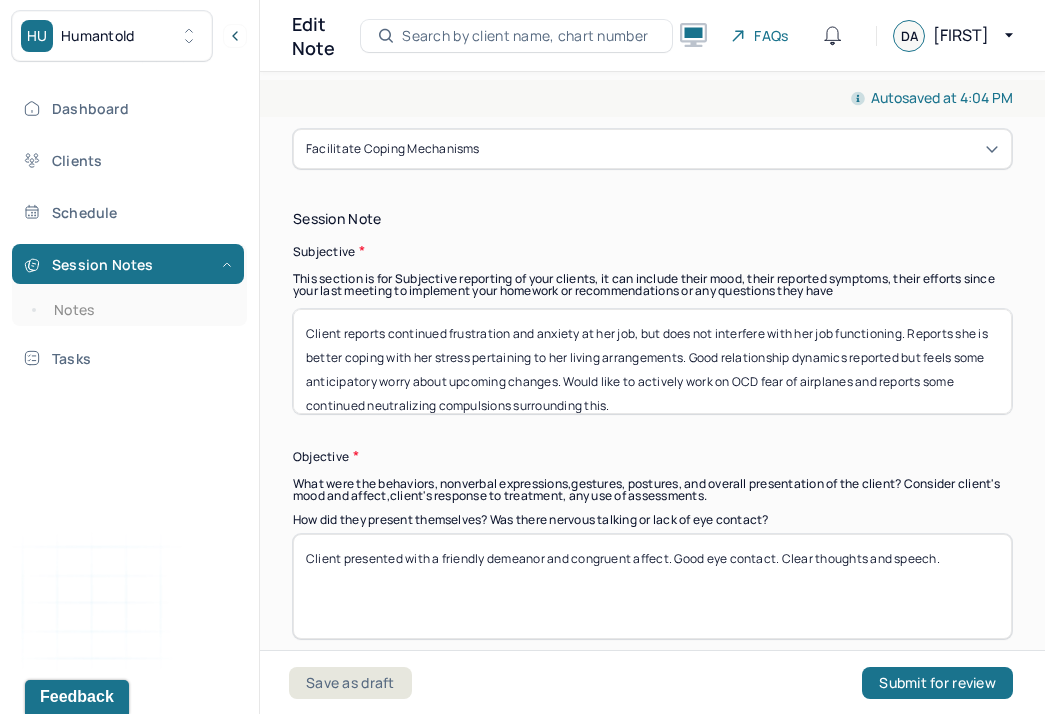 scroll, scrollTop: 1342, scrollLeft: 0, axis: vertical 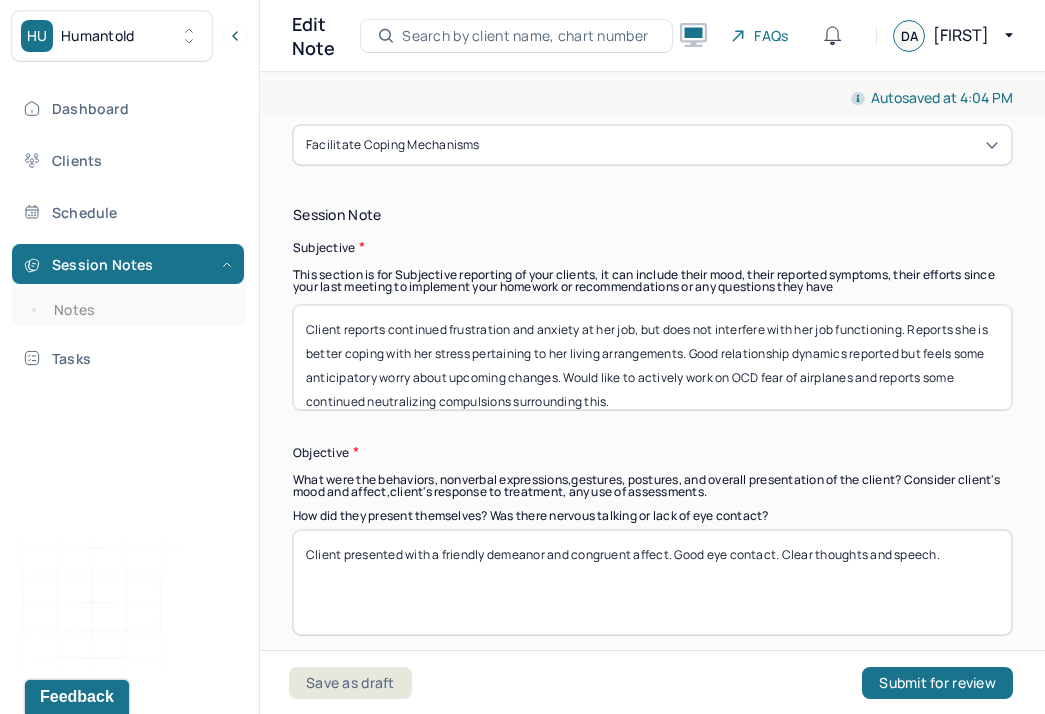 drag, startPoint x: 709, startPoint y: 395, endPoint x: 307, endPoint y: 281, distance: 417.85165 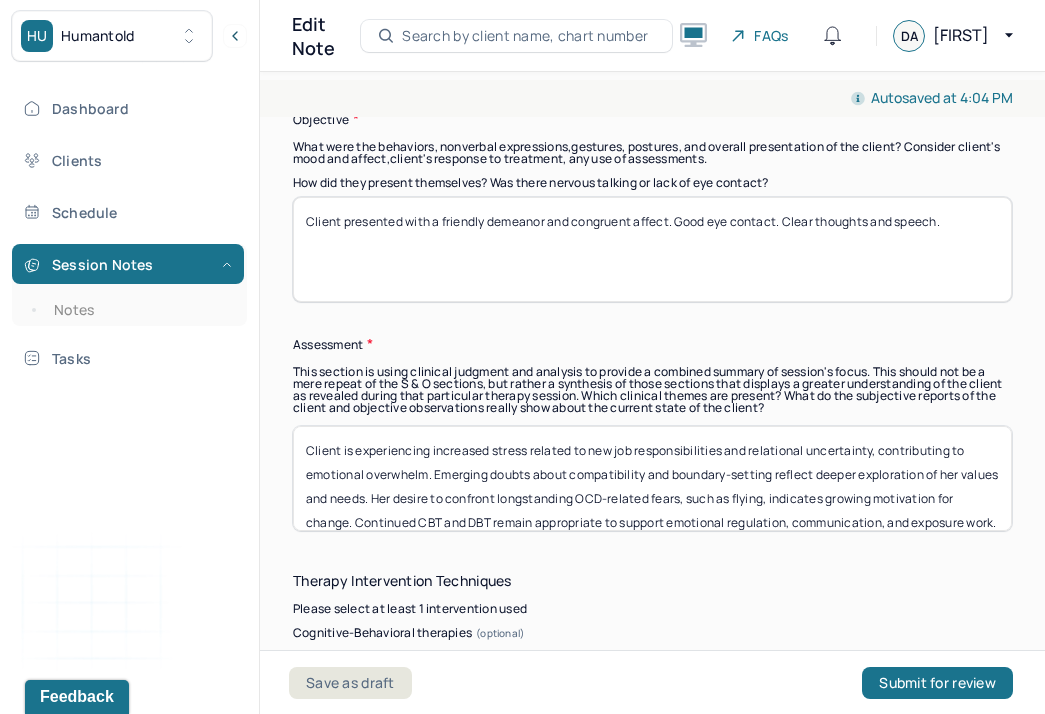 scroll, scrollTop: 1676, scrollLeft: 0, axis: vertical 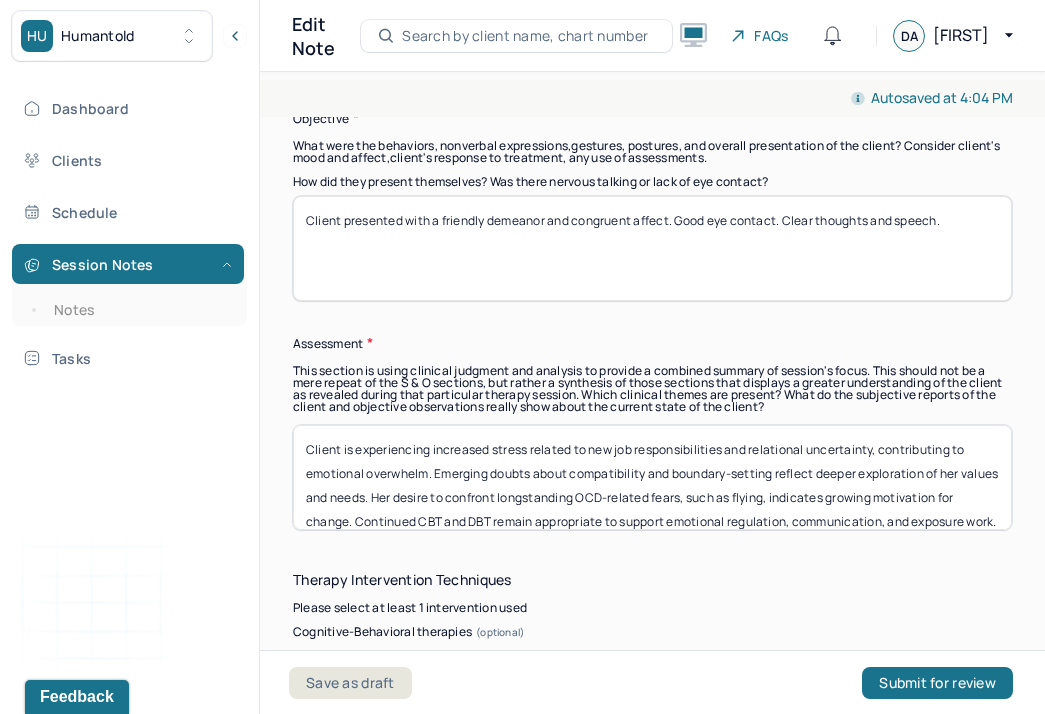 click on "Client is experiencing increased stress related to new job responsibilities and relational uncertainty, contributing to emotional overwhelm. Emerging doubts about compatibility and boundary-setting reflect deeper exploration of her values and needs. Her desire to confront longstanding OCD-related fears, such as flying, indicates growing motivation for change. Continued CBT and DBT remain appropriate to support emotional regulation, communication, and exposure work." at bounding box center (652, 477) 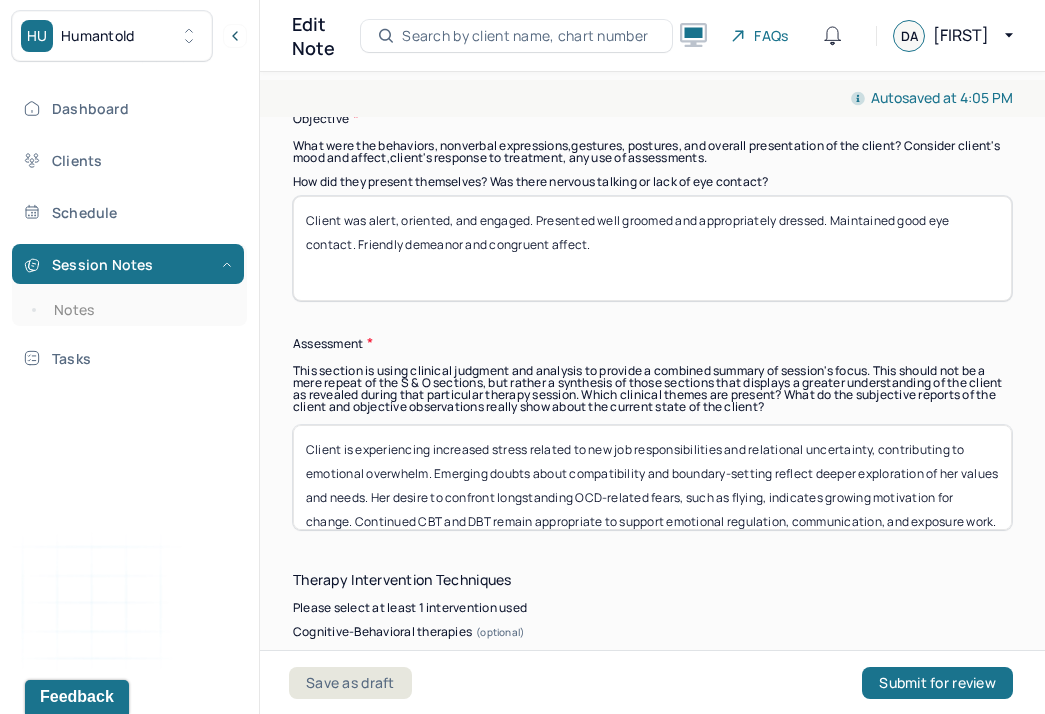type on "Client was alert, oriented, and engaged. Presented well groomed and appropriately dressed. Maintained good eye contact. Friendly demeanor and congruent affect." 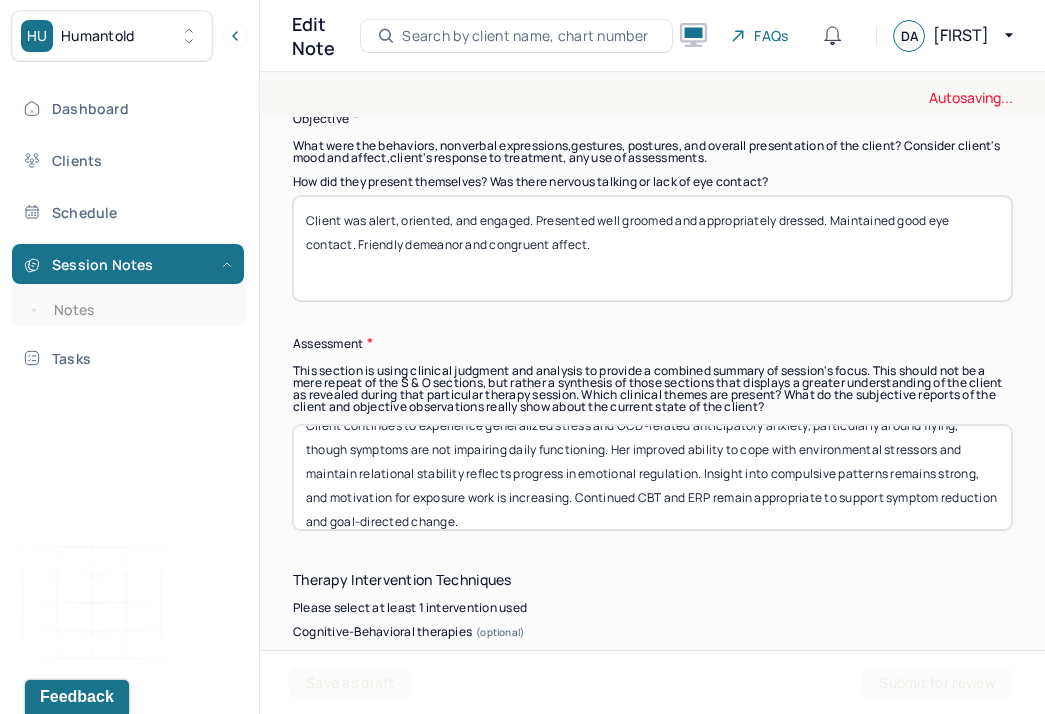 scroll, scrollTop: 40, scrollLeft: 0, axis: vertical 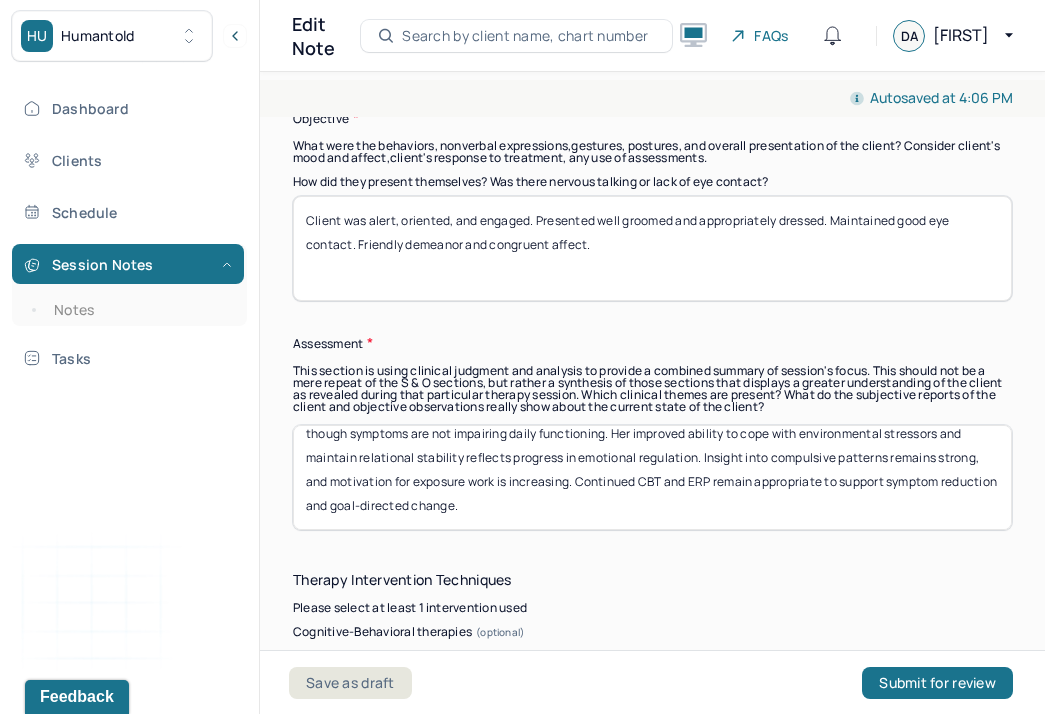 click on "Client continues to experience generalized stress and OCD-related anticipatory anxiety, particularly around flying, though symptoms are not impairing daily functioning. Her improved ability to cope with environmental stressors and maintain relational stability reflects progress in emotional regulation. Insight into compulsive patterns remains strong, and motivation for exposure work is increasing. Continued CBT and ERP remain appropriate to support symptom reduction and goal-directed change." at bounding box center (652, 477) 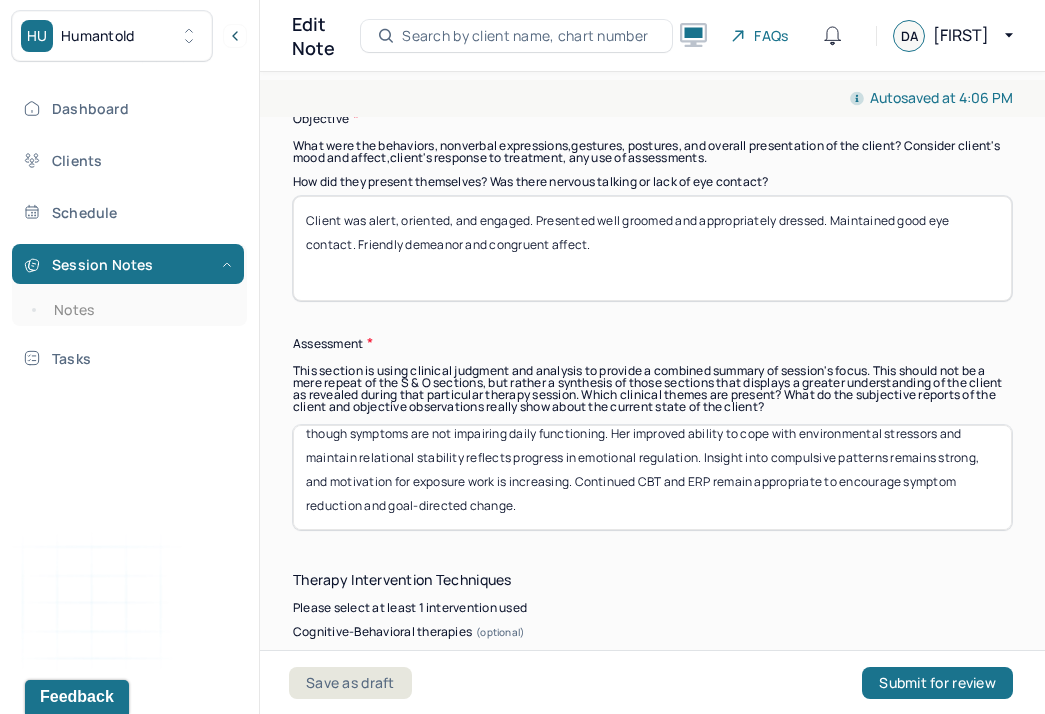 drag, startPoint x: 420, startPoint y: 502, endPoint x: 682, endPoint y: 508, distance: 262.0687 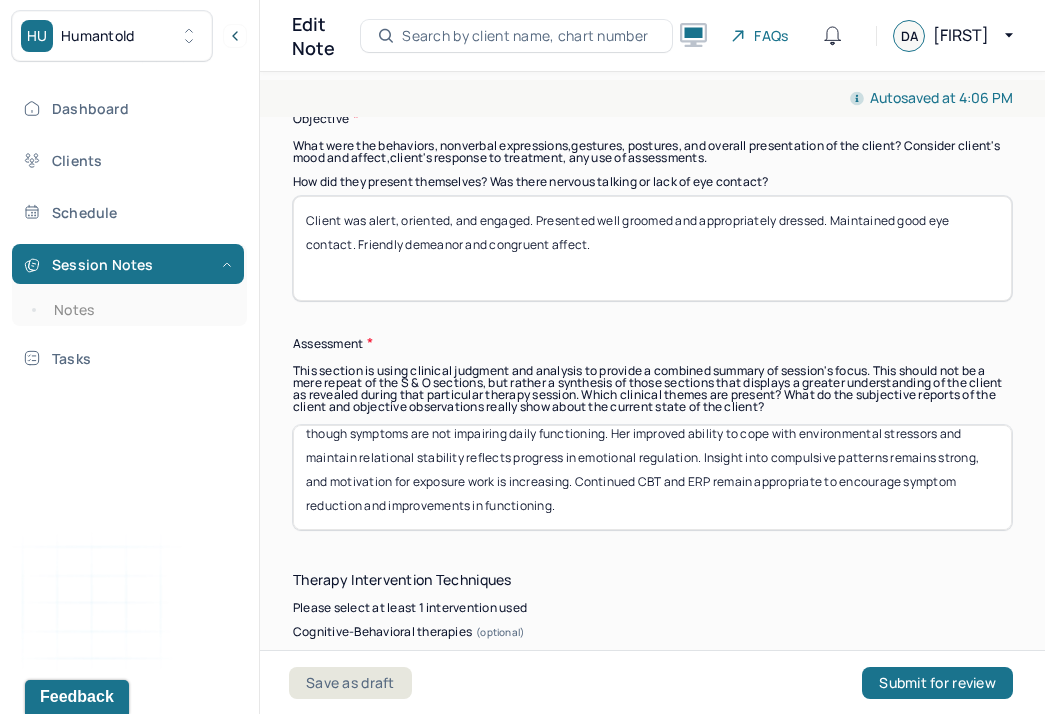 scroll, scrollTop: 0, scrollLeft: 0, axis: both 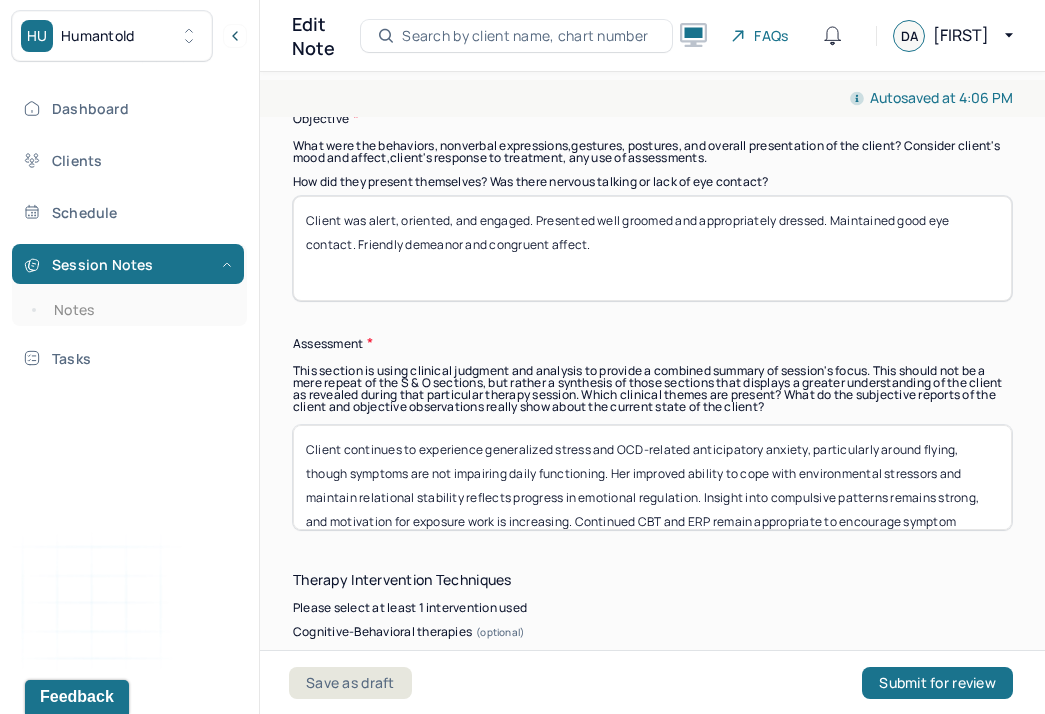 click on "Client continues to experience generalized stress and OCD-related anticipatory anxiety, particularly around flying, though symptoms are not impairing daily functioning. Her improved ability to cope with environmental stressors and maintain relational stability reflects progress in emotional regulation. Insight into compulsive patterns remains strong, and motivation for exposure work is increasing. Continued CBT and ERP remain appropriate to encourage symptom reduction and improvements in functioning." at bounding box center [652, 477] 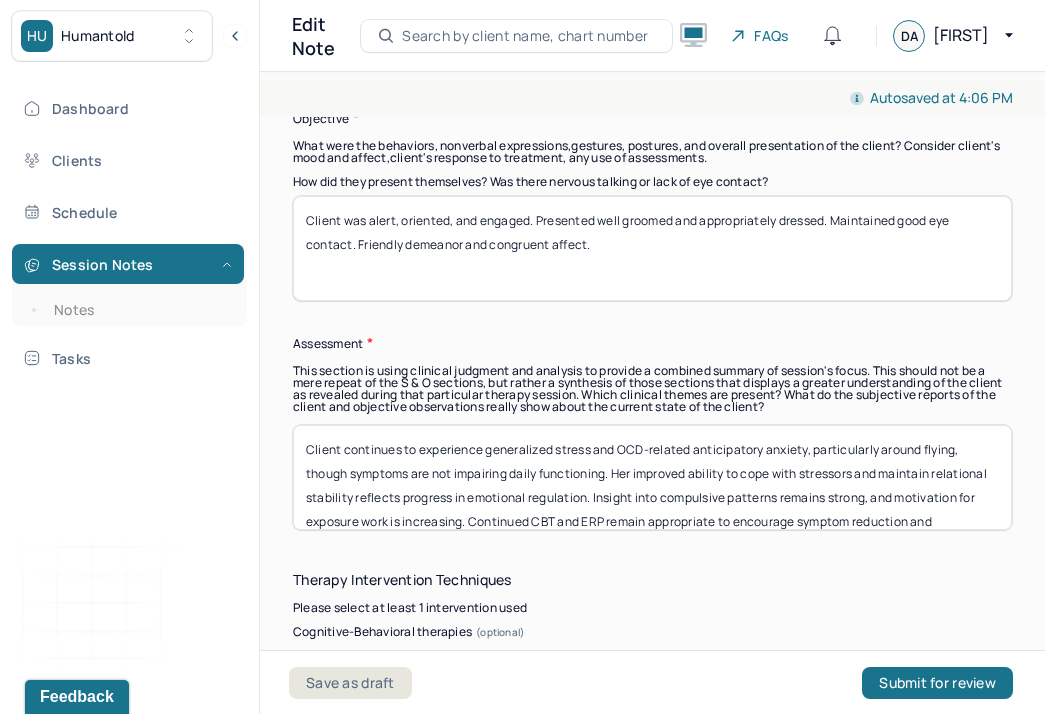 click on "Client continues to experience generalized stress and OCD-related anticipatory anxiety, particularly around flying, though symptoms are not impairing daily functioning. Her improved ability to cope with stressors and maintain relational stability reflects progress in emotional regulation. Insight into compulsive patterns remains strong, and motivation for exposure work is increasing. Continued CBT and ERP remain appropriate to encourage symptom reduction and improvements in functioning." at bounding box center (652, 477) 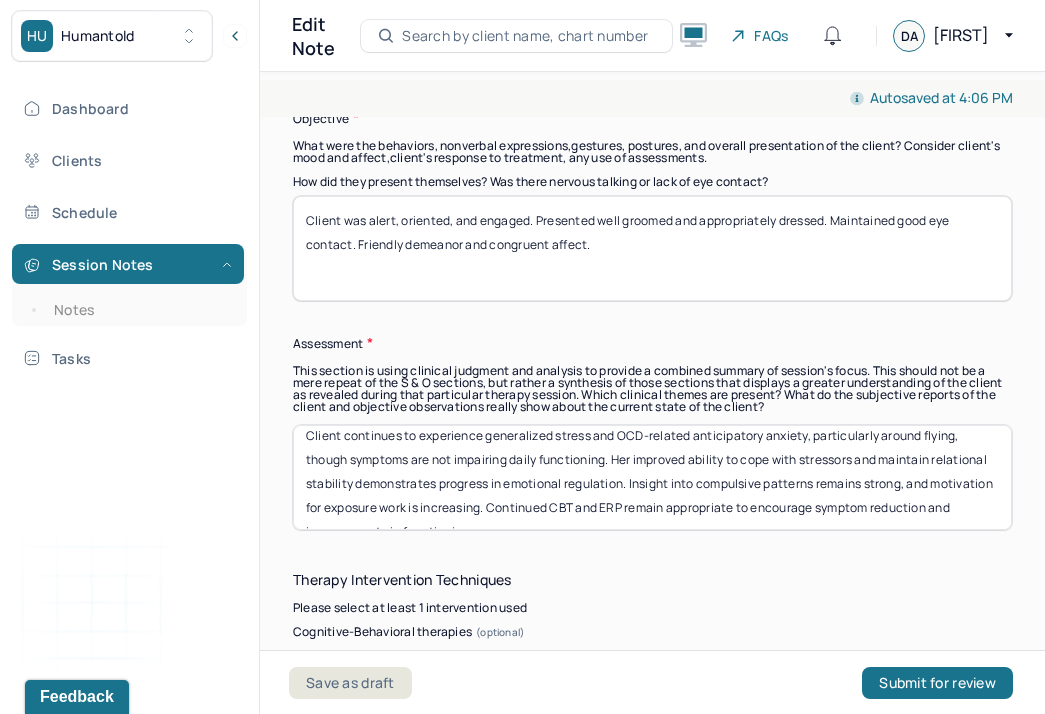 scroll, scrollTop: 16, scrollLeft: 0, axis: vertical 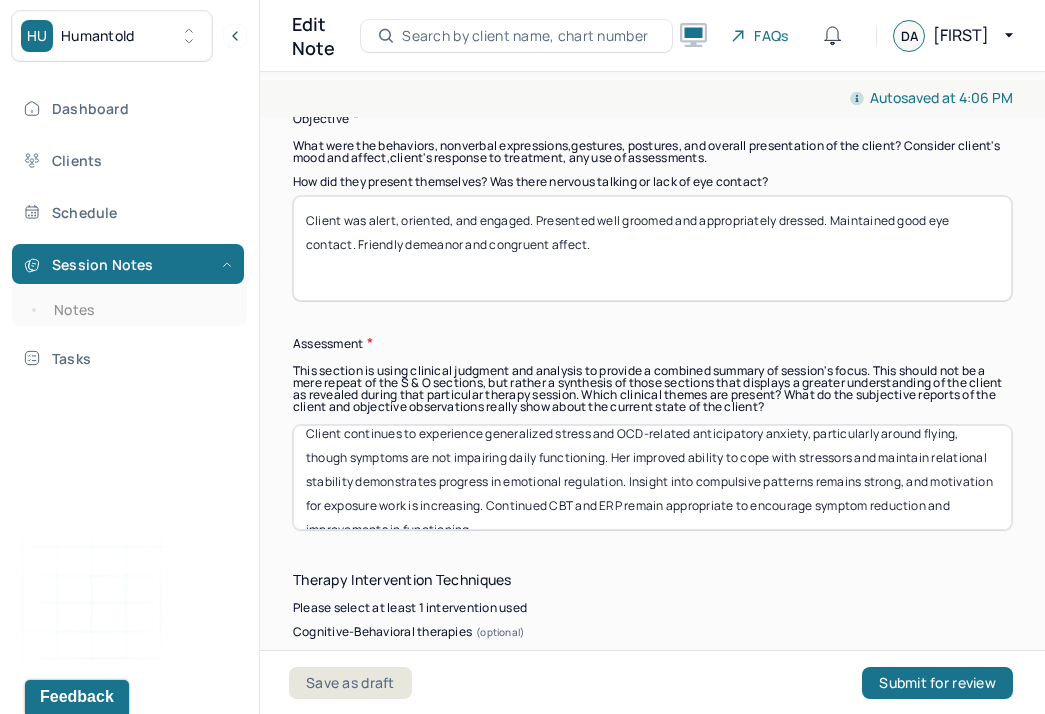 click on "Client continues to experience generalized stress and OCD-related anticipatory anxiety, particularly around flying, though symptoms are not impairing daily functioning. Her improved ability to cope with stressors and maintain relational stability demonstrates progress in emotional regulation. Insight into compulsive patterns remains strong, and motivation for exposure work is increasing. Continued CBT and ERP remain appropriate to encourage symptom reduction and improvements in functioning." at bounding box center (652, 477) 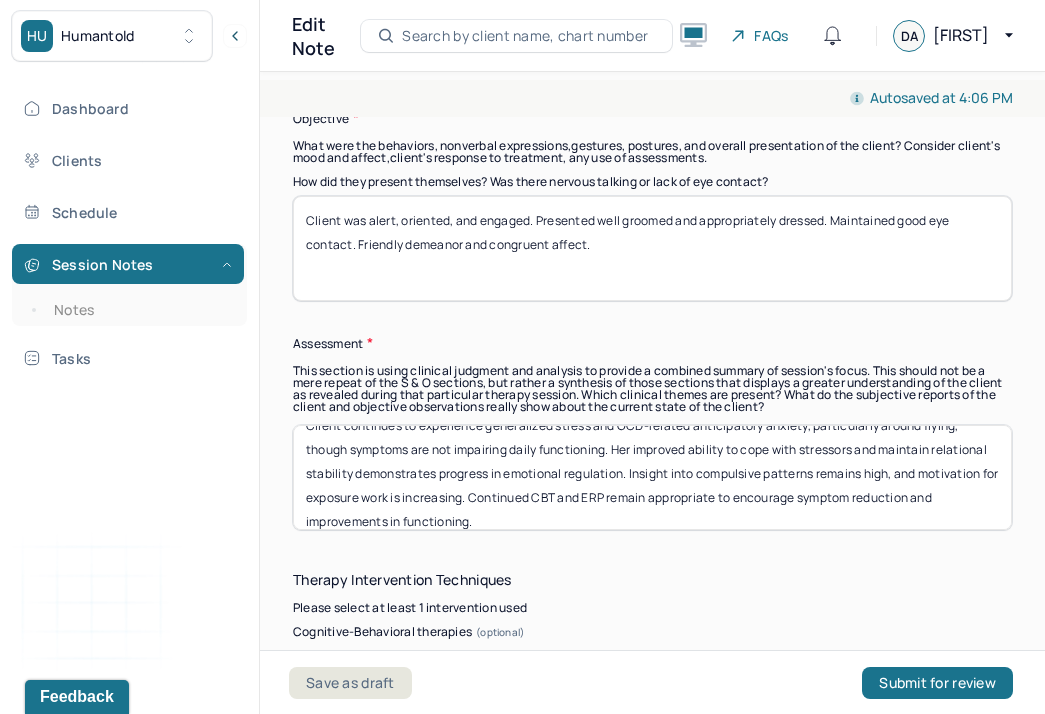 scroll, scrollTop: 40, scrollLeft: 0, axis: vertical 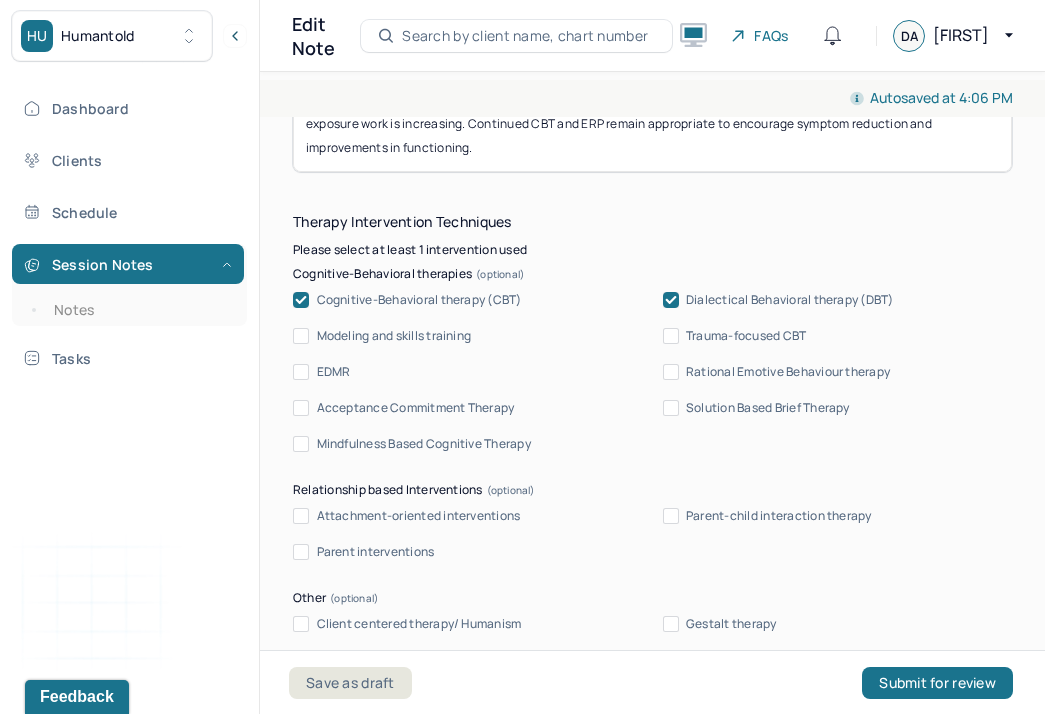 type on "Client continues to experience generalized stress and OCD-related anticipatory anxiety, particularly around flying, though symptoms are not impairing daily functioning. Her improved ability to cope with stressors and maintain relational stability demonstrates progress in emotional regulation. Insight into compulsive patterns remains high, and motivation for exposure work is increasing. Continued CBT and ERP remain appropriate to encourage symptom reduction and improvements in functioning." 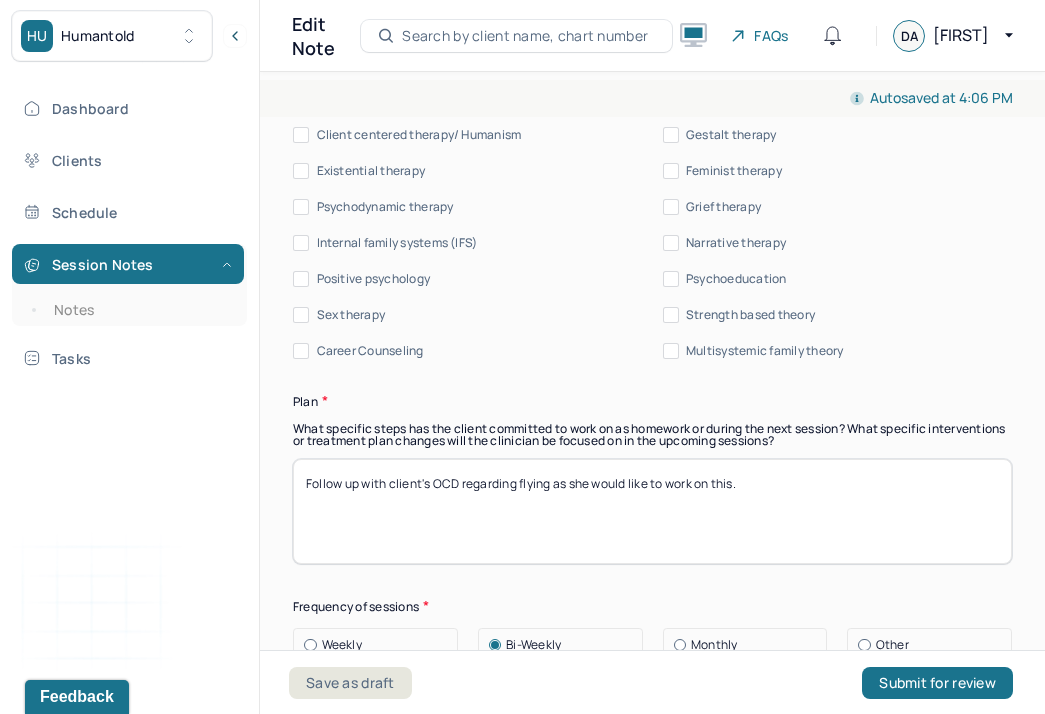 scroll, scrollTop: 2567, scrollLeft: 0, axis: vertical 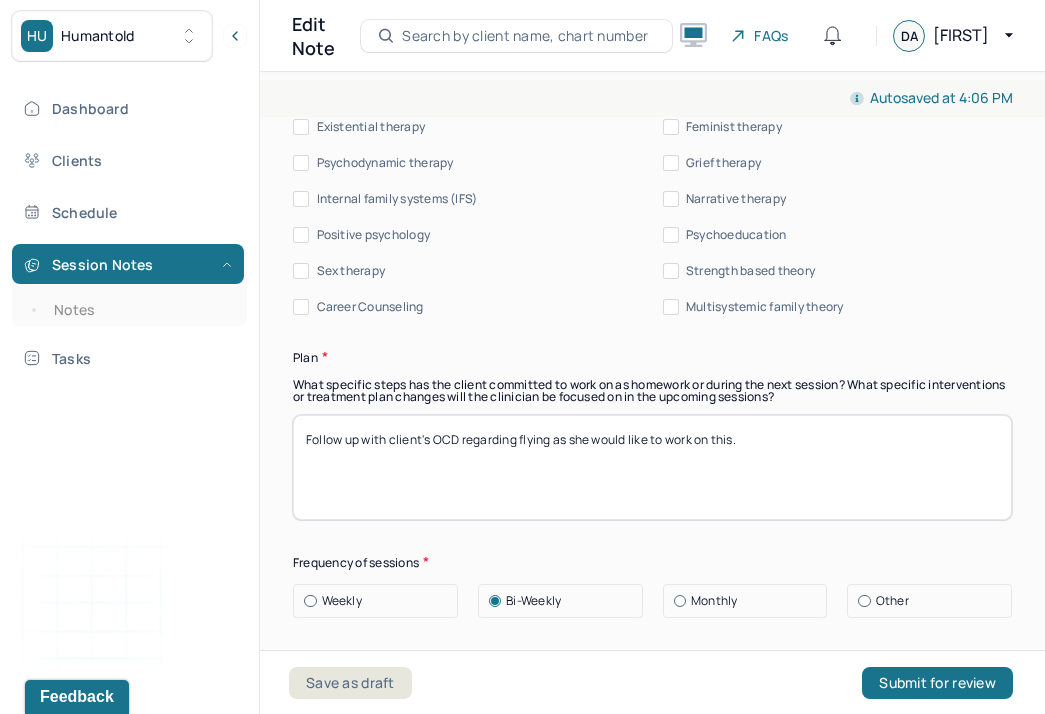 drag, startPoint x: 820, startPoint y: 440, endPoint x: 145, endPoint y: 428, distance: 675.1066 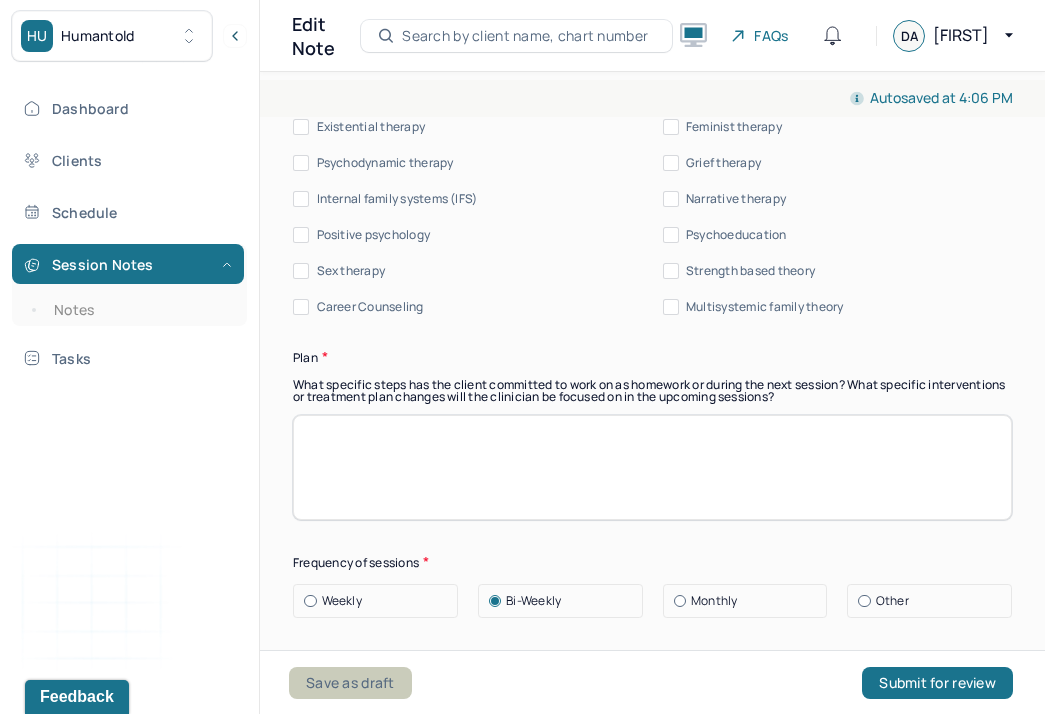 type 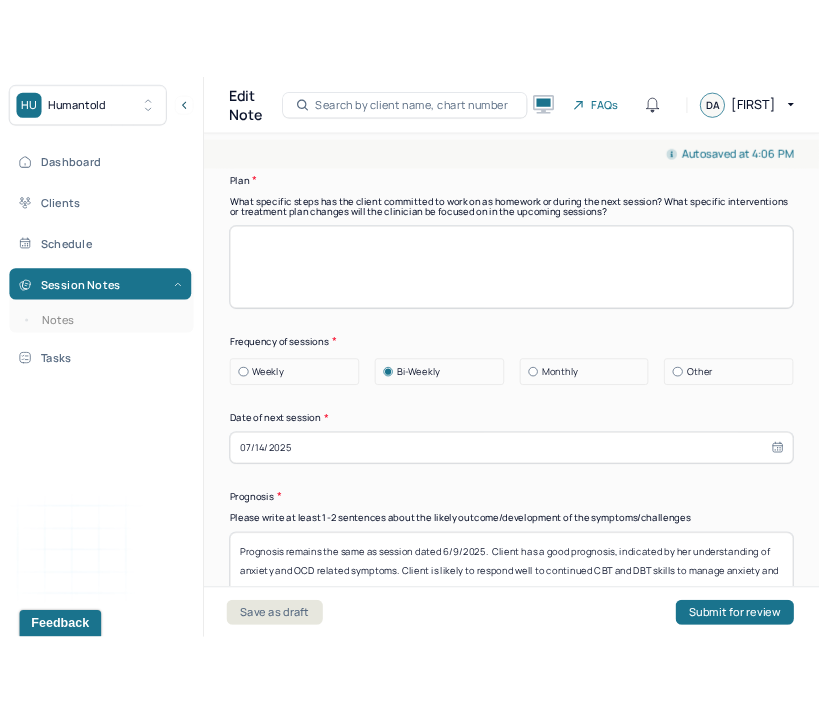 scroll, scrollTop: 2792, scrollLeft: 0, axis: vertical 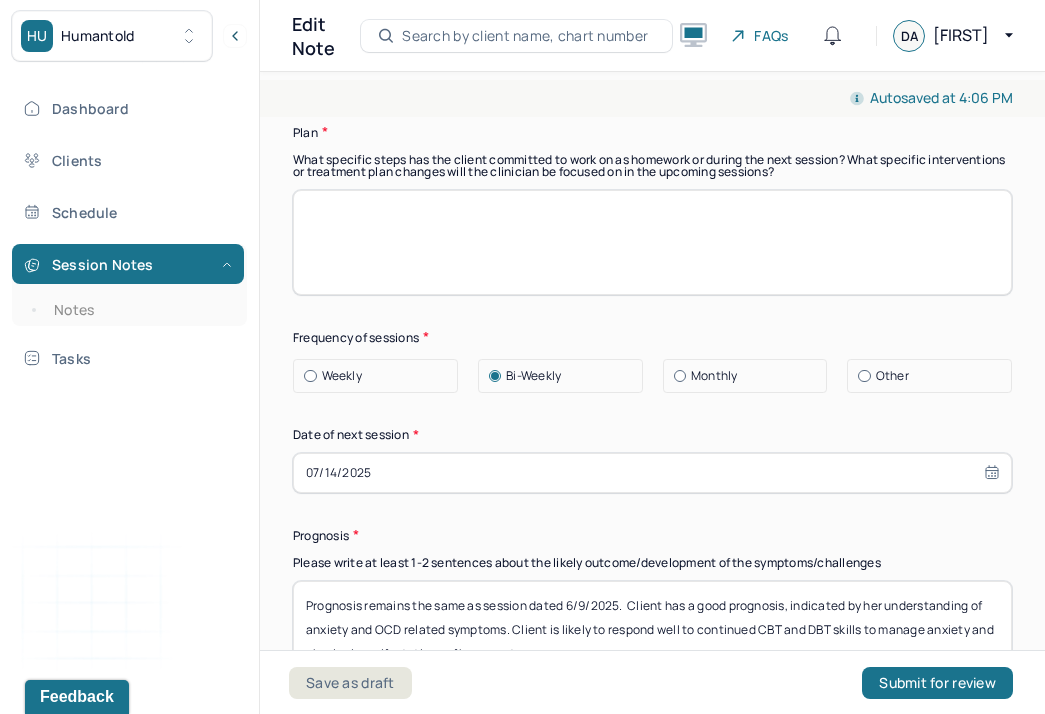 click on "07/14/2025" at bounding box center [652, 473] 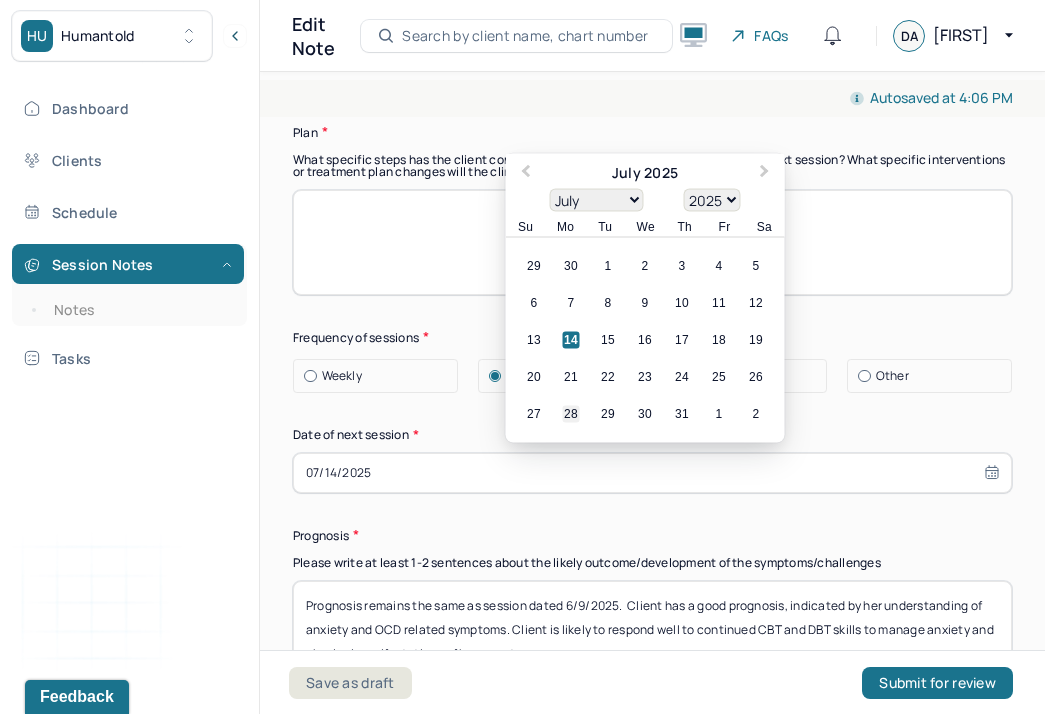 click on "28" at bounding box center [571, 413] 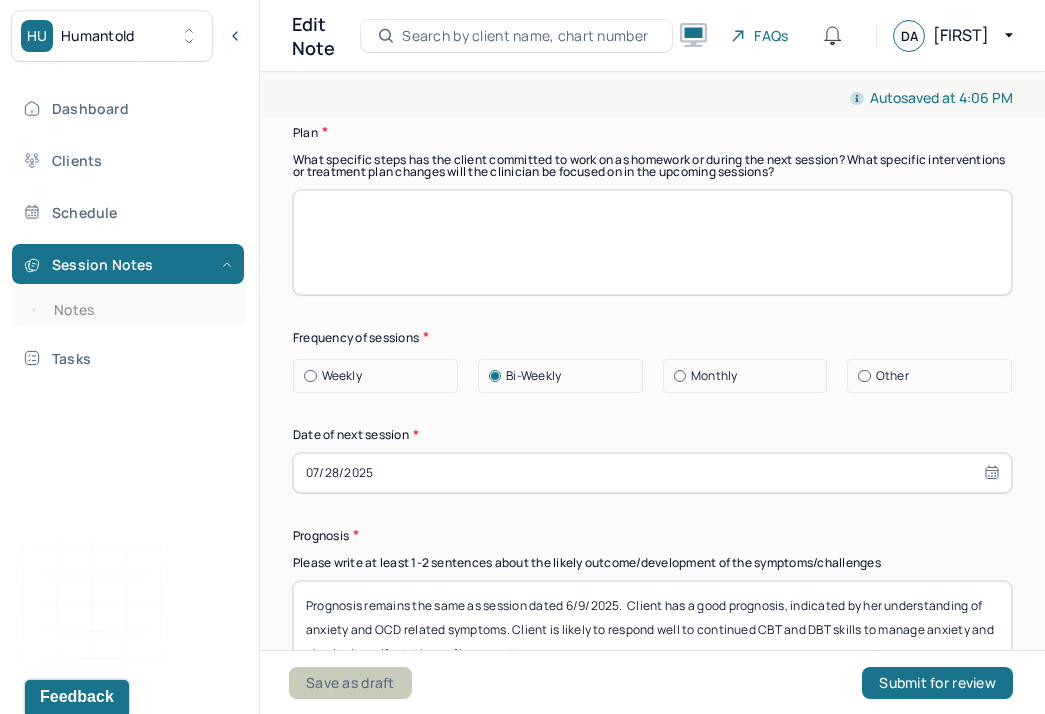 click on "Save as draft" at bounding box center [350, 683] 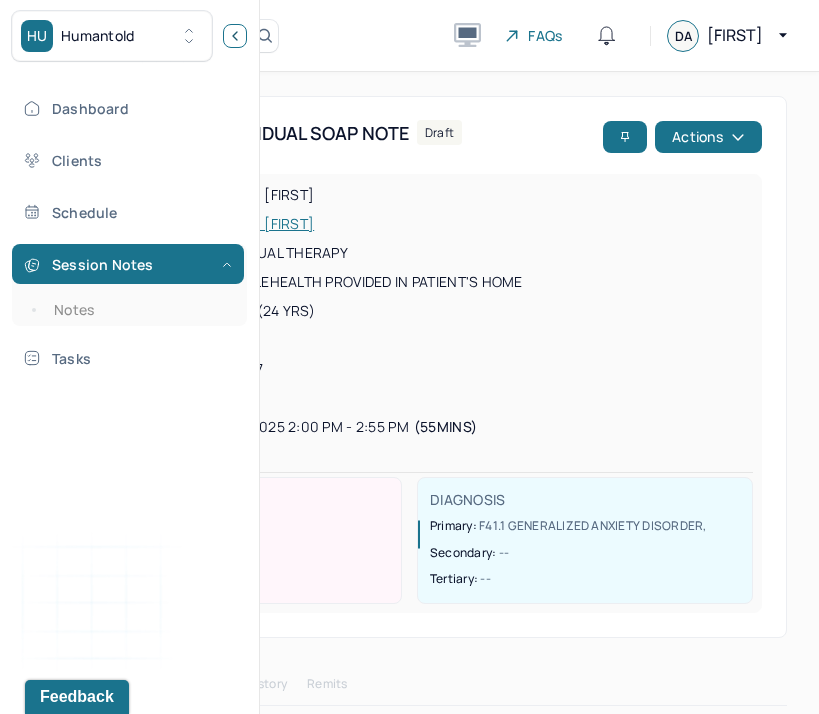 click at bounding box center [235, 36] 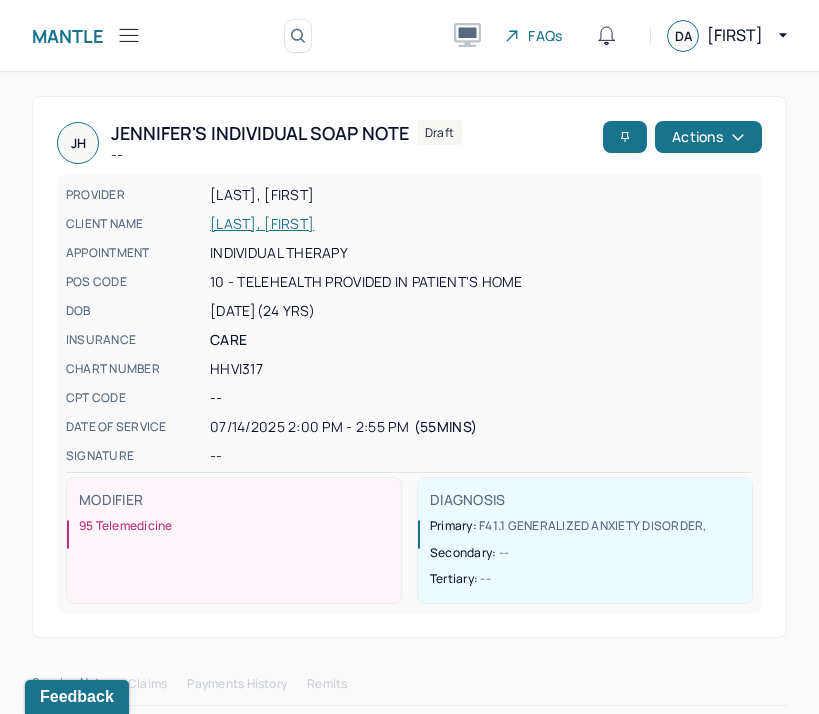 click 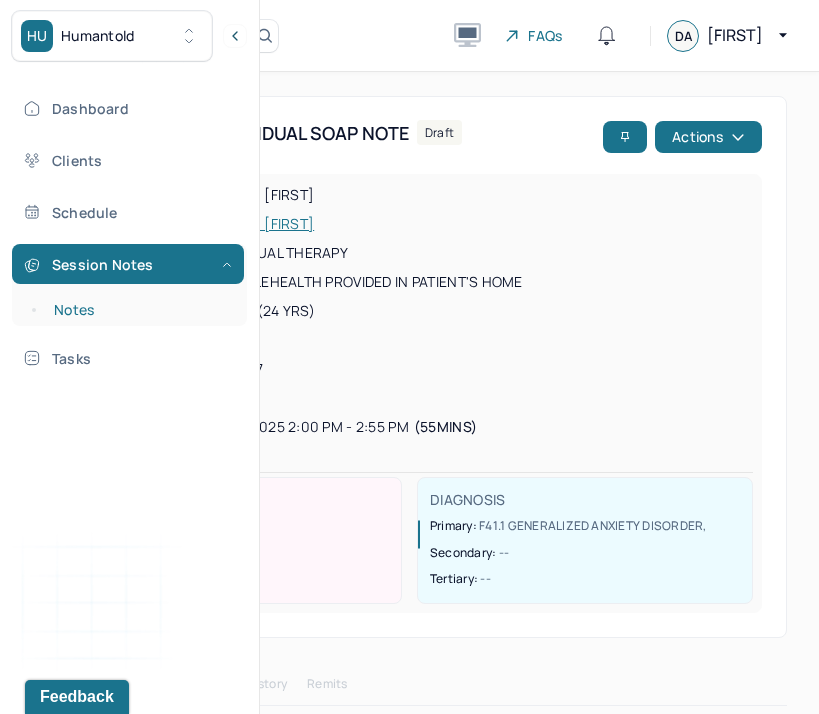 click on "Notes" at bounding box center (139, 310) 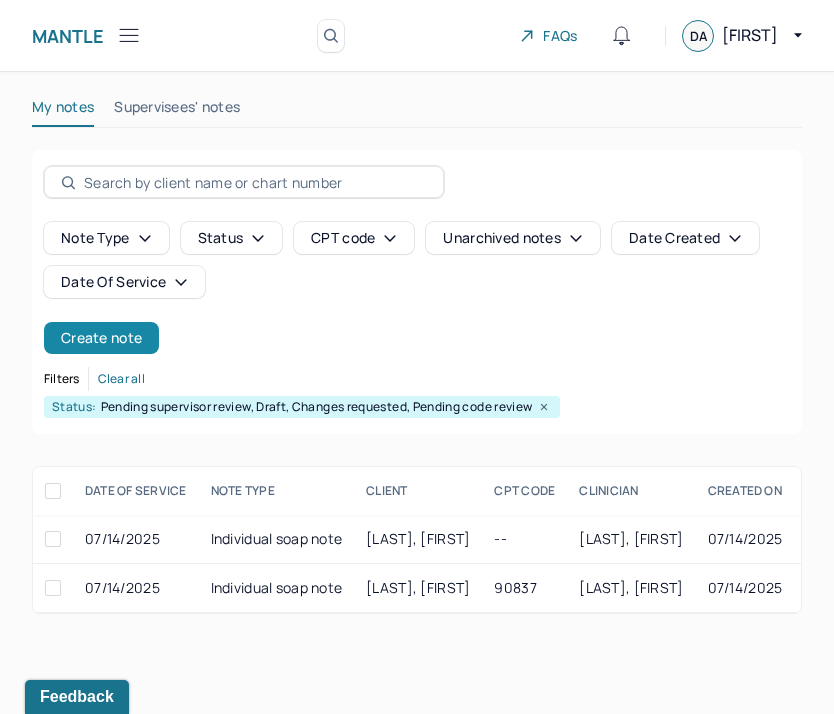 click on "Create note" at bounding box center (101, 338) 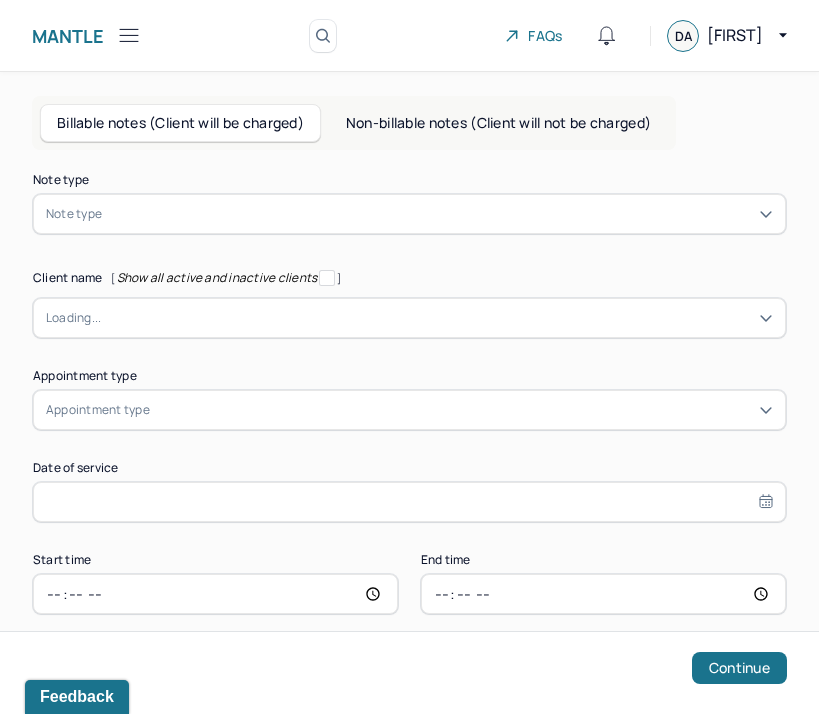 click on "Note type" at bounding box center [409, 214] 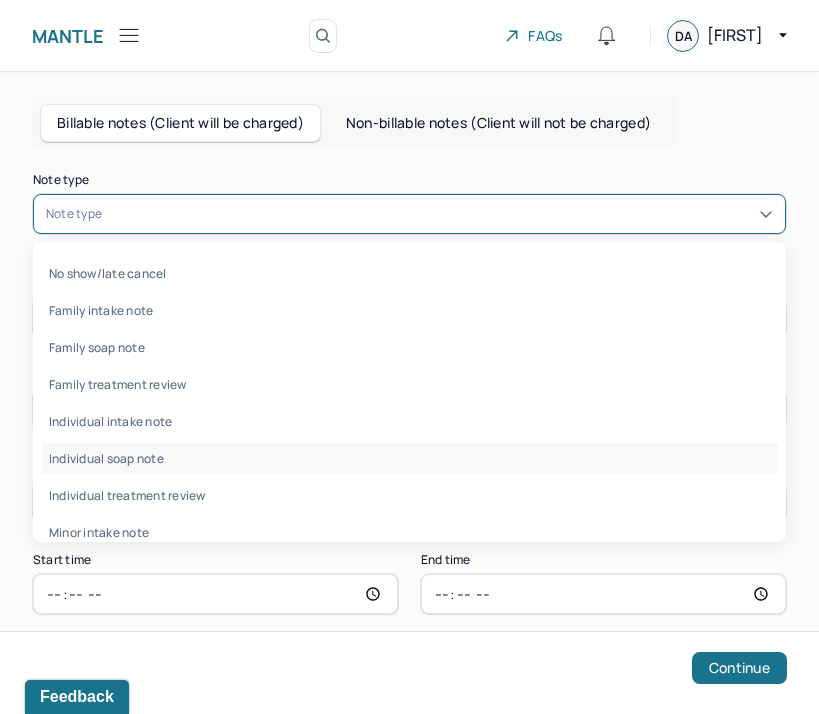 click on "Individual soap note" at bounding box center (409, 458) 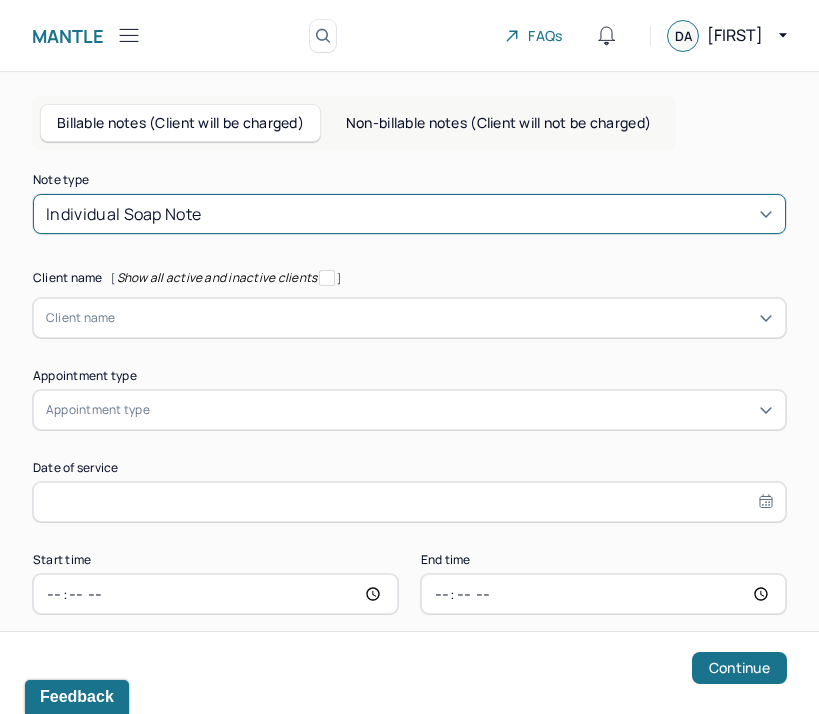 click on "Client name" at bounding box center (81, 318) 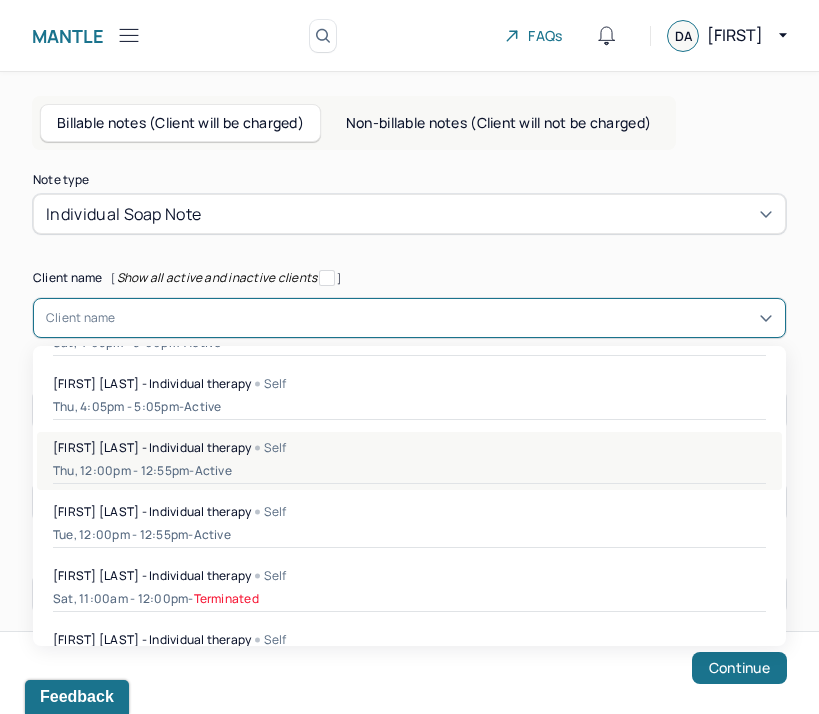scroll, scrollTop: 0, scrollLeft: 0, axis: both 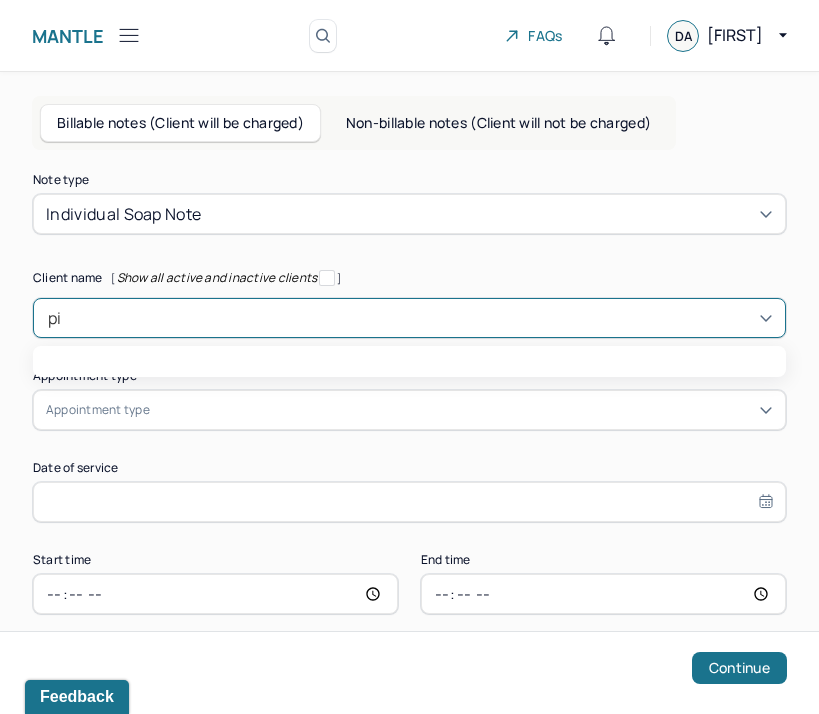 type on "pin" 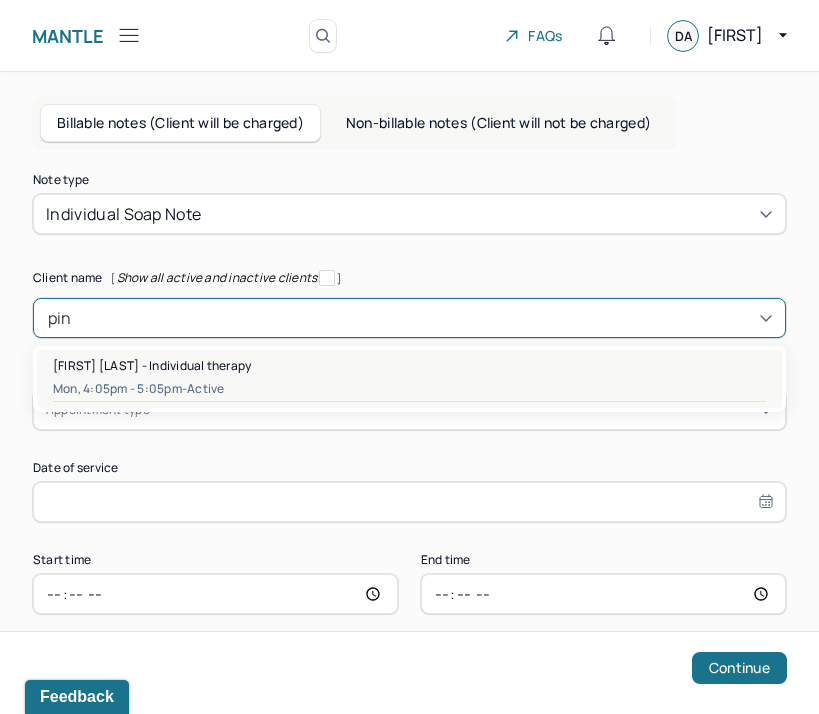 click on "Mon, 4:05pm - 5:05pm  -  active" at bounding box center [409, 389] 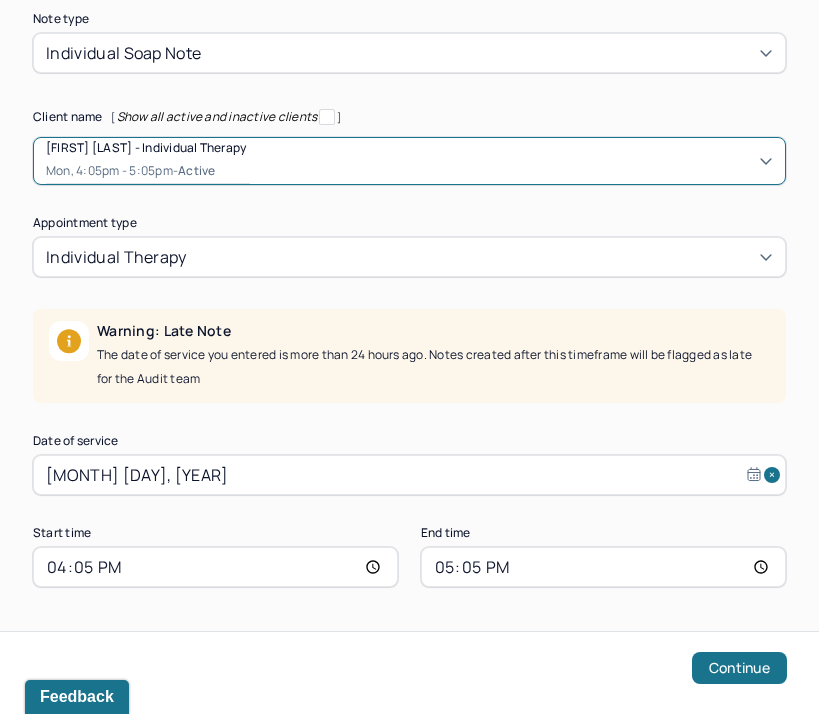 scroll, scrollTop: 189, scrollLeft: 0, axis: vertical 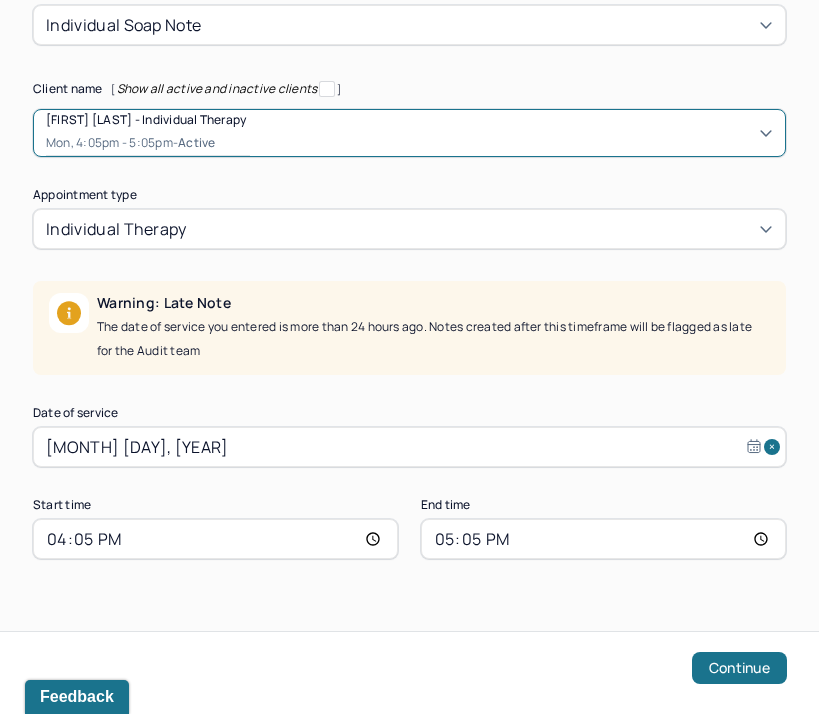 click on "[MONTH] [DAY], [YEAR]" at bounding box center [409, 447] 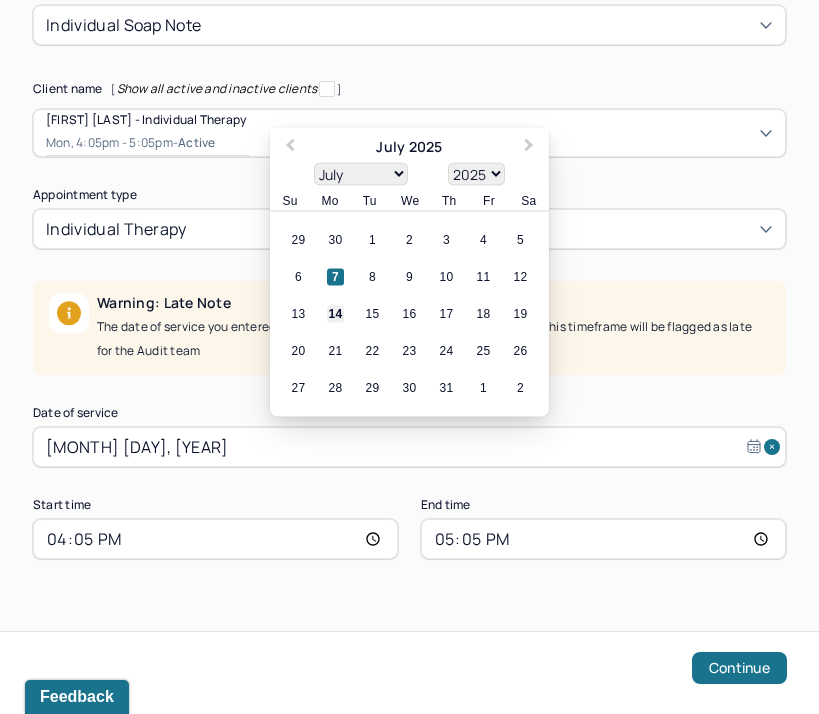 click on "14" at bounding box center [335, 314] 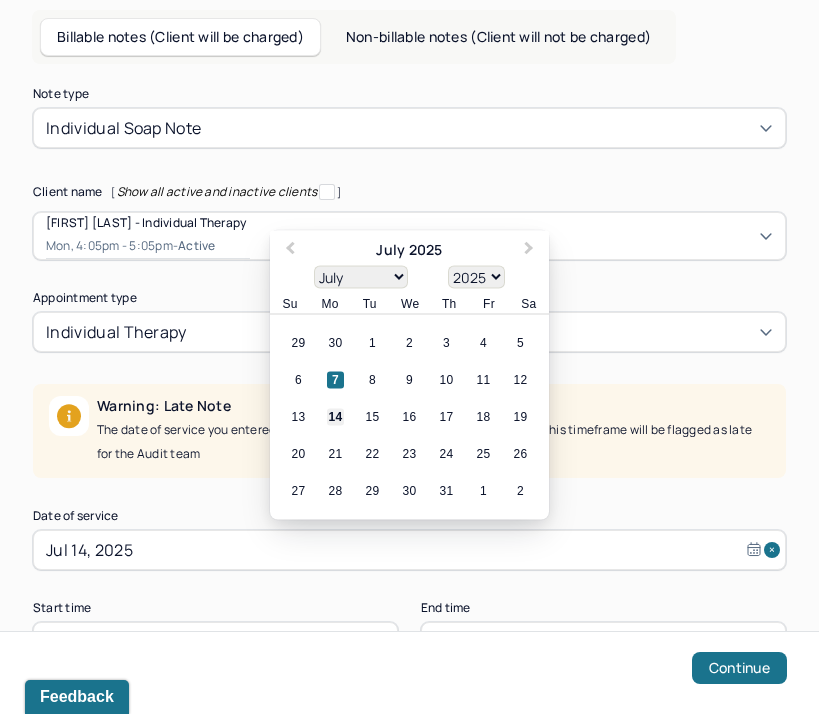 scroll, scrollTop: 63, scrollLeft: 0, axis: vertical 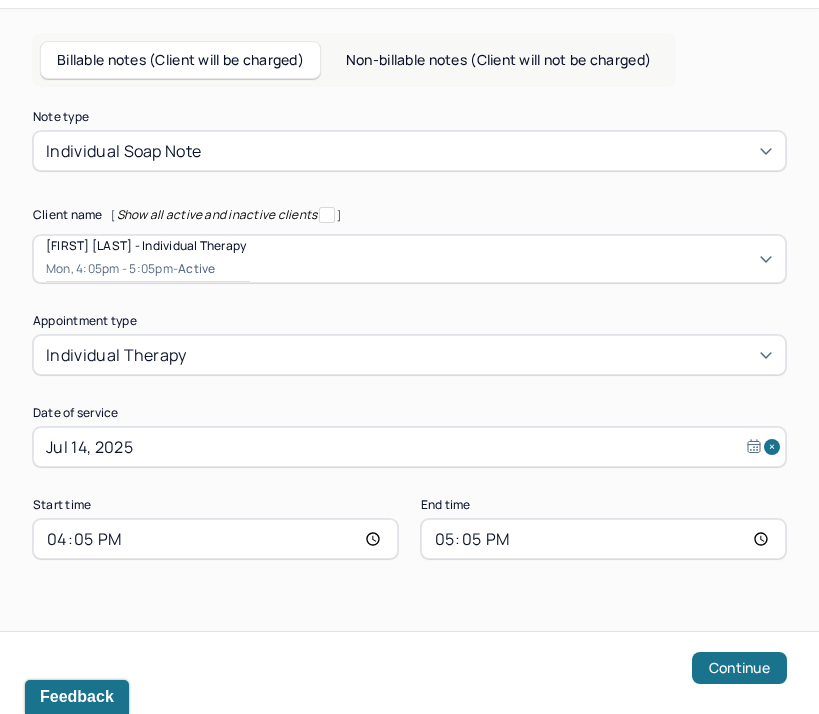 click on "17:05" at bounding box center (603, 539) 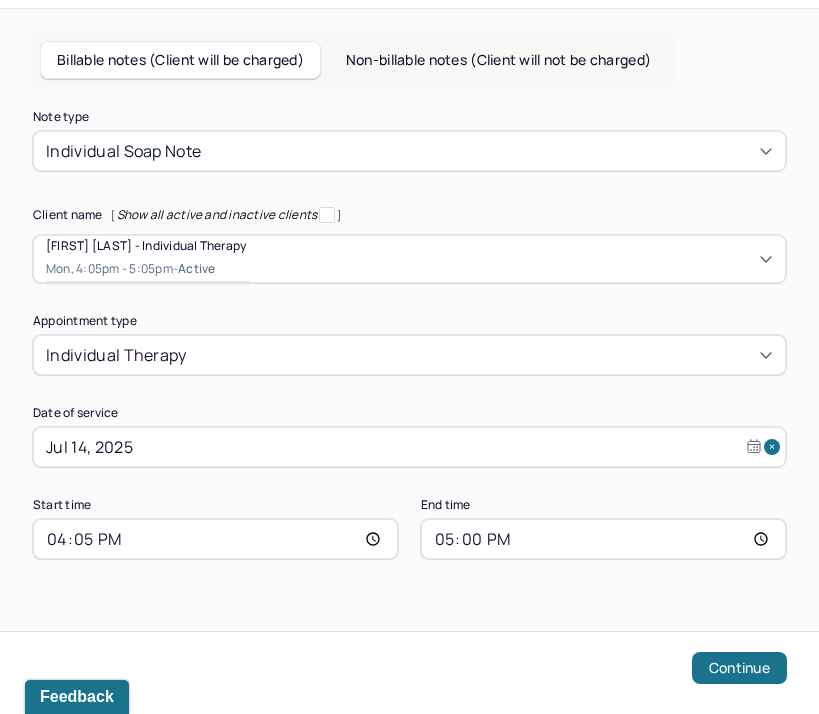 click on "Note type Individual soap note Client name [ Show all active and inactive clients ] Allison Pinheiro - Individual therapy Mon, 4:05pm - 5:05pm  -  active Supervisee name Deanna Aliperti Appointment type individual therapy Date of service Jul 14, 2025 Start time 16:05 End time 17:00   Continue" at bounding box center [409, 401] 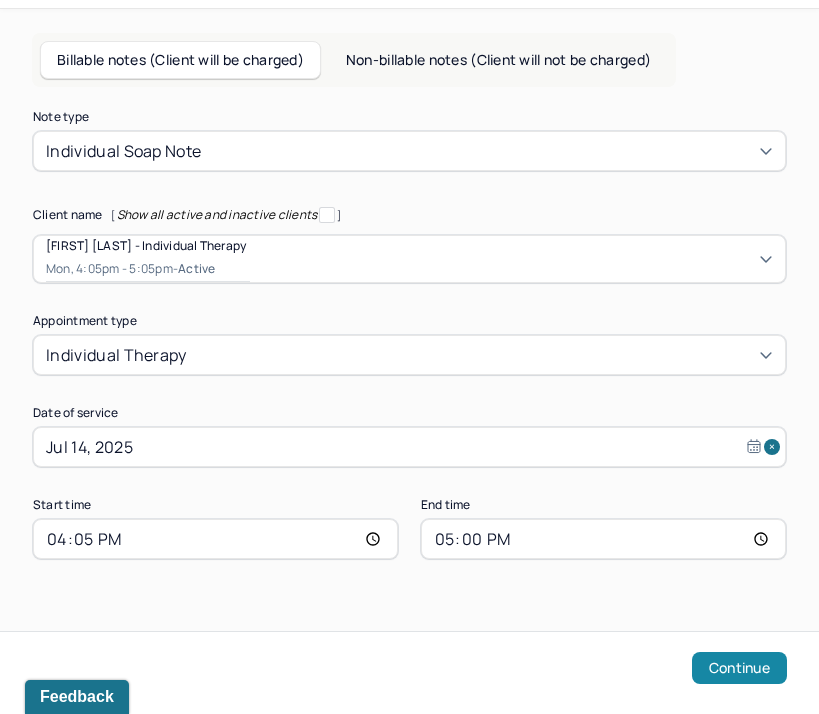 click on "Continue" at bounding box center (739, 668) 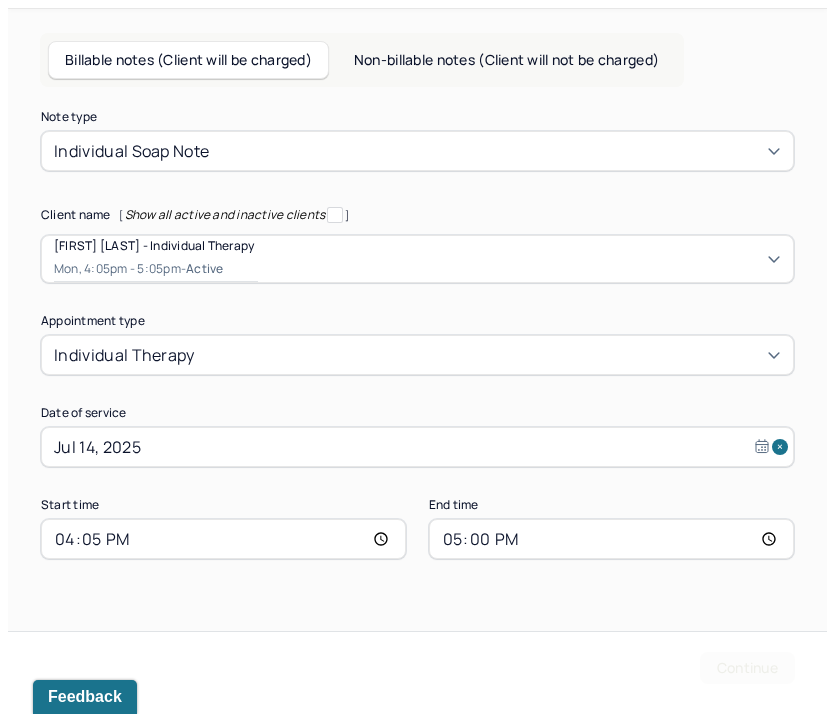 scroll, scrollTop: 0, scrollLeft: 0, axis: both 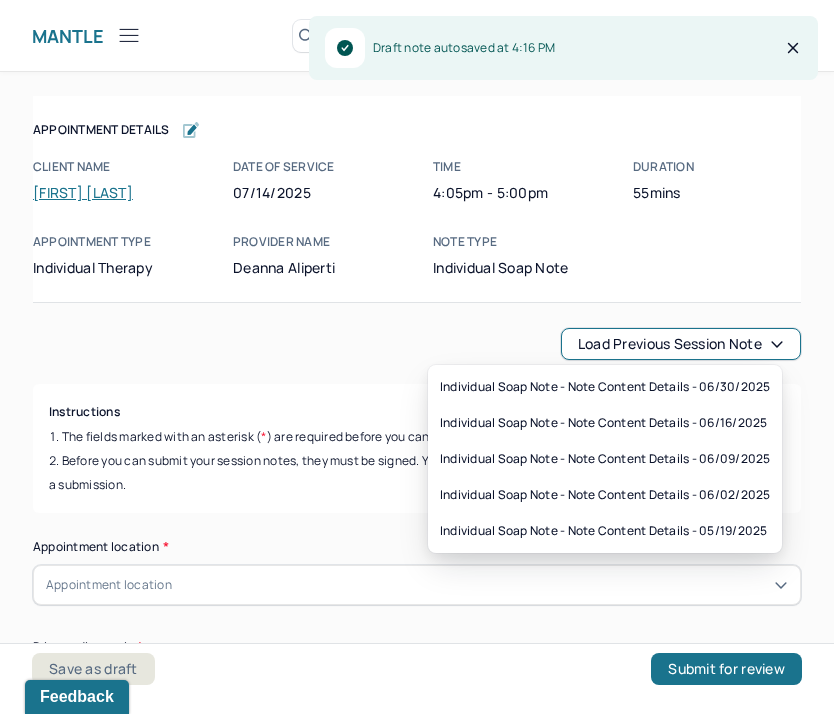 click on "Load previous session note" at bounding box center [681, 344] 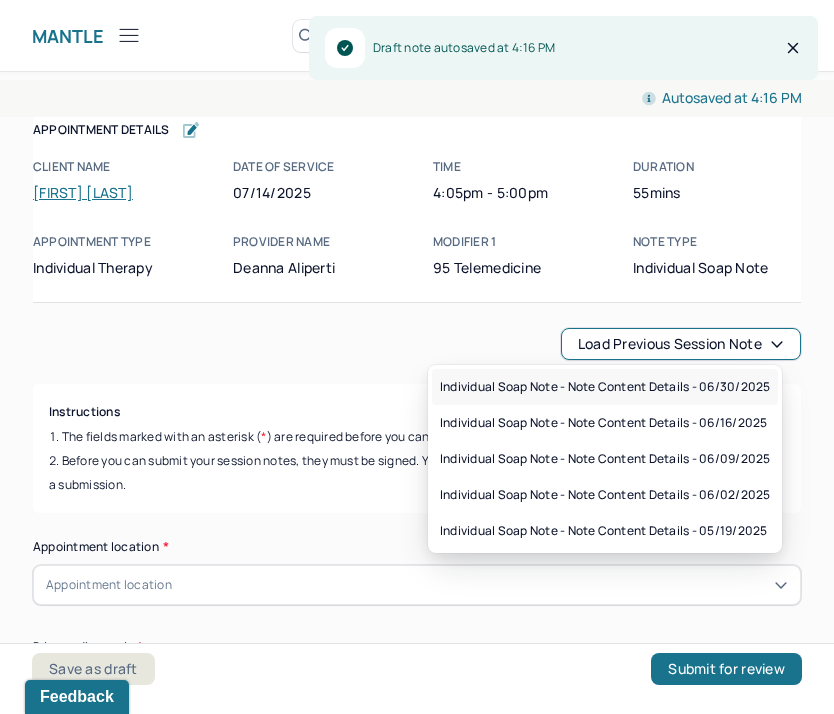 click on "Individual soap note   - Note content Details -   06/30/2025" at bounding box center [605, 387] 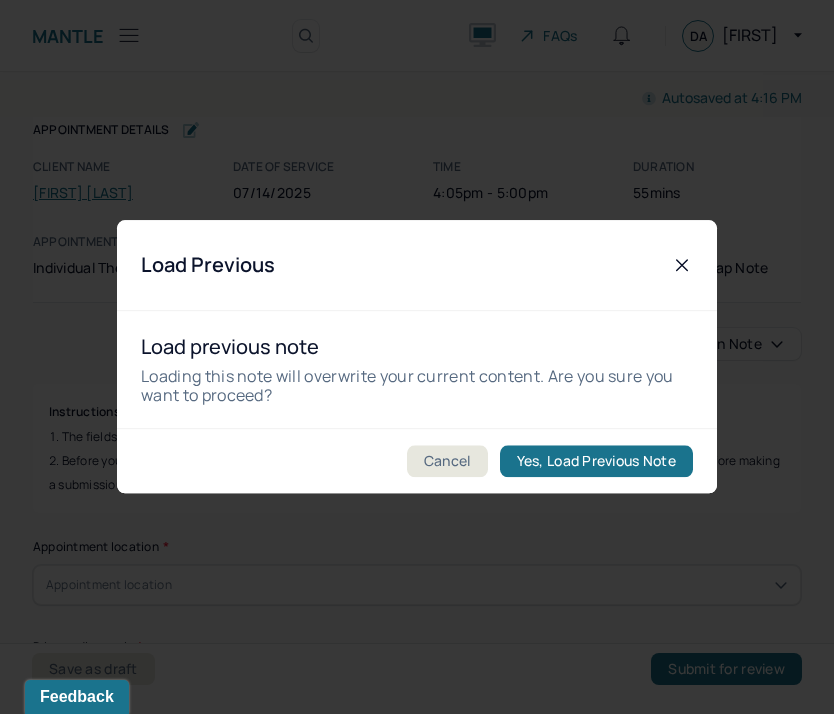 click on "Yes, Load Previous Note" at bounding box center (596, 462) 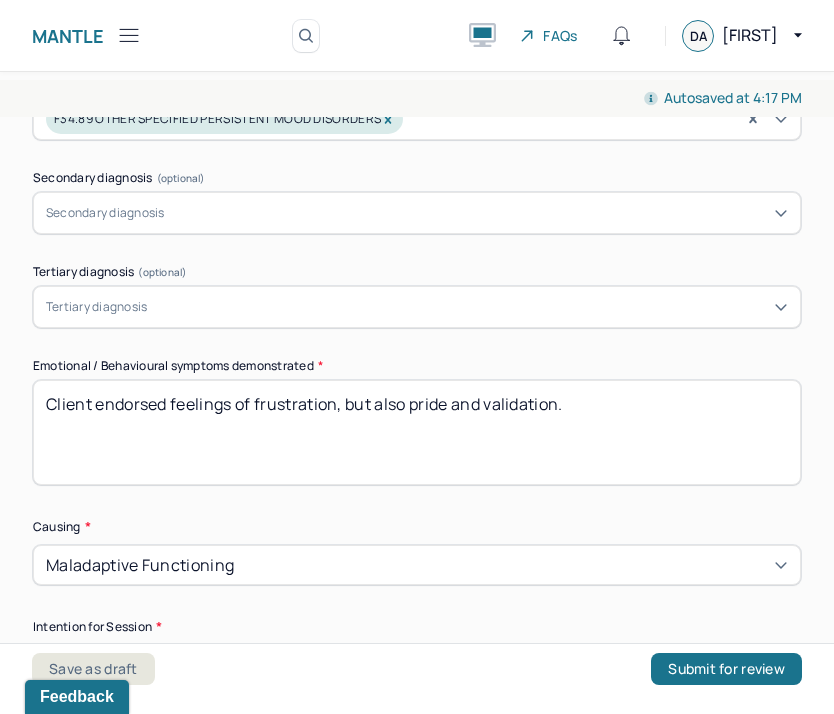 scroll, scrollTop: 1157, scrollLeft: 0, axis: vertical 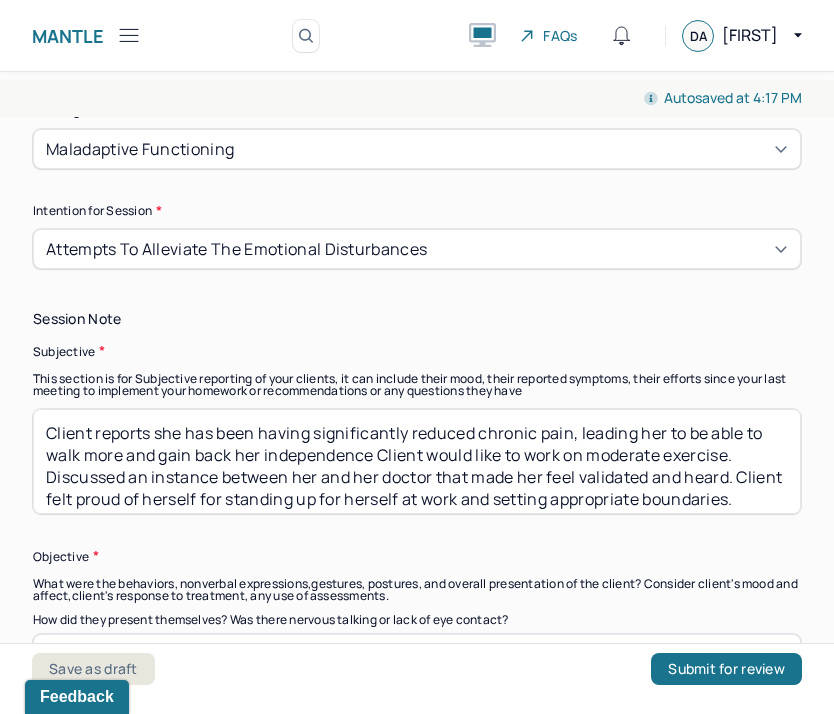 click on "Client reports she has been having significantly reduced chronic pain, leading her to be able to walk more and gain back her independence  Client would like to work on moderate exercise. Discussed an instance between her and her doctor that made her feel validated and heard. Client felt proud of herself for standing up for herself at work and setting appropriate boundaries." at bounding box center (417, 461) 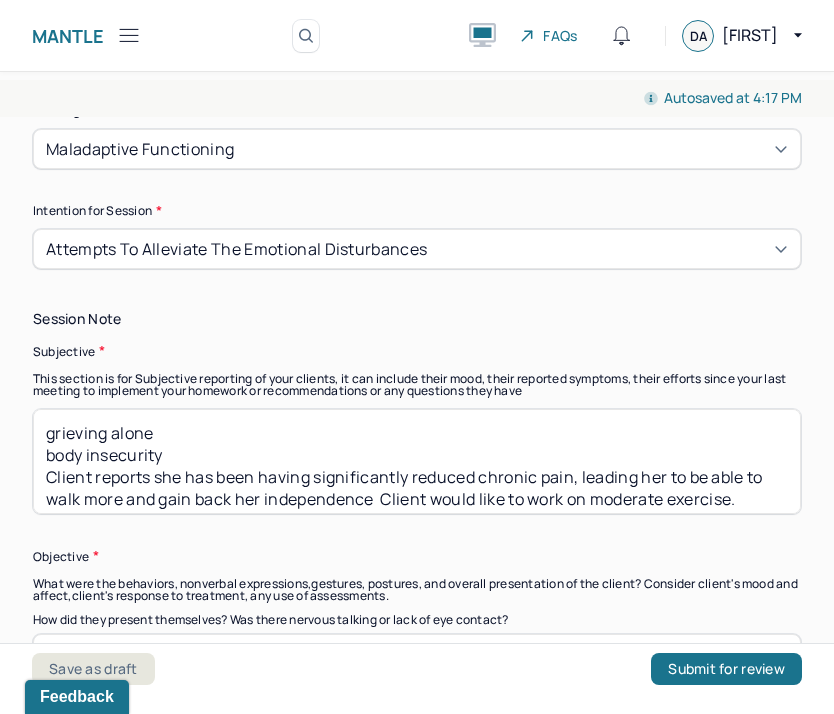 type on "grieving alone
body insecurity
Client reports she has been having significantly reduced chronic pain, leading her to be able to walk more and gain back her independence  Client would like to work on moderate exercise. Discussed an instance between her and her doctor that made her feel validated and heard. Client felt proud of herself for standing up for herself at work and setting appropriate boundaries." 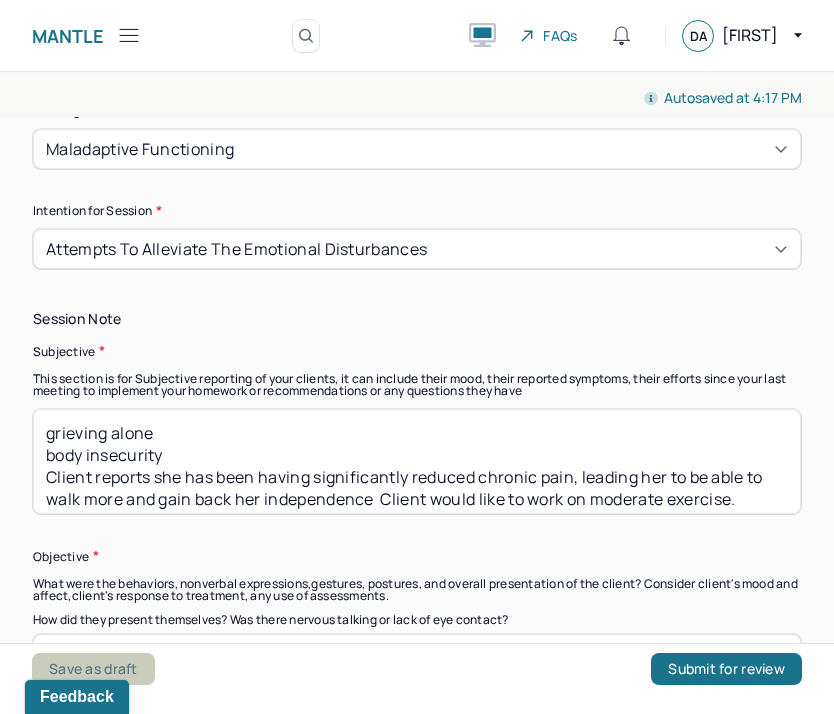 click on "Save as draft" at bounding box center (93, 669) 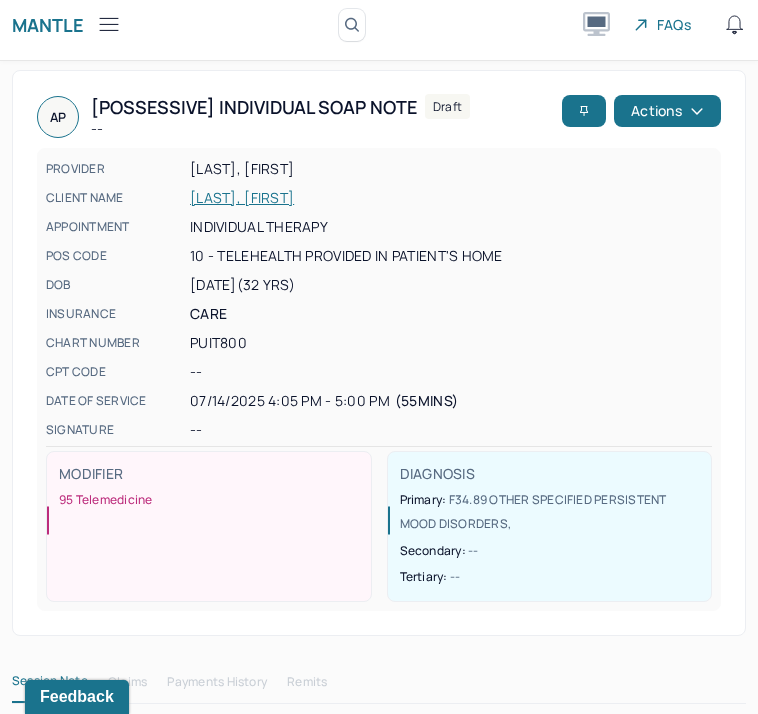 scroll, scrollTop: 0, scrollLeft: 0, axis: both 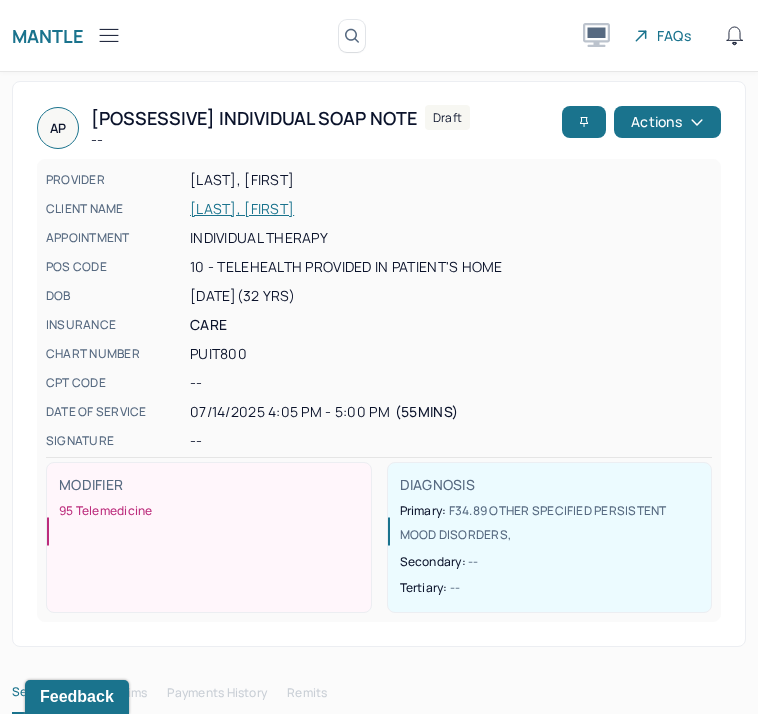 drag, startPoint x: 126, startPoint y: 26, endPoint x: 128, endPoint y: 82, distance: 56.0357 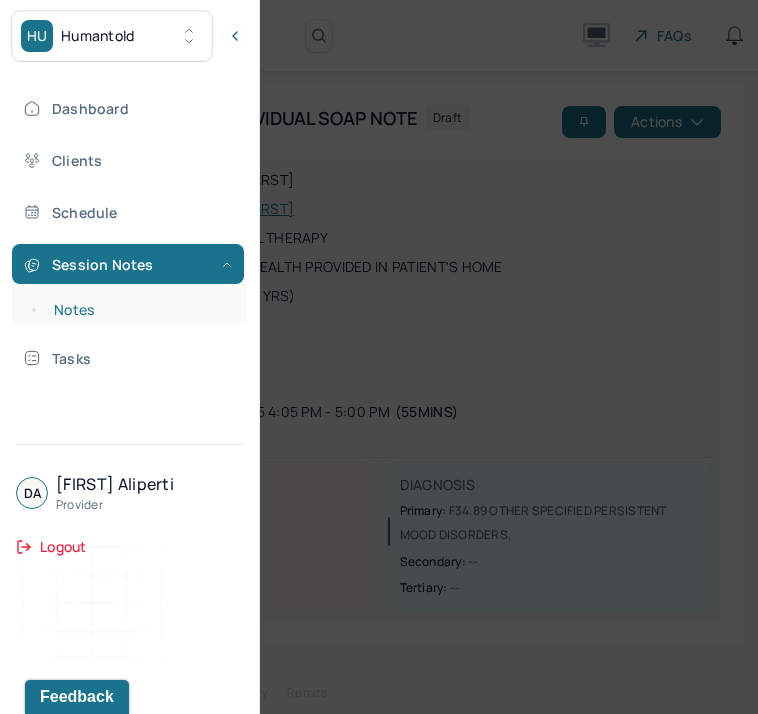 click on "Notes" at bounding box center [139, 310] 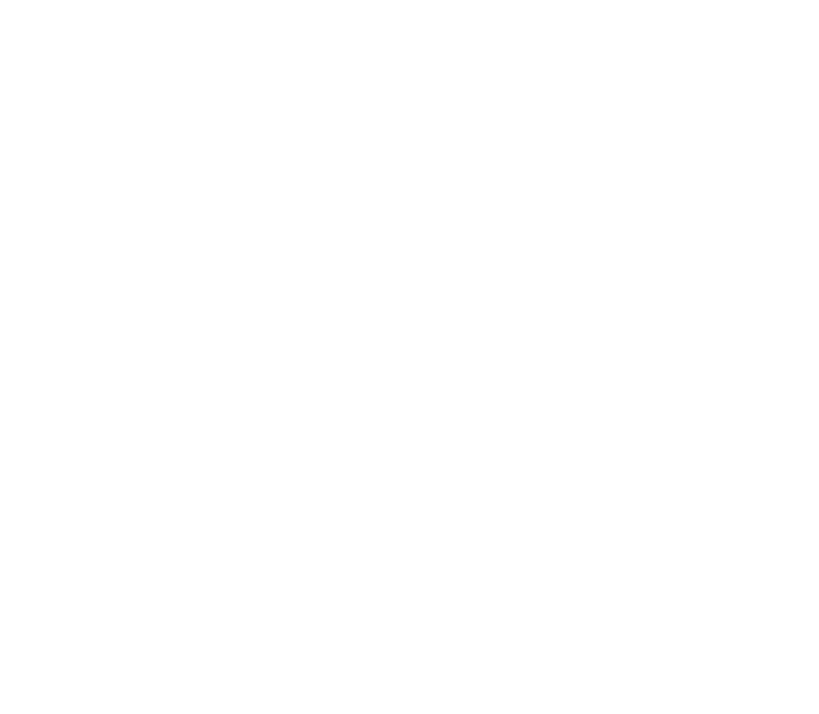 scroll, scrollTop: 0, scrollLeft: 0, axis: both 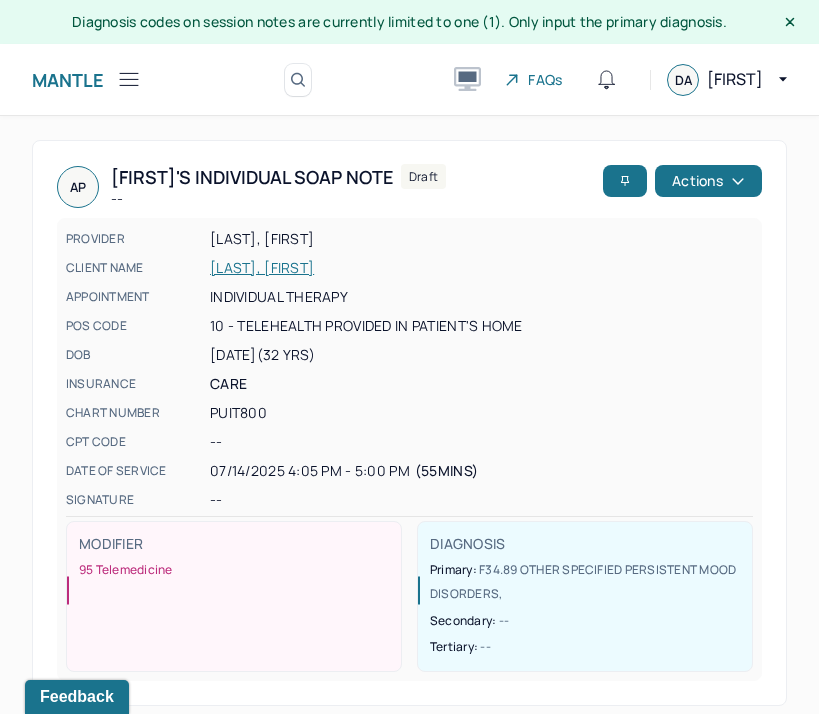 click 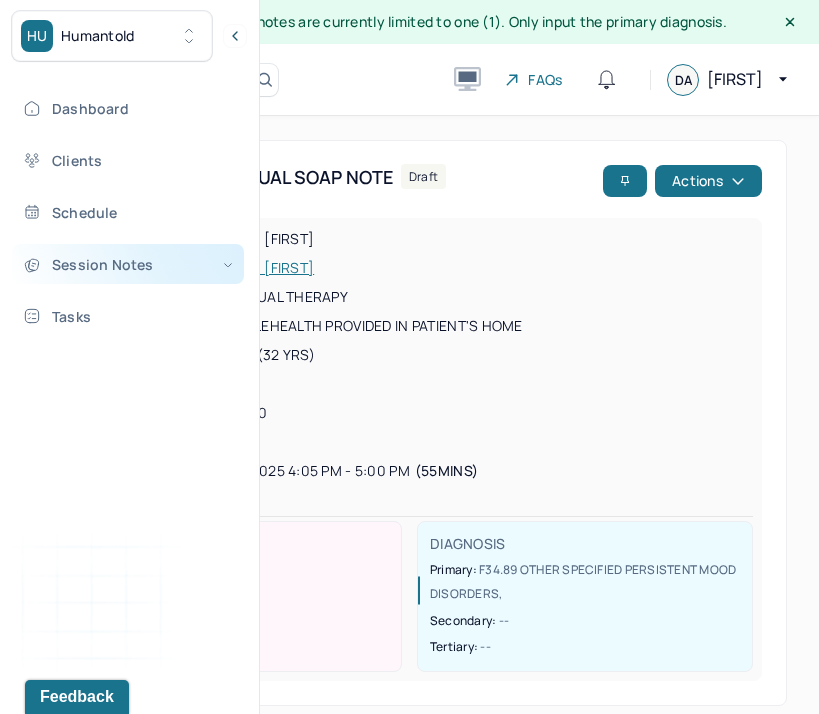 drag, startPoint x: 82, startPoint y: 275, endPoint x: 82, endPoint y: 286, distance: 11 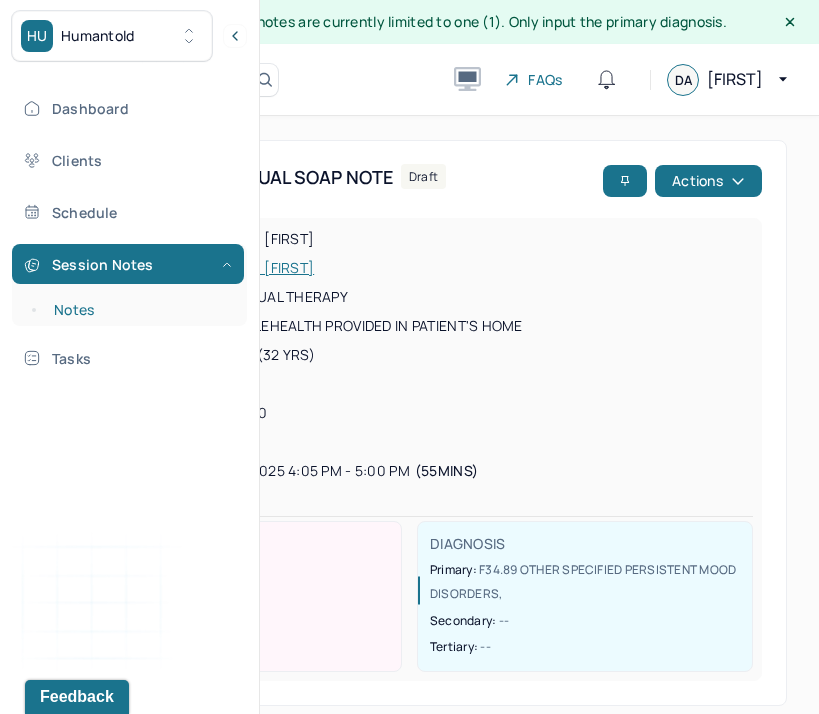 click on "Notes" at bounding box center (139, 310) 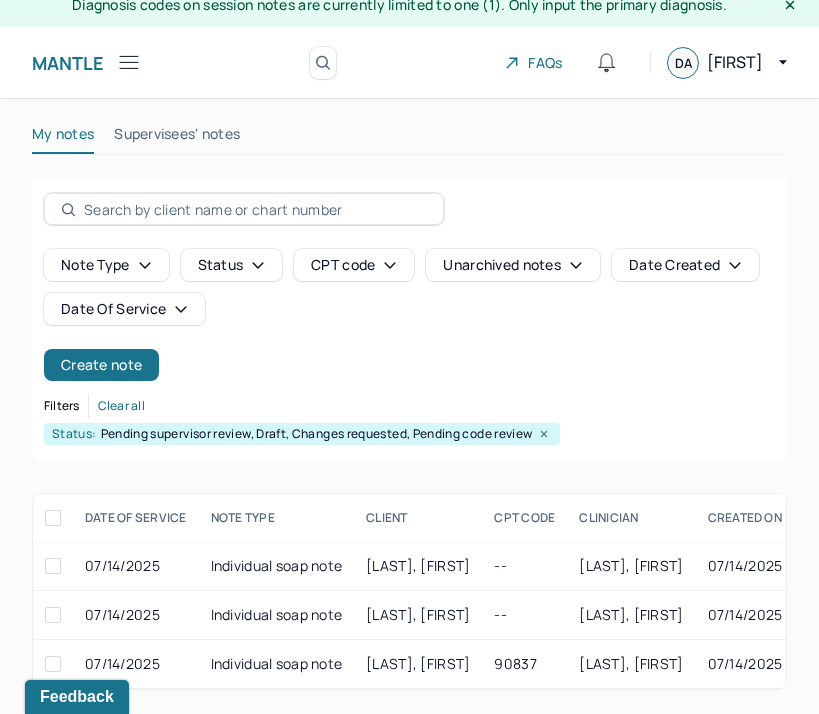 scroll, scrollTop: 33, scrollLeft: 0, axis: vertical 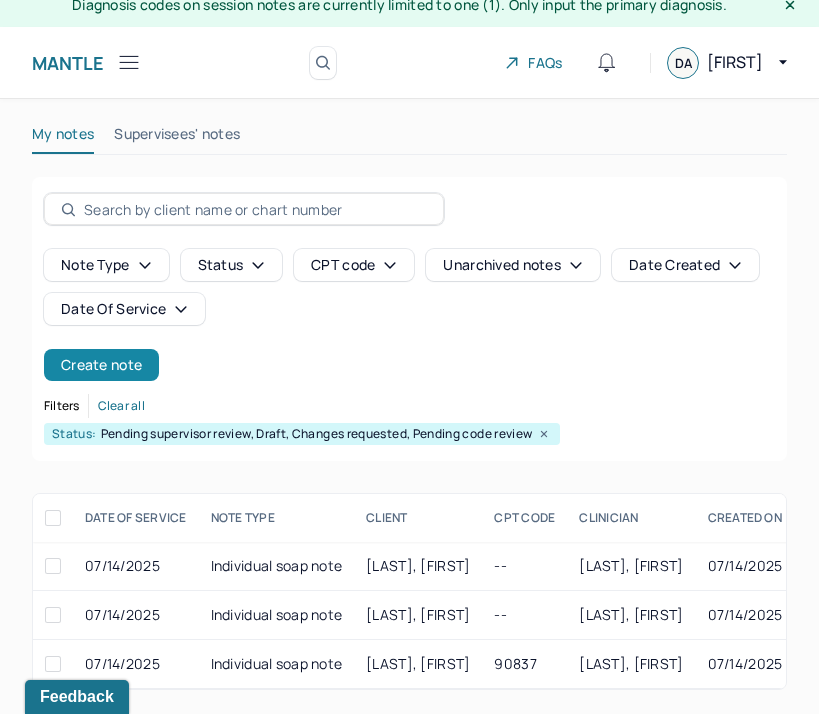 click on "Create note" at bounding box center (101, 365) 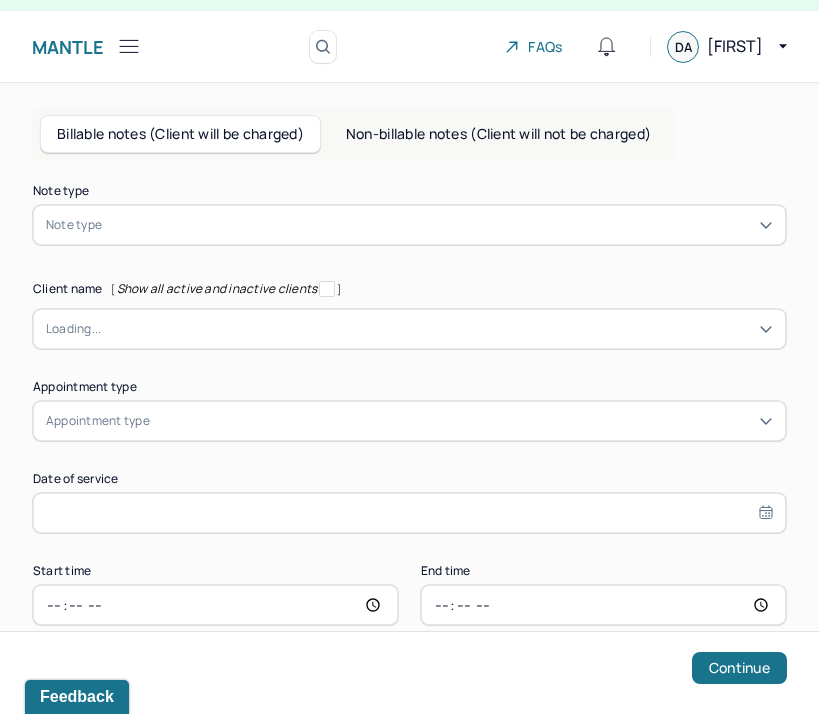 click on "Note type" at bounding box center [74, 225] 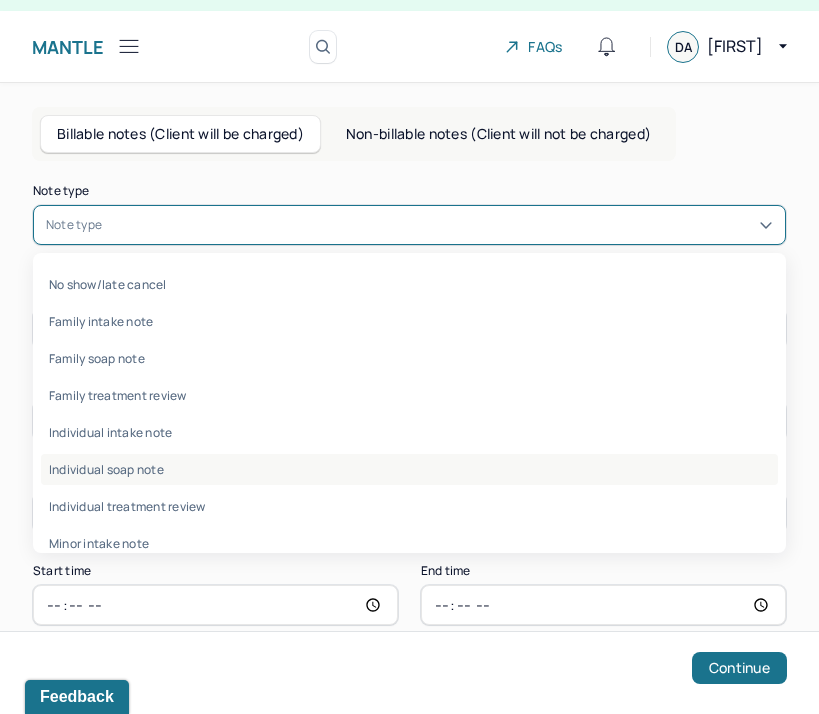 click on "Individual soap note" at bounding box center [409, 469] 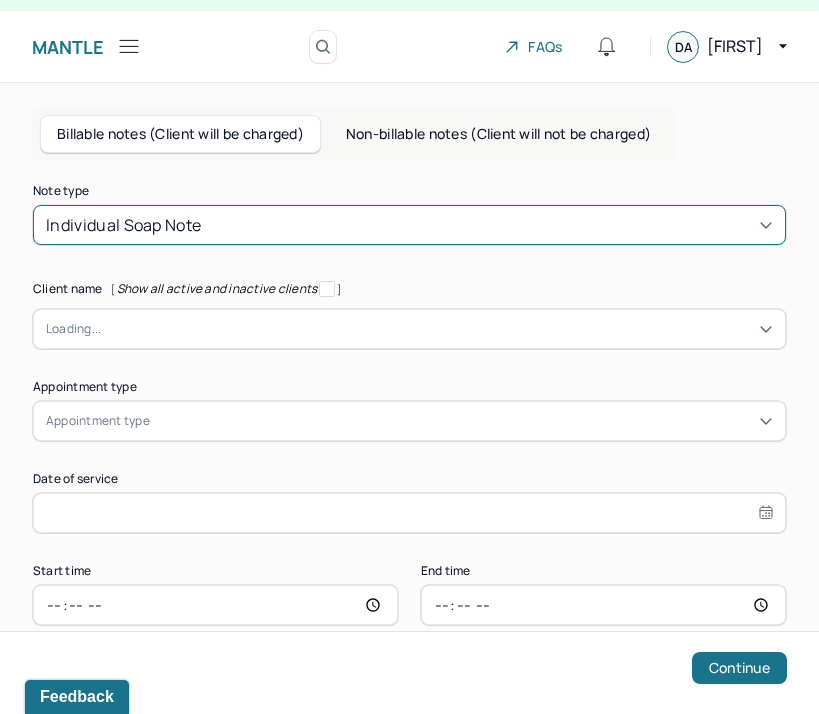 click at bounding box center (437, 329) 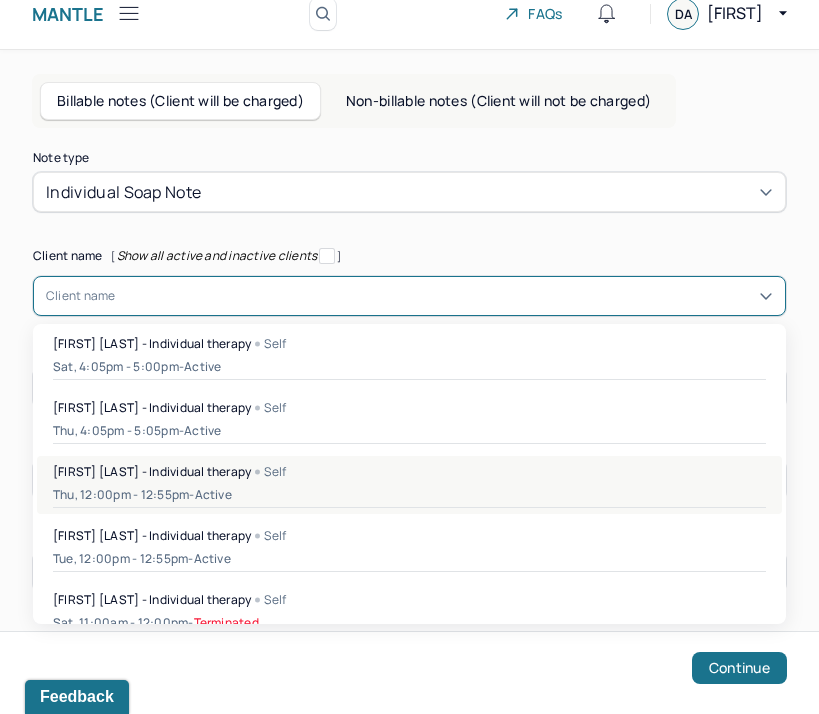 scroll, scrollTop: 101, scrollLeft: 0, axis: vertical 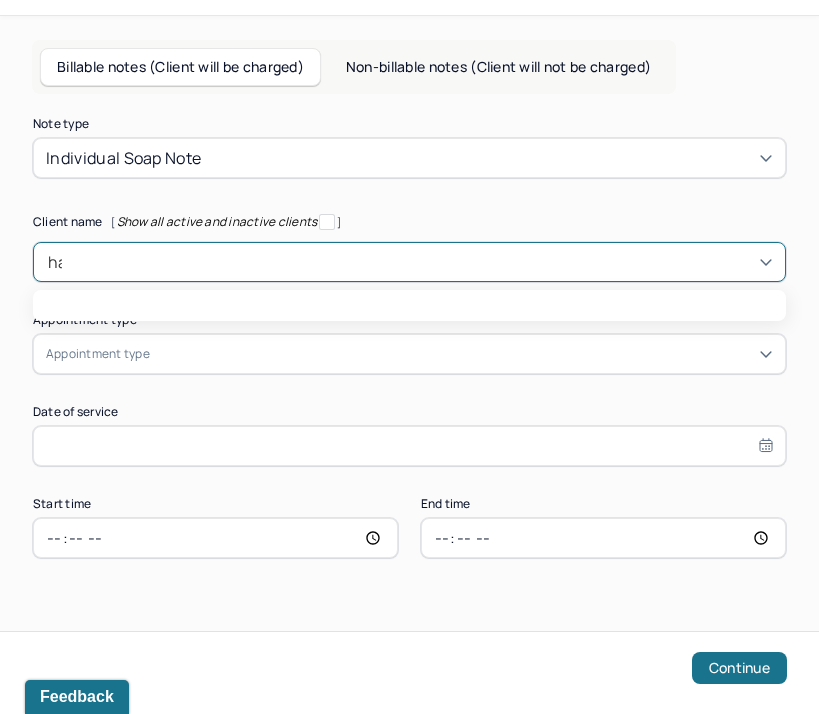 type on "[NAME]" 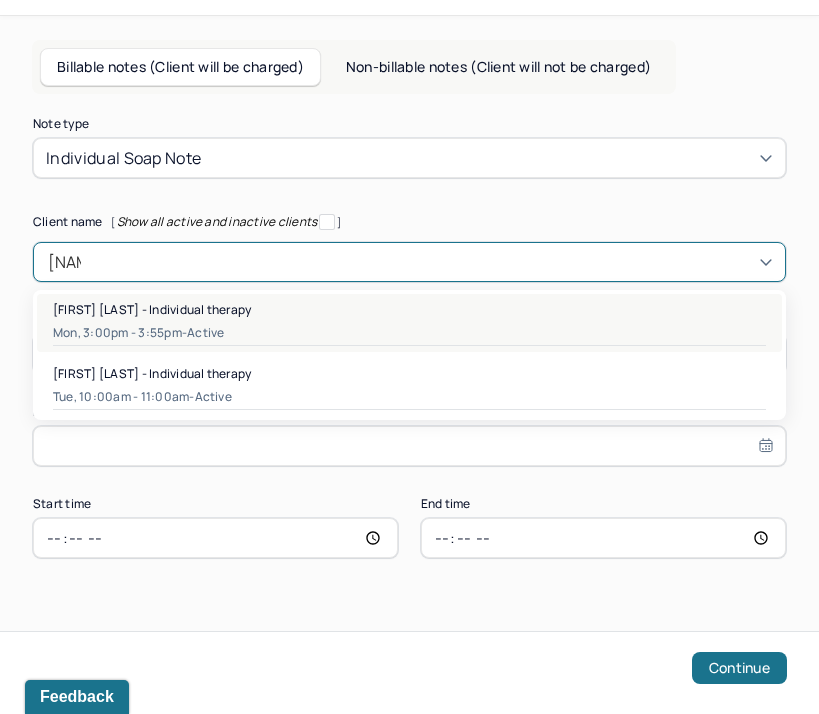 click on "Mon, 3:00pm - 3:55pm  -  active" at bounding box center [409, 333] 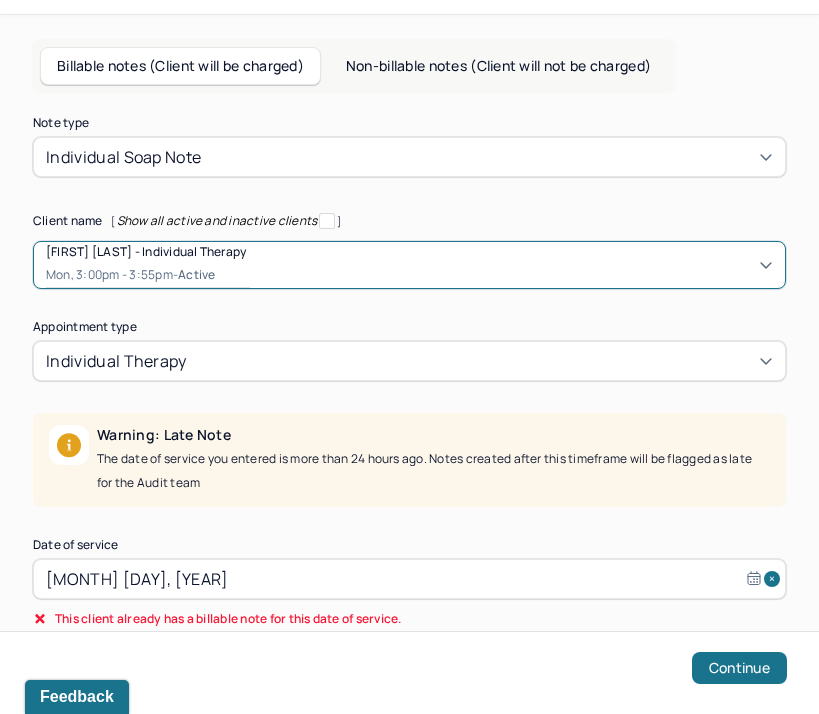 click on "active" at bounding box center [196, 275] 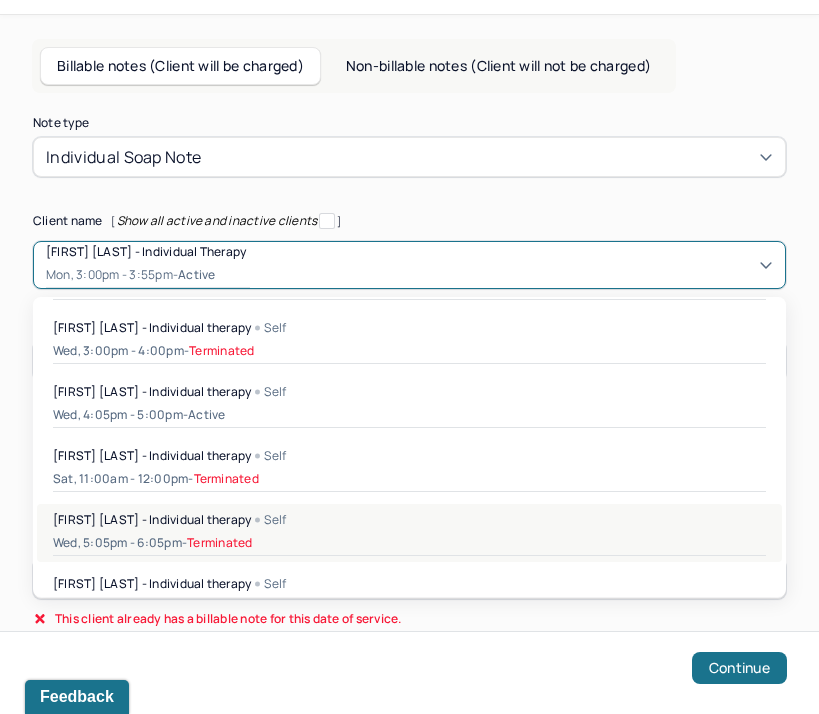 scroll, scrollTop: 778, scrollLeft: 0, axis: vertical 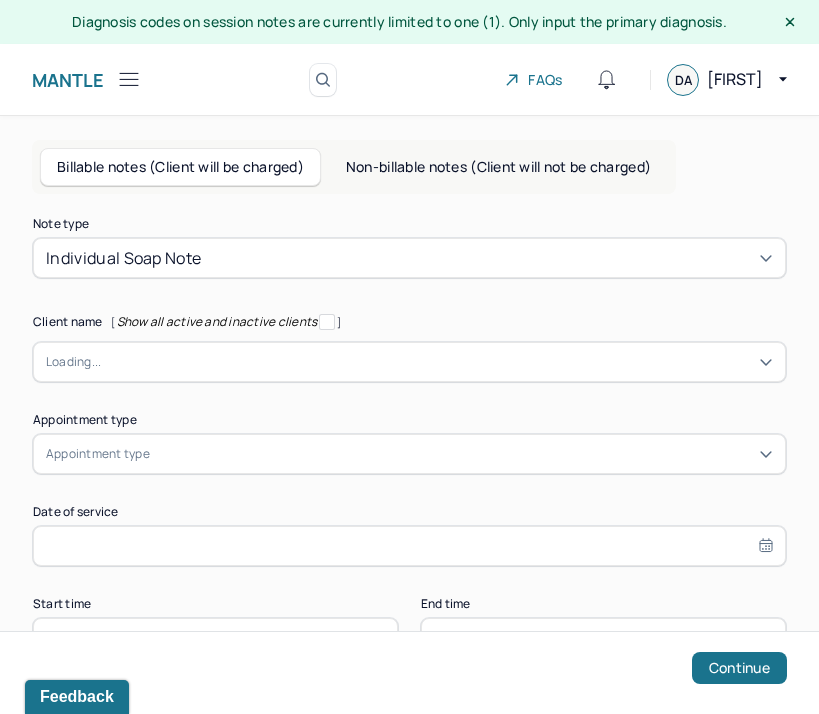 click at bounding box center (437, 362) 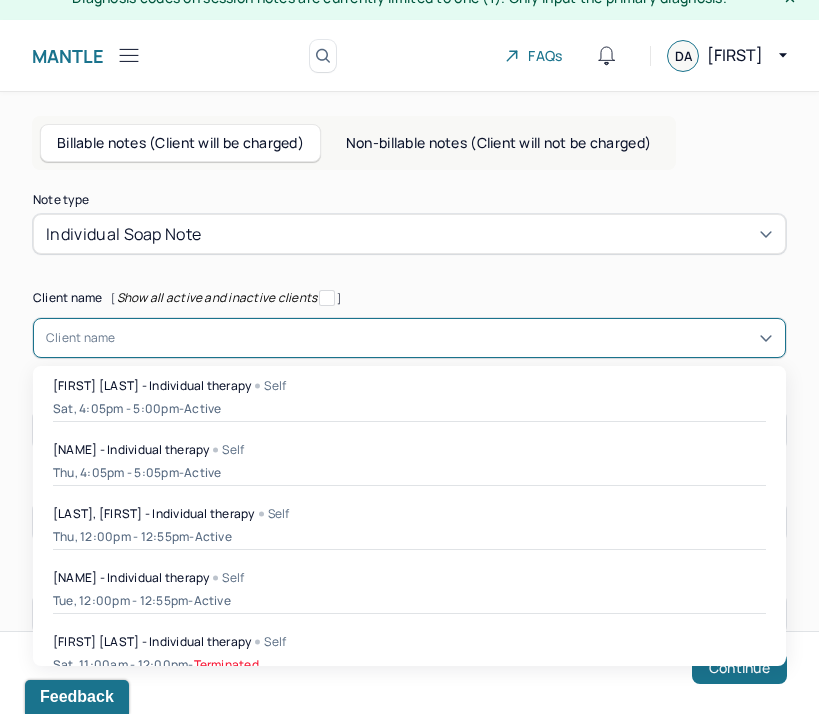 scroll, scrollTop: 98, scrollLeft: 0, axis: vertical 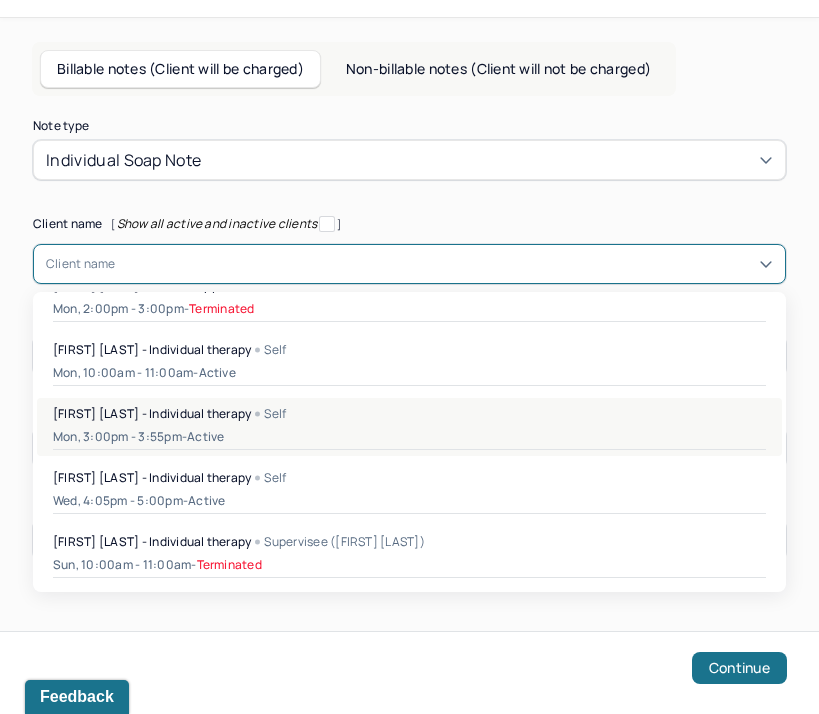 click on "[FIRST] [LAST] - Individual therapy Self
Mon, [TIME] - [TIME]  -  active" at bounding box center (409, 427) 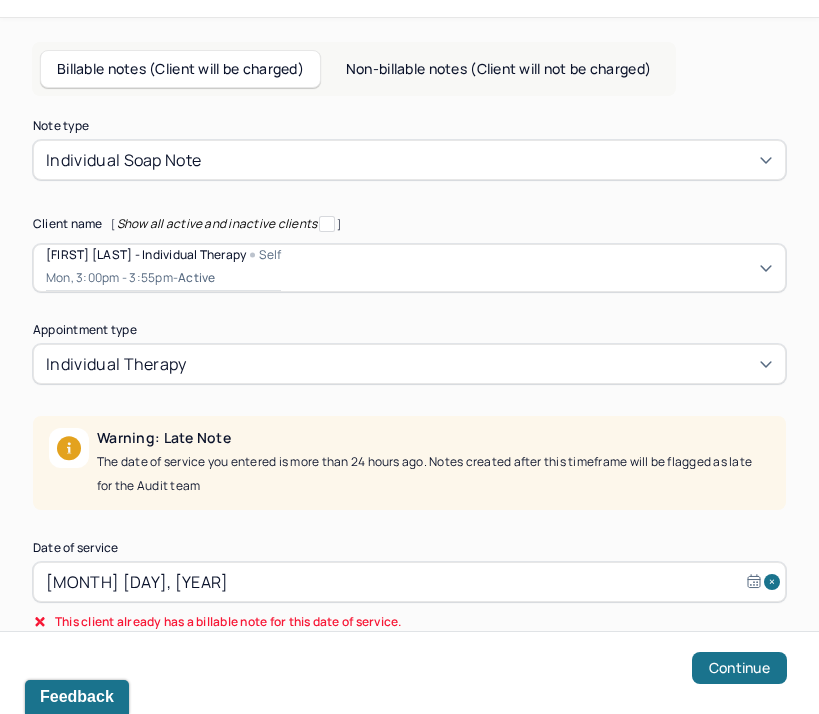 click on "Note type Individual soap note Client name [ Show all active and inactive clients ] [NAME] - Individual therapy Self
Mon, 3:00pm - 3:55pm  -  active Supervisee name [NAME] Appointment type individual therapy Warning: Late Note The date of service you entered is more than 24 hours ago. Notes created after this timeframe will be flagged as late for the Audit team Date of service Jul 7, 2025 This client already has a billable note for this date of service. Start time 15:00 End time 15:55   Continue" at bounding box center (409, 423) 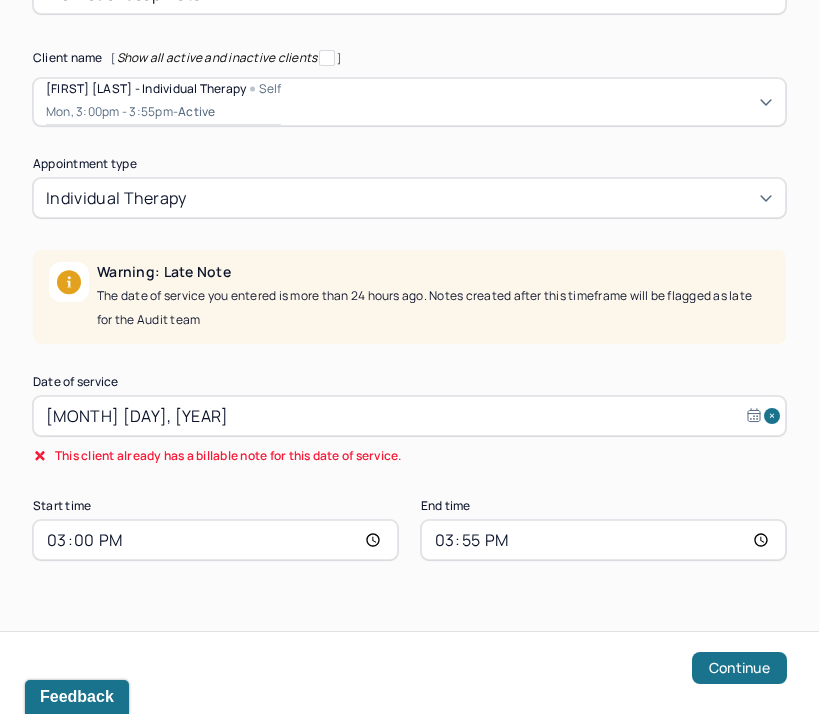 scroll, scrollTop: 265, scrollLeft: 0, axis: vertical 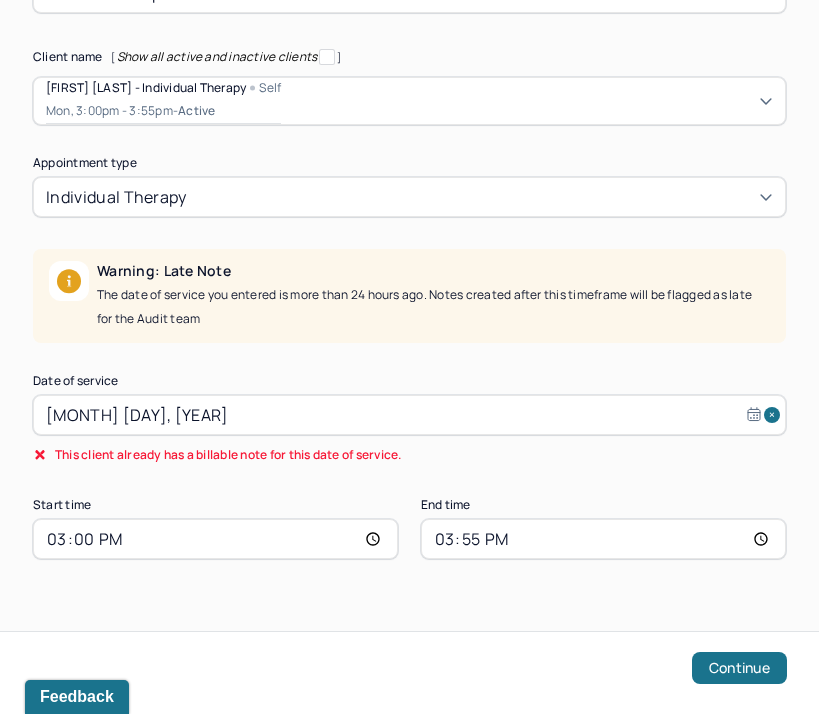 click on "[MONTH] [DAY], [YEAR]" at bounding box center [409, 415] 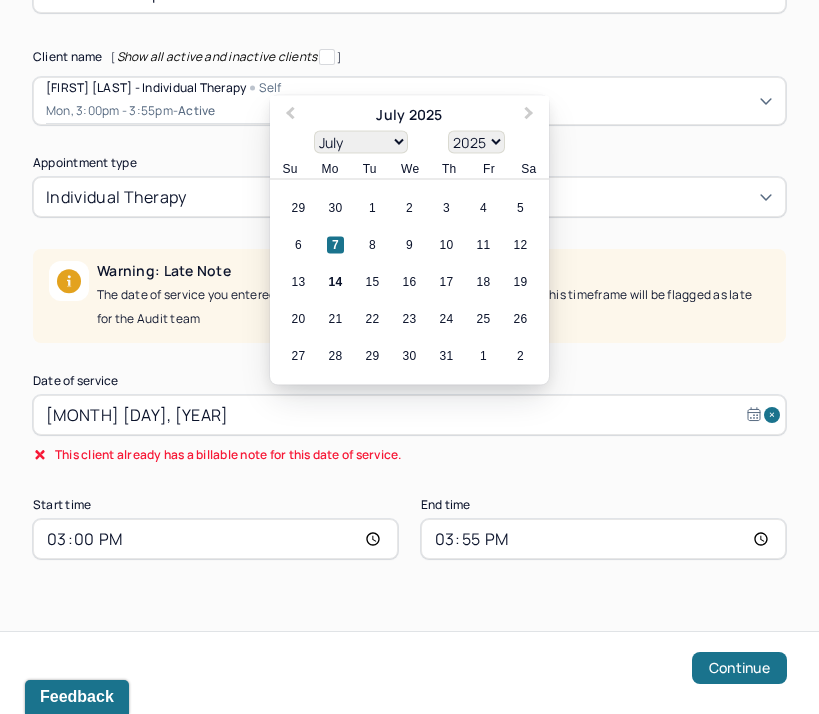 click on "14" at bounding box center (335, 282) 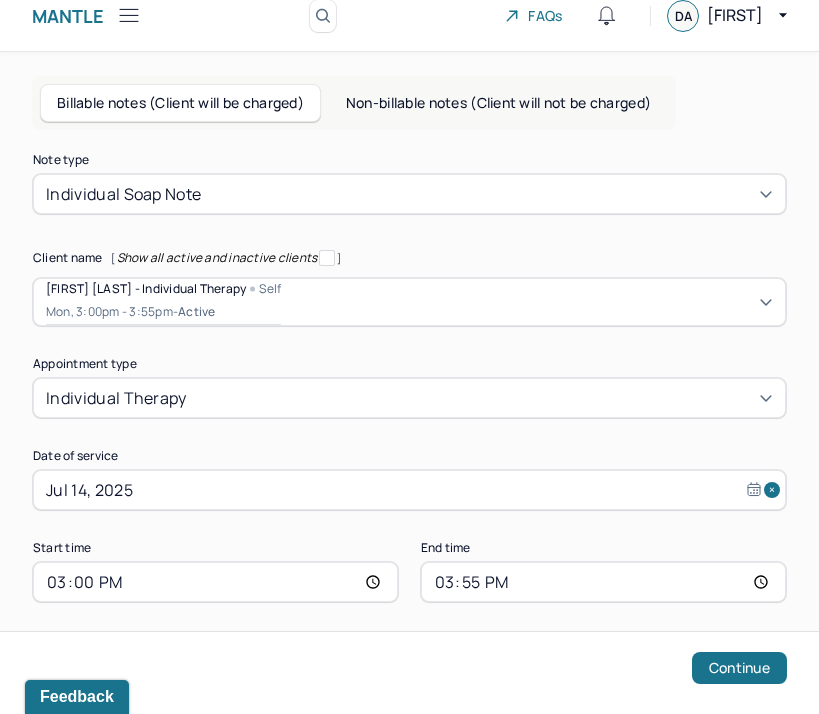 scroll, scrollTop: 107, scrollLeft: 0, axis: vertical 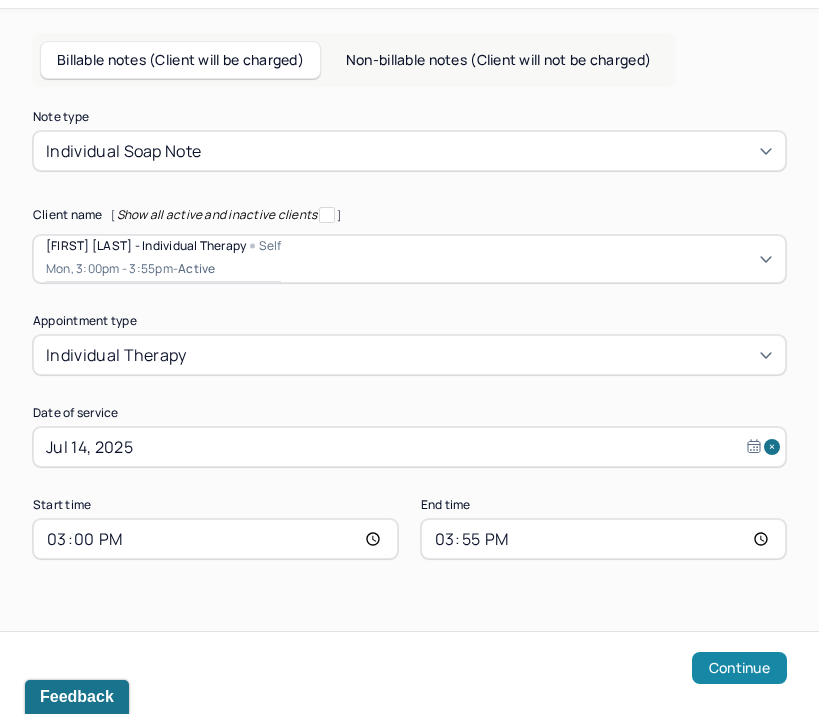 click on "Continue" at bounding box center [739, 668] 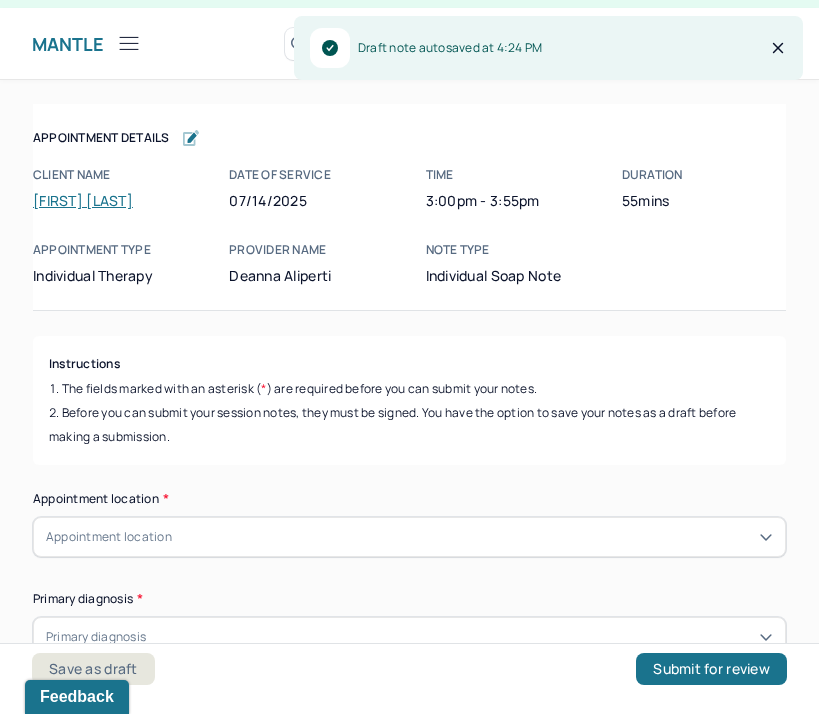 scroll, scrollTop: 36, scrollLeft: 0, axis: vertical 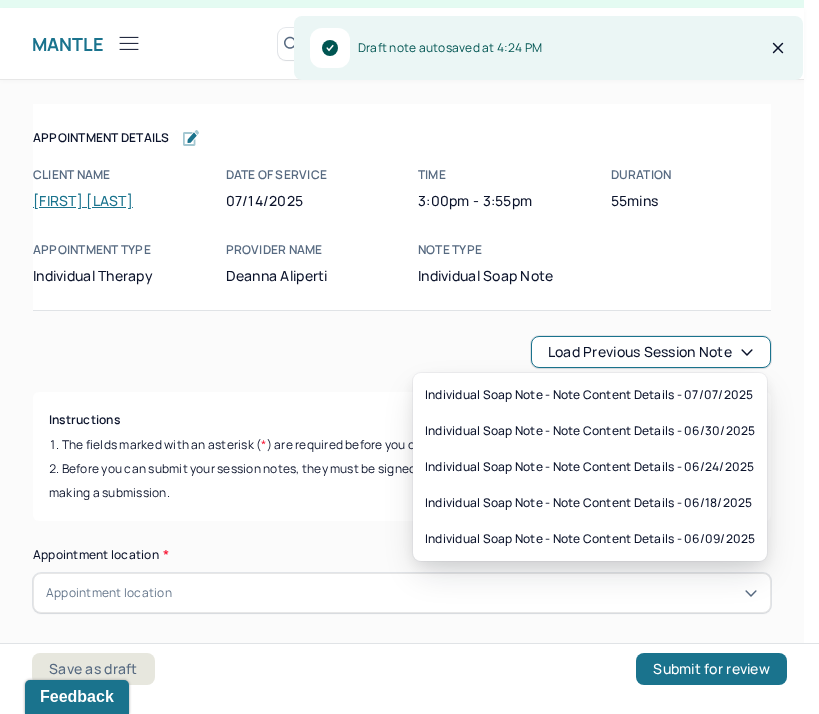 click on "Load previous session note" at bounding box center [651, 352] 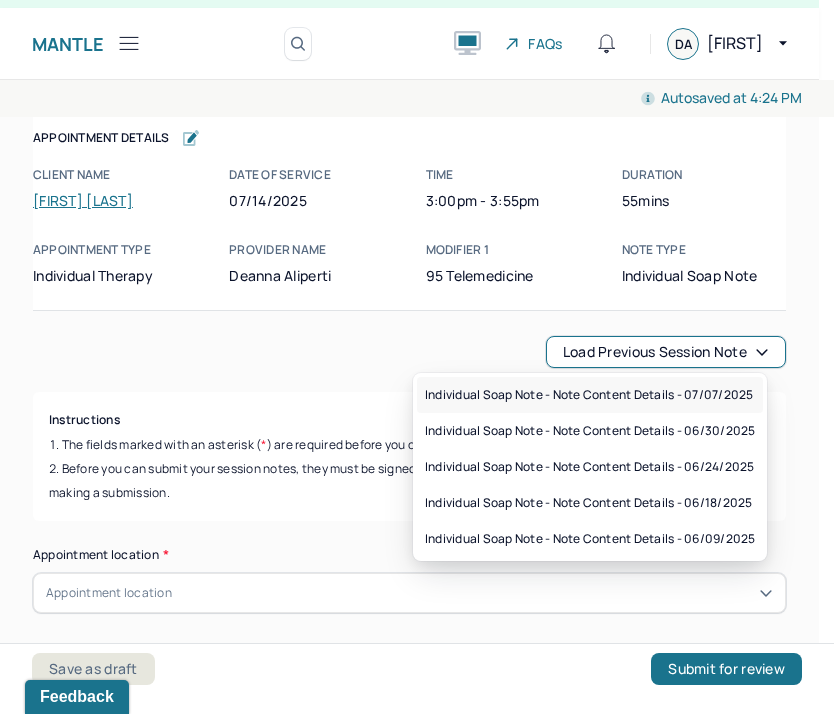 click on "Individual soap note   - Note content Details -   07/07/2025" at bounding box center [589, 395] 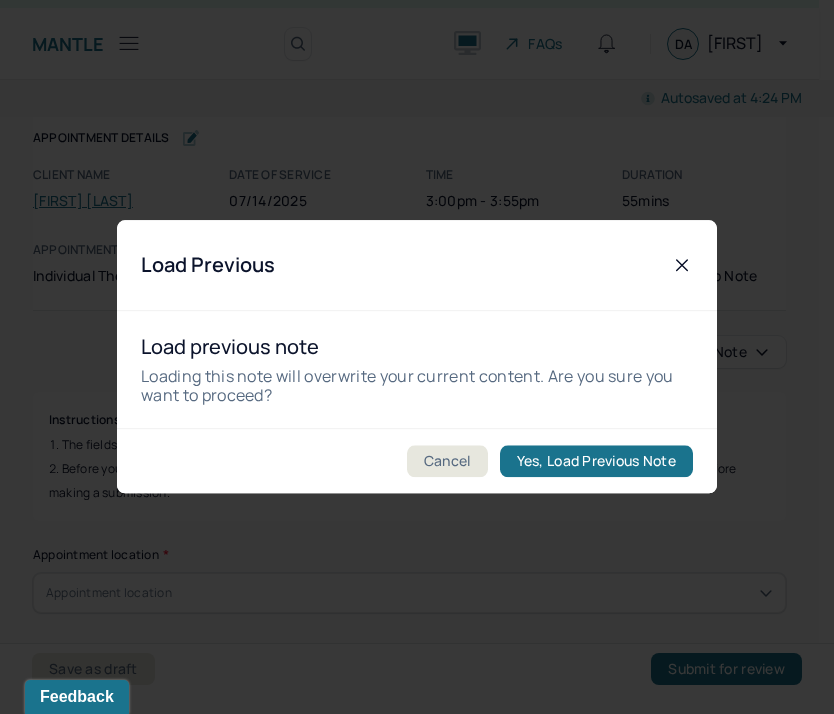 click on "Yes, Load Previous Note" at bounding box center [596, 462] 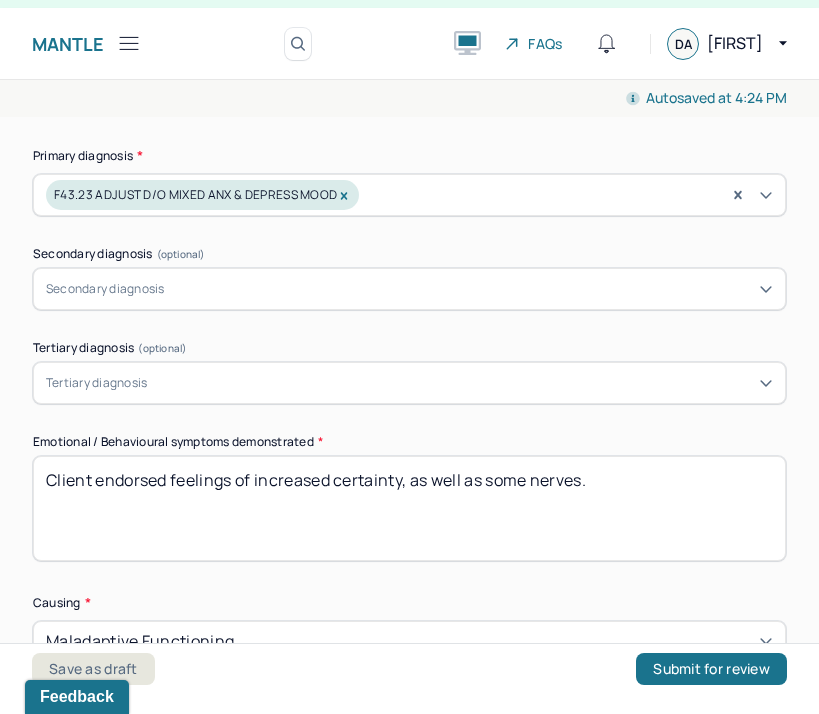 scroll, scrollTop: 827, scrollLeft: 0, axis: vertical 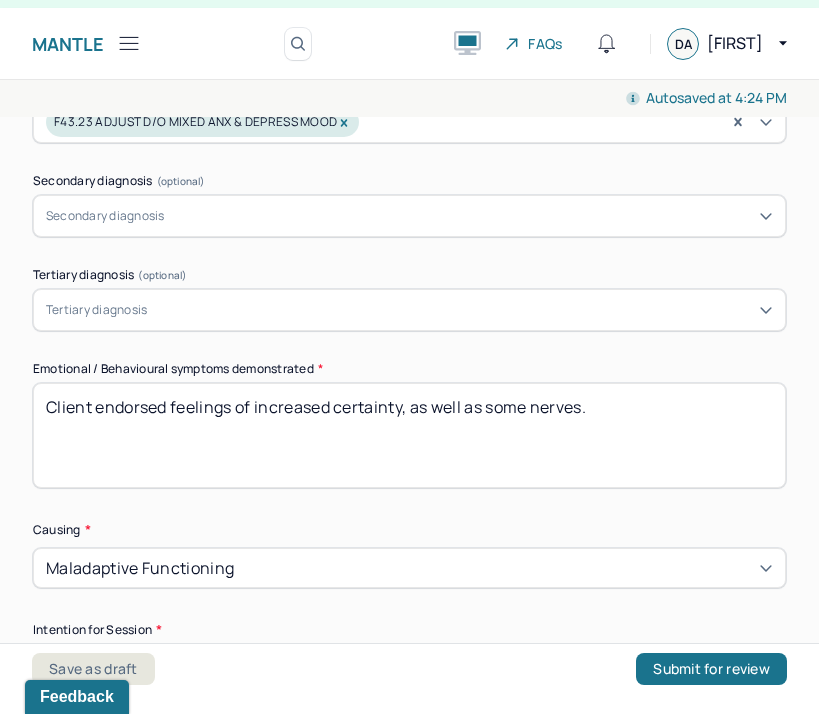 drag, startPoint x: 662, startPoint y: 402, endPoint x: 44, endPoint y: 357, distance: 619.63617 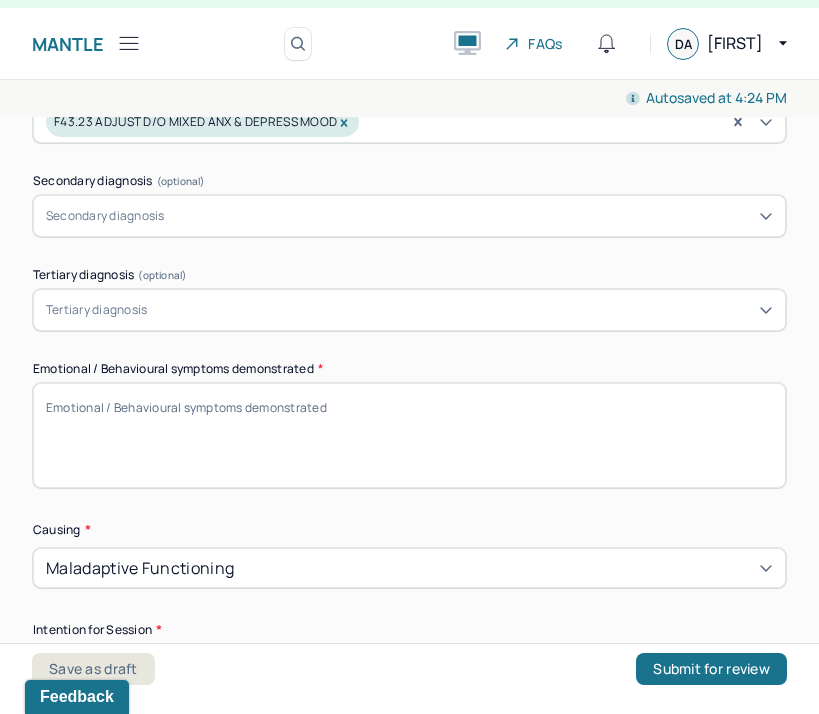 type 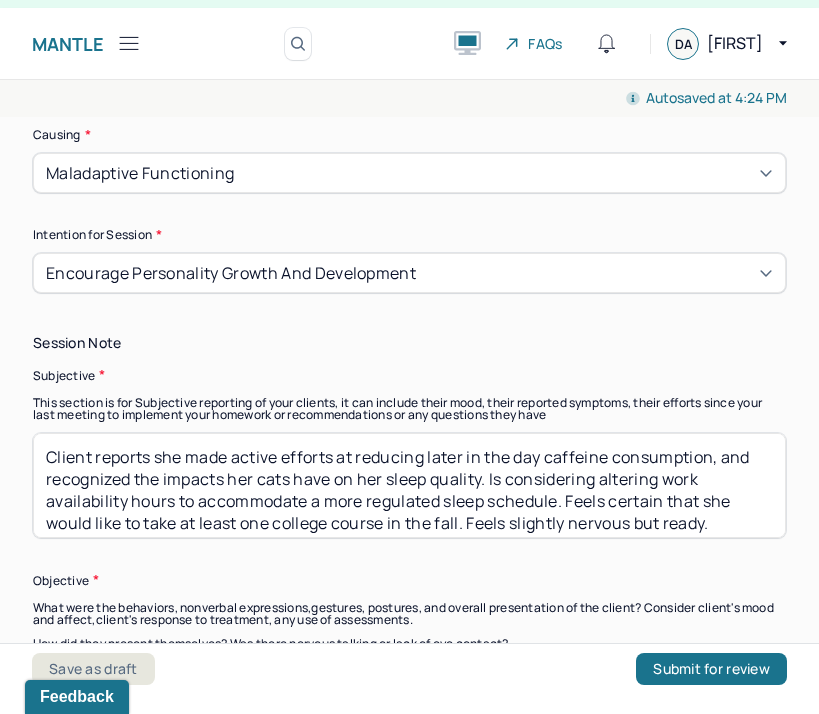 scroll, scrollTop: 1356, scrollLeft: 0, axis: vertical 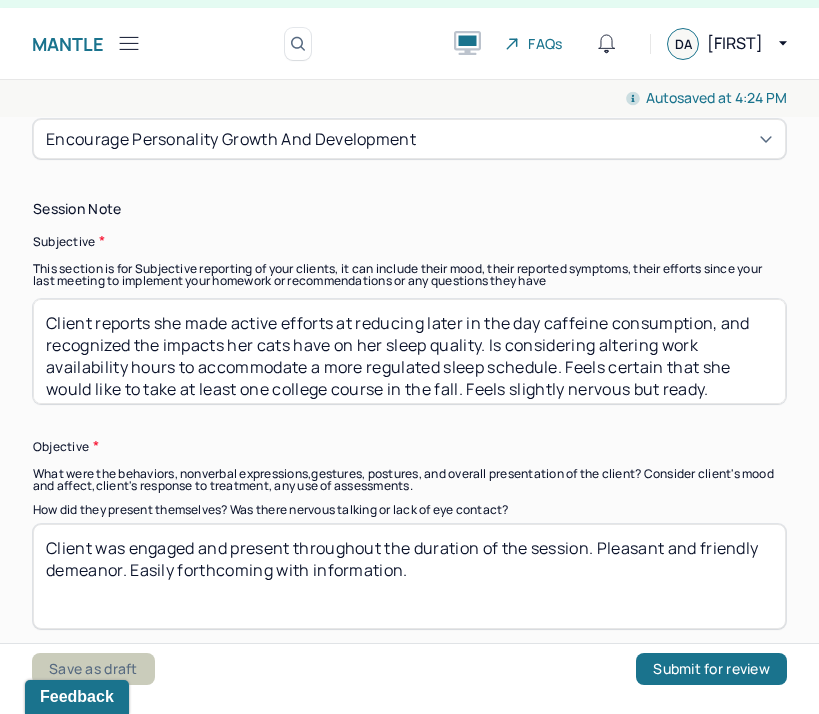 click on "Save as draft" at bounding box center (93, 669) 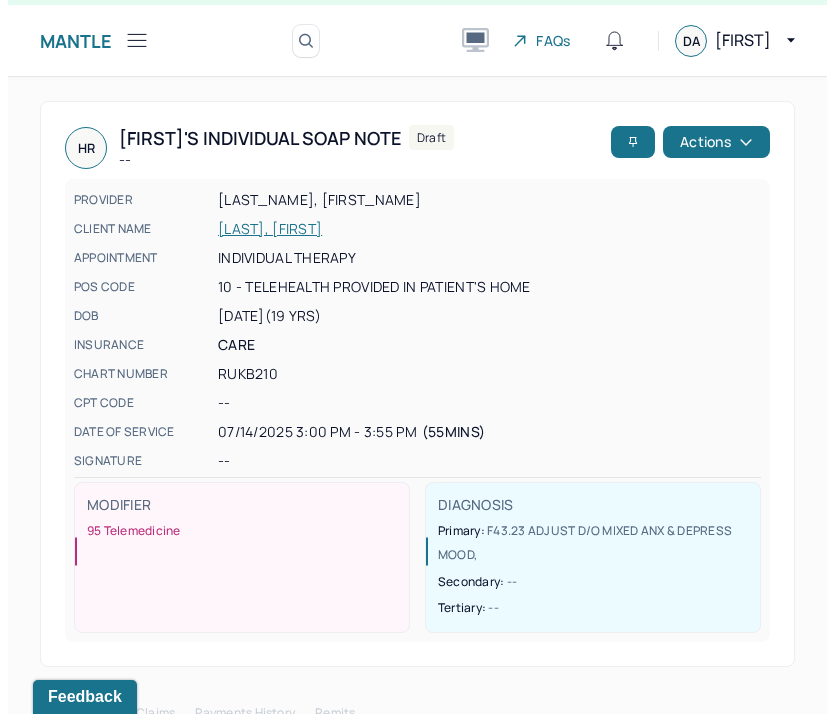 scroll, scrollTop: 40, scrollLeft: 0, axis: vertical 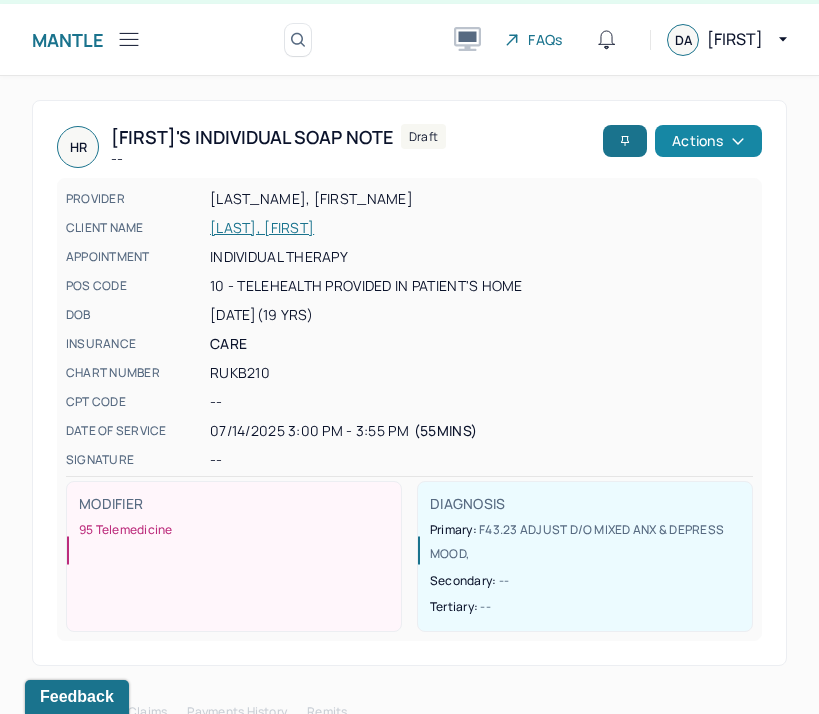 click on "Actions" at bounding box center (708, 141) 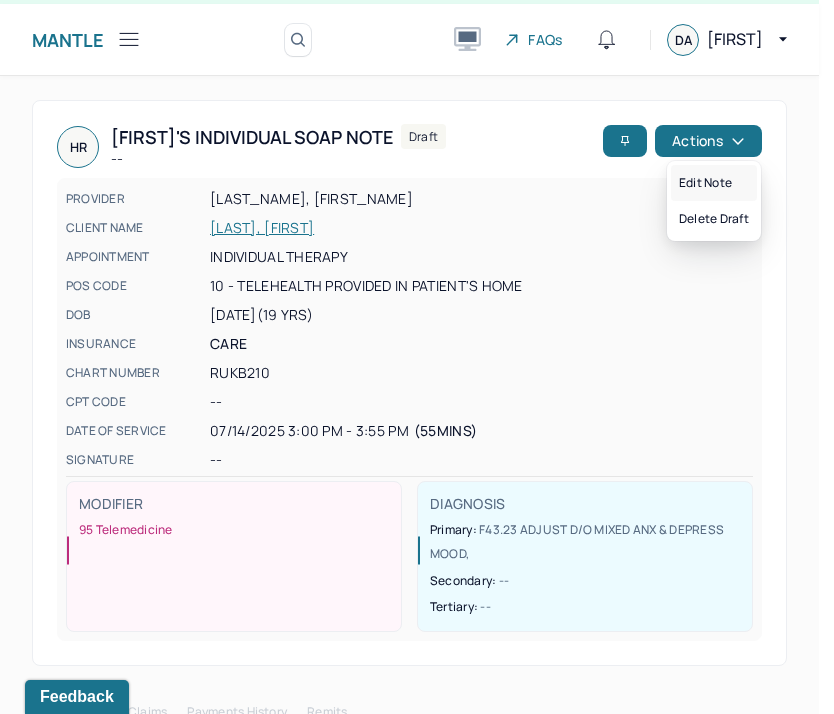click on "Edit note" at bounding box center (714, 183) 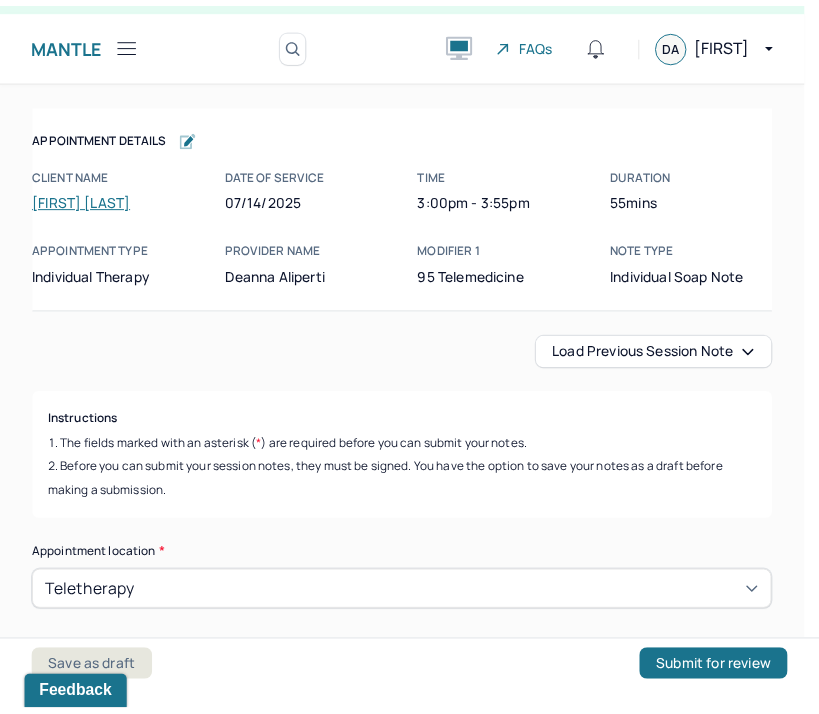 scroll, scrollTop: 0, scrollLeft: 0, axis: both 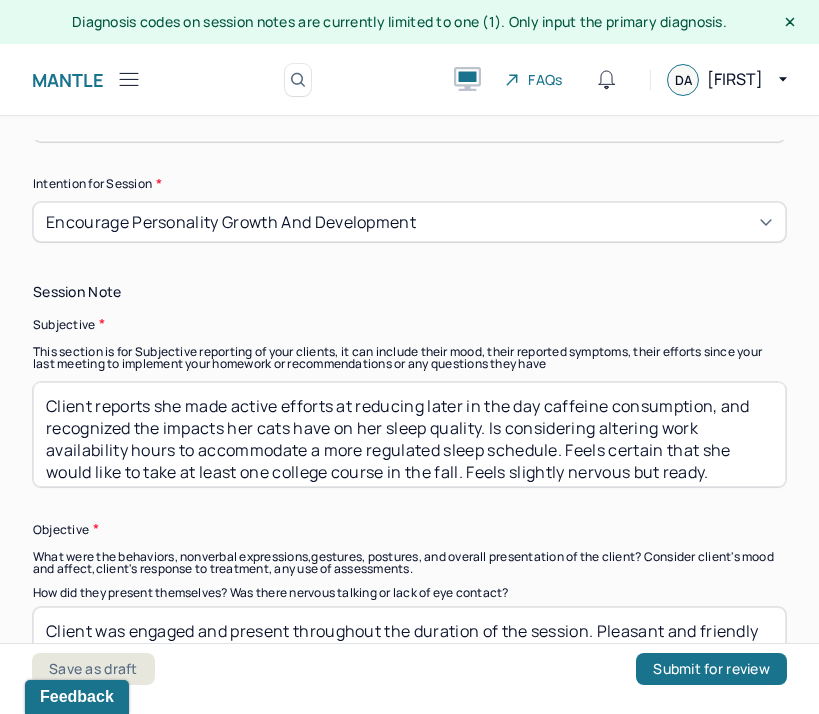 click on "Client reports she made active efforts at reducing later in the day caffeine consumption, and recognized the impacts her cats have on her sleep quality. Is considering altering work availability hours to accommodate a more regulated sleep schedule. Feels certain that she would like to take at least one college course in the fall. Feels slightly nervous but ready." at bounding box center (409, 434) 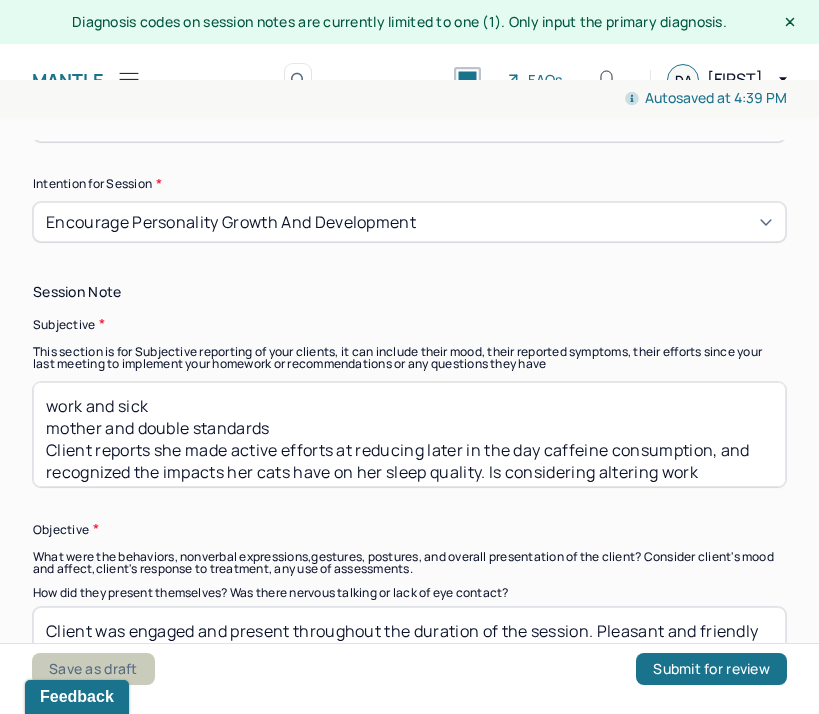 type on "work and sick
mother and double standards
Client reports she made active efforts at reducing later in the day caffeine consumption, and recognized the impacts her cats have on her sleep quality. Is considering altering work availability hours to accommodate a more regulated sleep schedule. Feels certain that she would like to take at least one college course in the fall. Feels slightly nervous but ready." 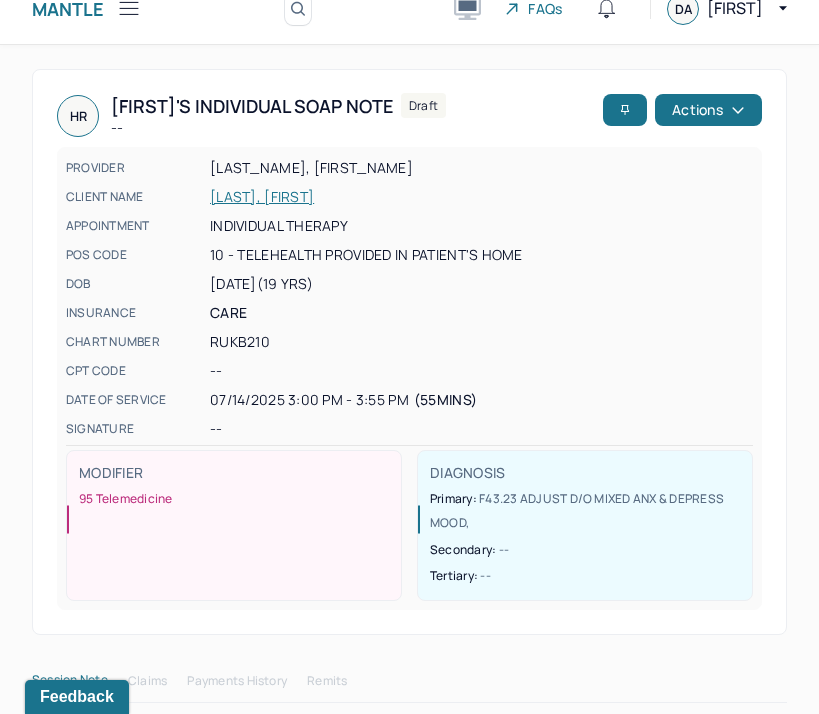 scroll, scrollTop: 0, scrollLeft: 0, axis: both 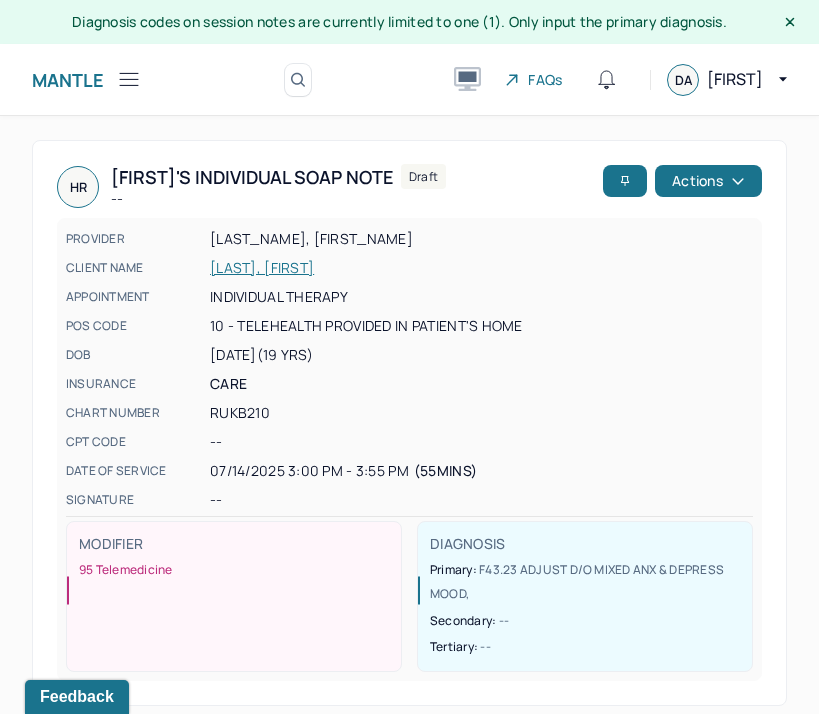 click 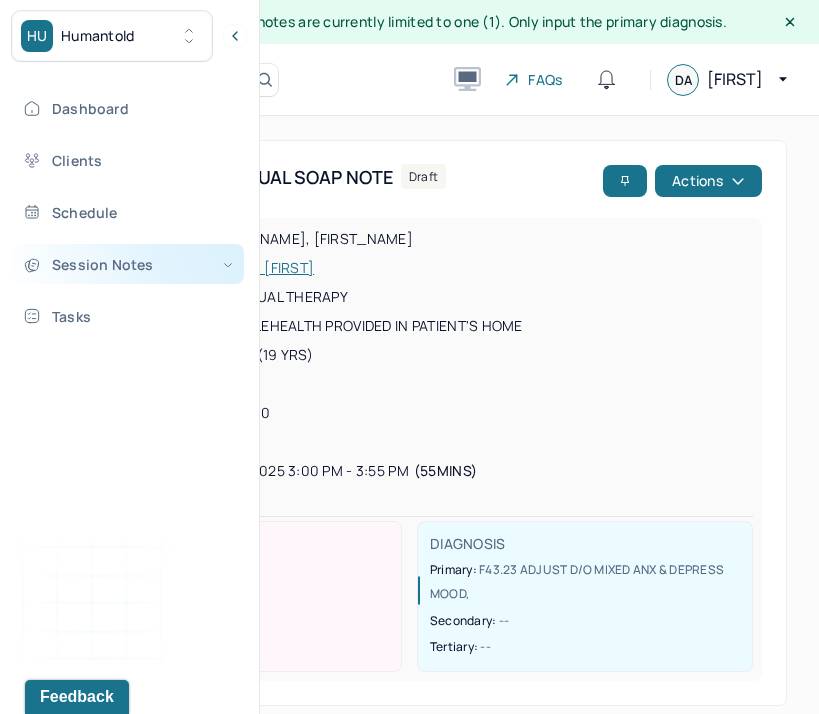 click on "Session Notes" at bounding box center (128, 264) 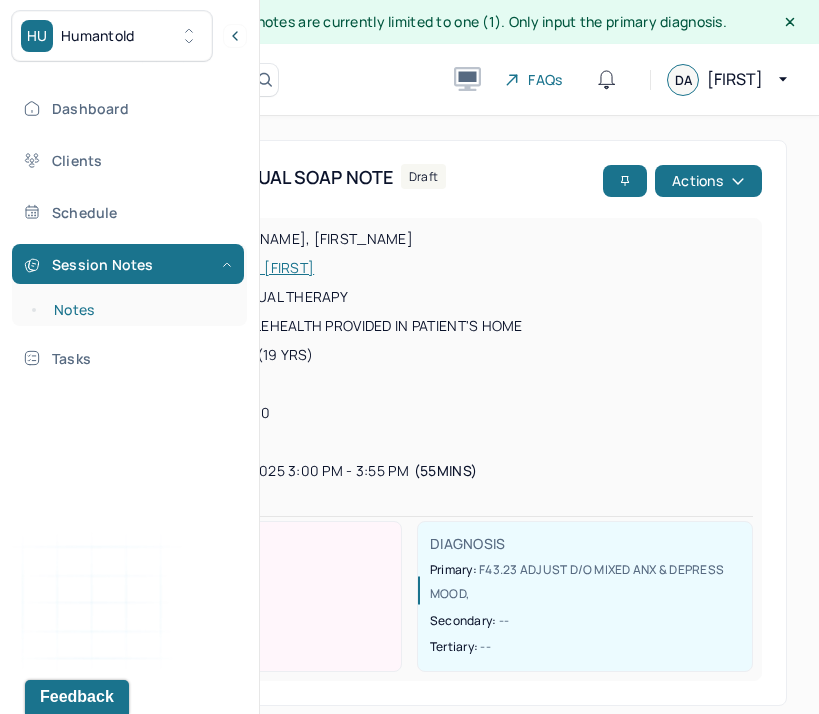 click on "Notes" at bounding box center (139, 310) 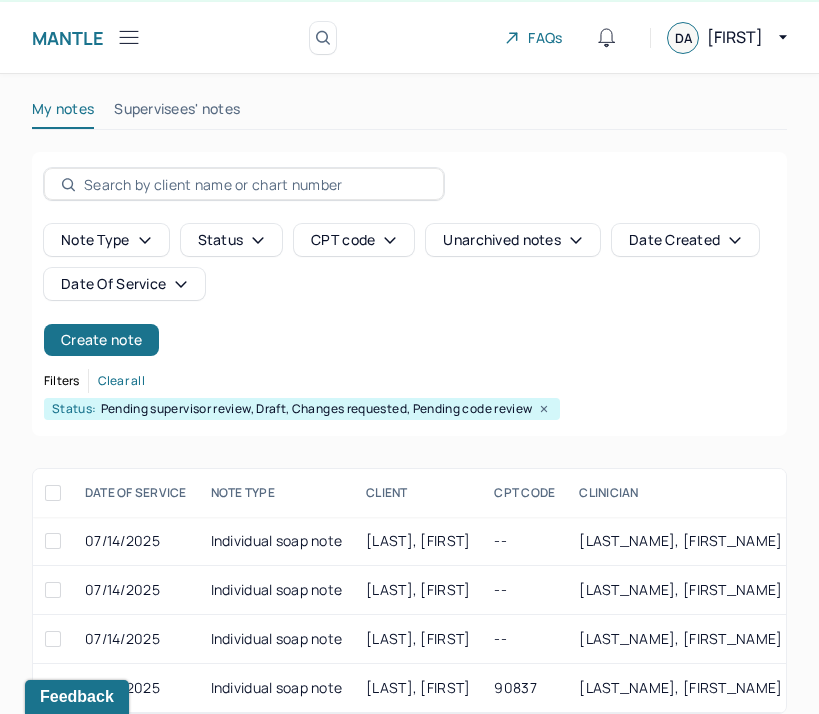 scroll, scrollTop: 82, scrollLeft: 0, axis: vertical 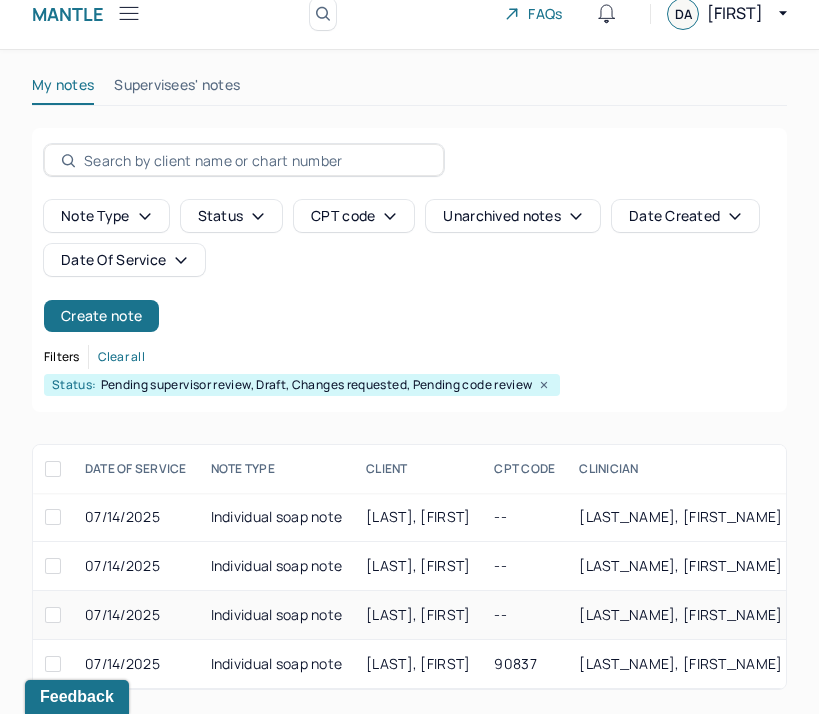 click on "Individual soap note" at bounding box center [277, 615] 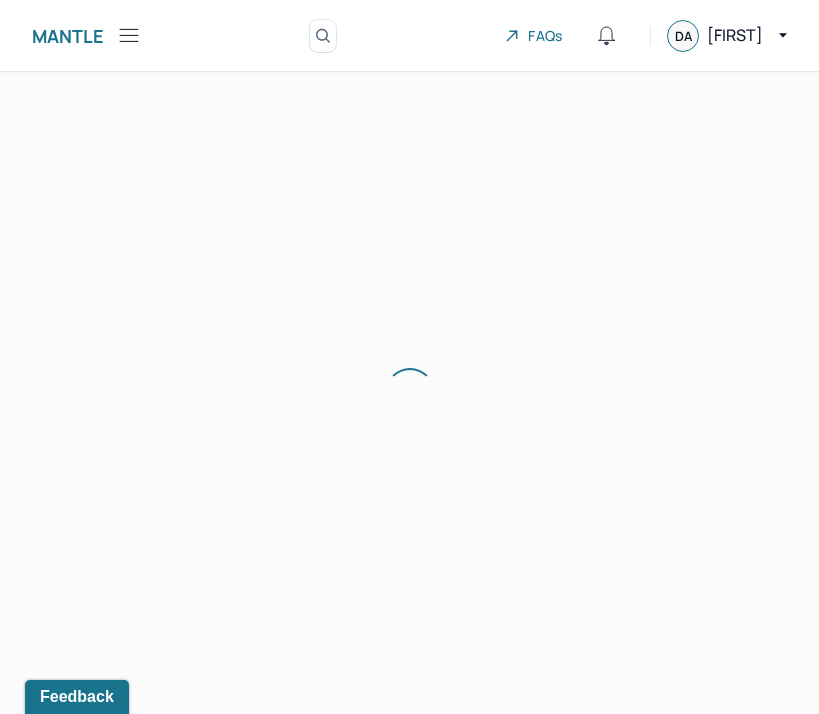scroll, scrollTop: 36, scrollLeft: 0, axis: vertical 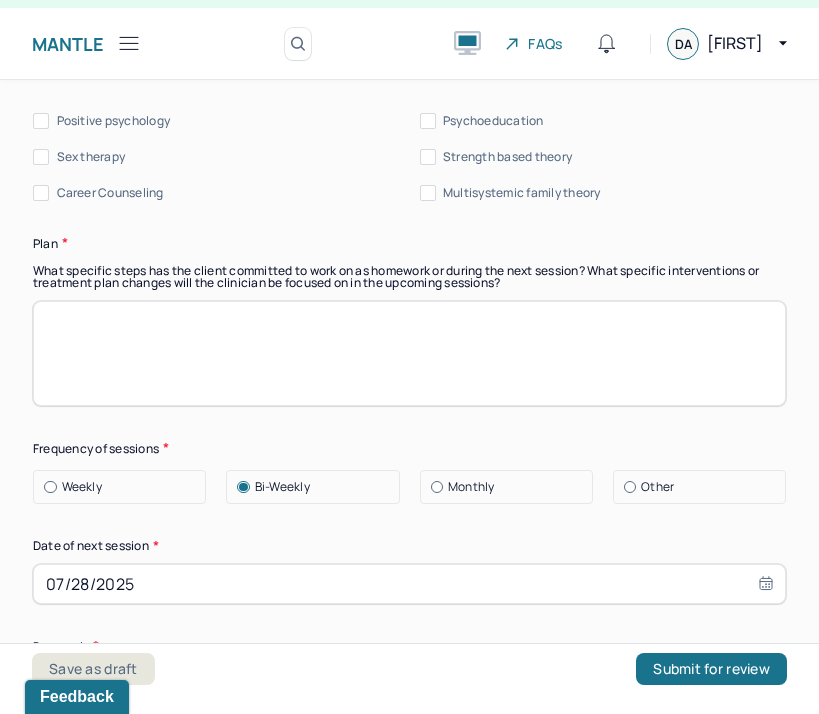 click at bounding box center (409, 353) 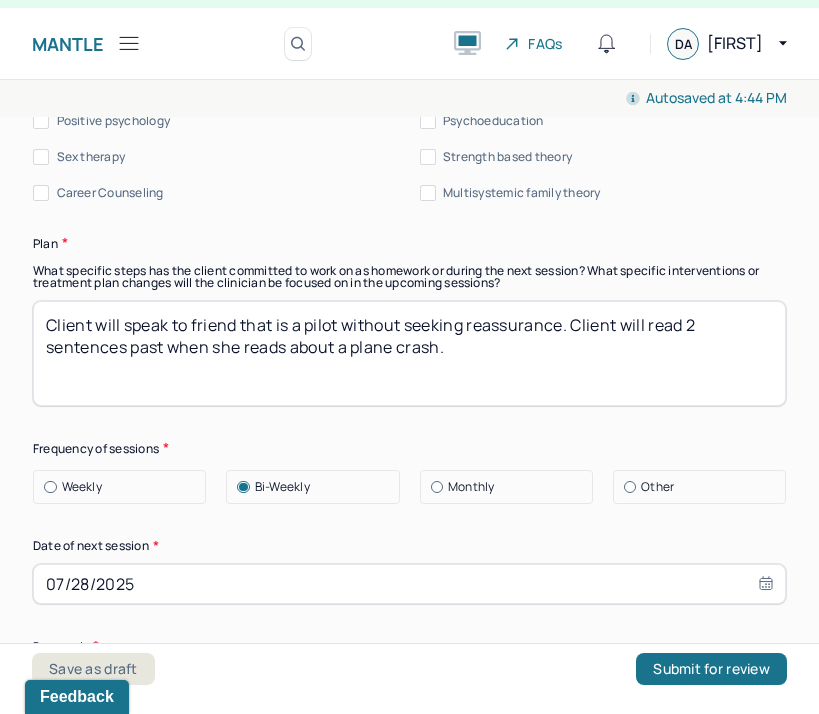 type on "Client will speak to friend that is a pilot without seeking reassurance. Client will read 2 sentences past when she reads about a plane crash." 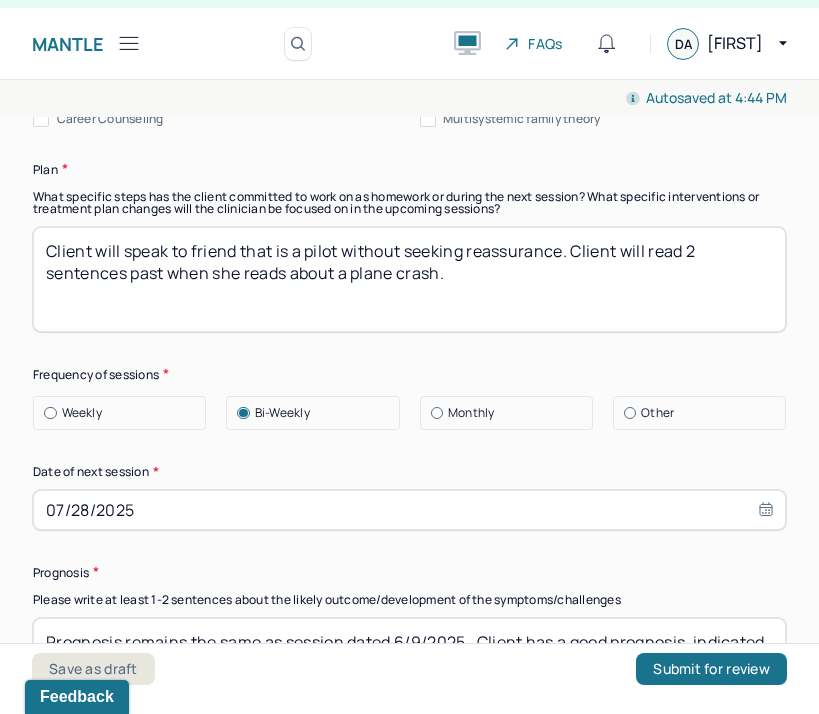 scroll, scrollTop: 2767, scrollLeft: 0, axis: vertical 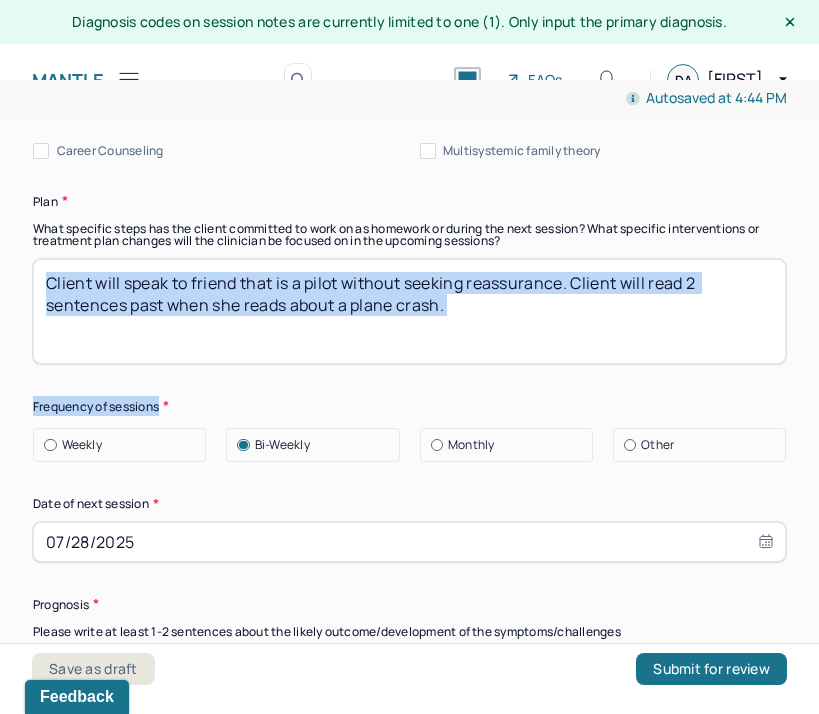 drag, startPoint x: 789, startPoint y: 402, endPoint x: 561, endPoint y: 276, distance: 260.4995 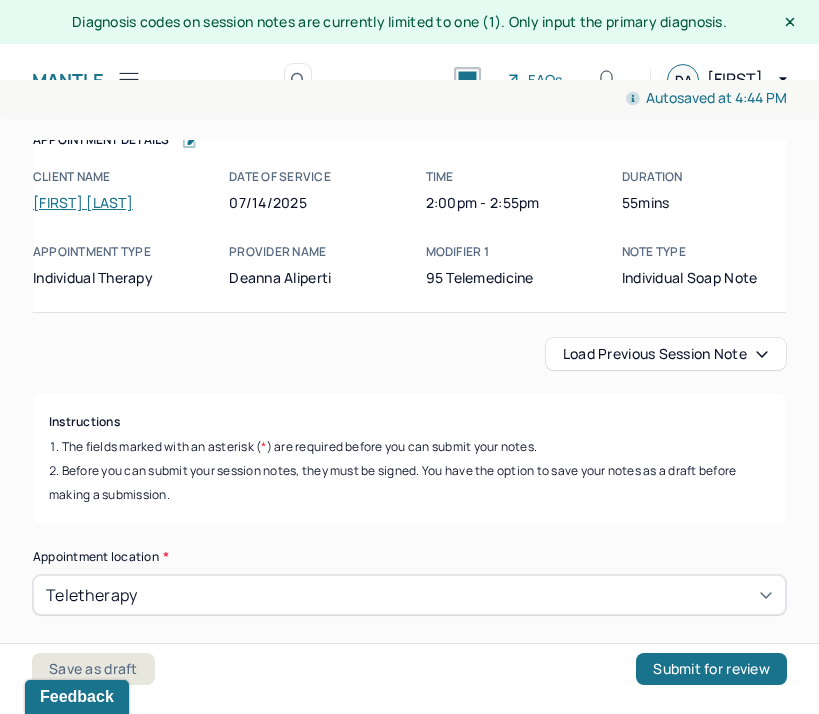 scroll, scrollTop: 0, scrollLeft: 0, axis: both 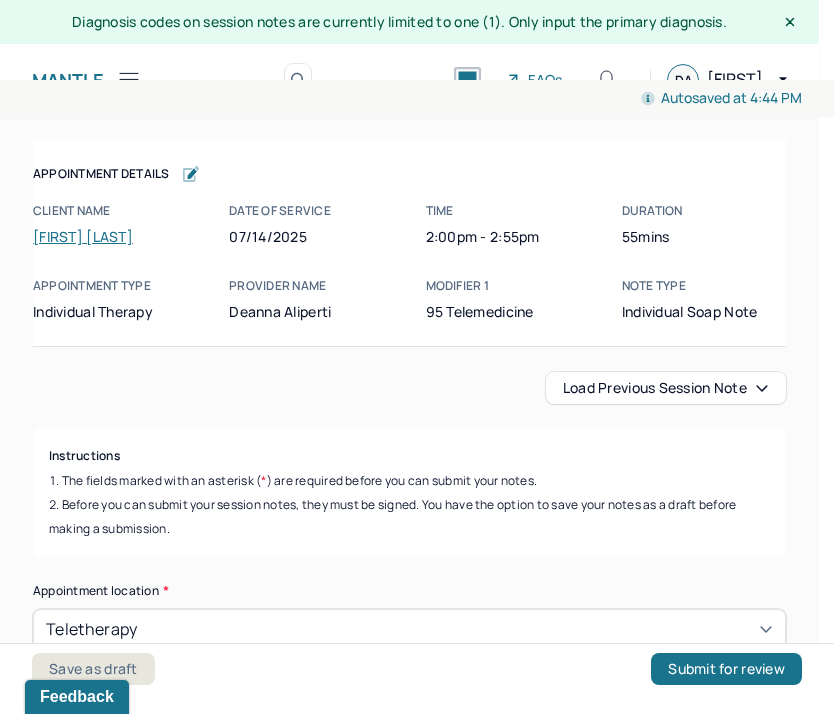 click on "Load previous session note" at bounding box center [666, 388] 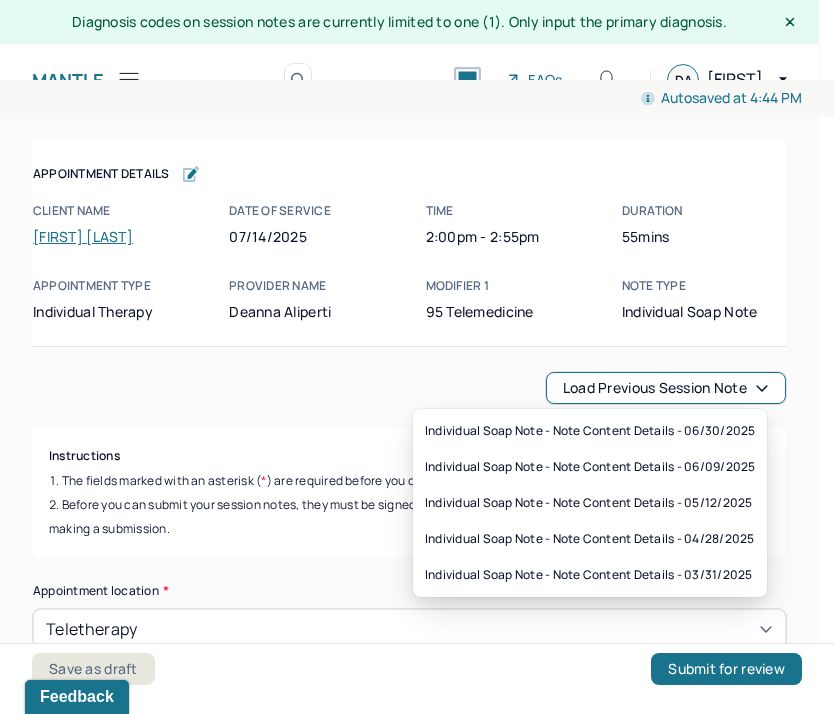 click on "Load previous session note" at bounding box center (666, 388) 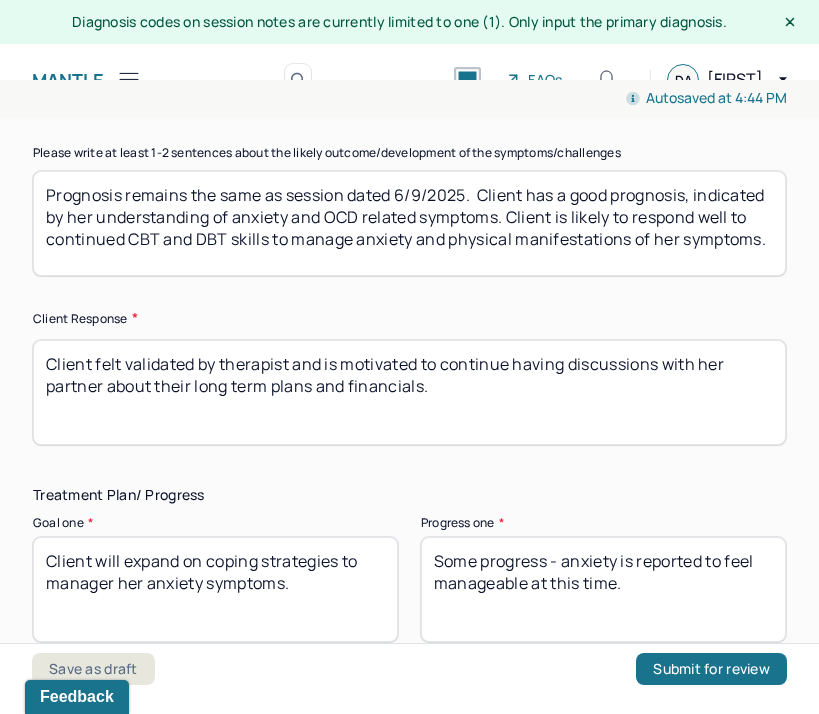 scroll, scrollTop: 3086, scrollLeft: 0, axis: vertical 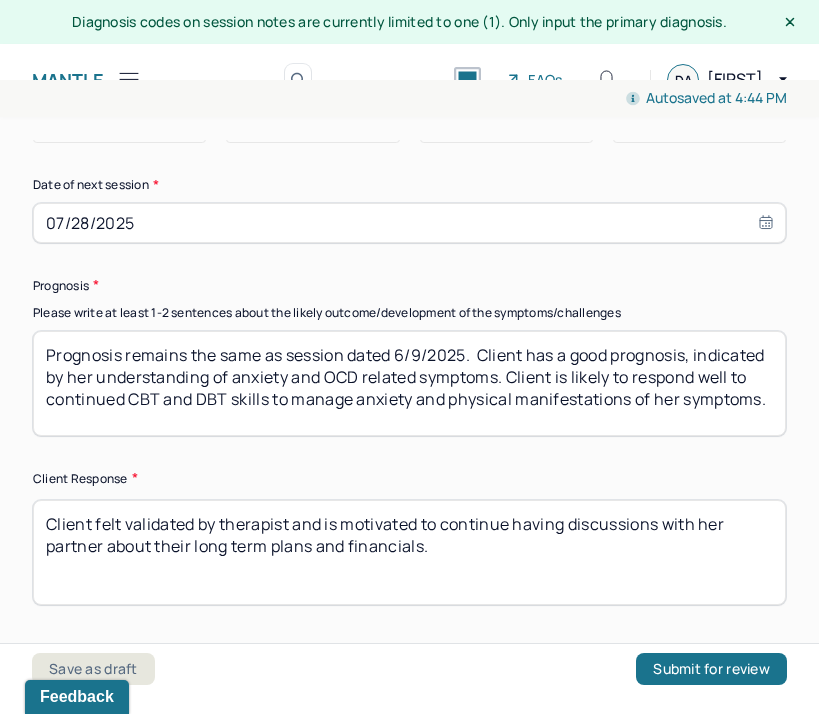 click on "Prognosis remains the same as session dated 6/9/2025.  Client has a good prognosis, indicated by her understanding of anxiety and OCD related symptoms. Client is likely to respond well to continued CBT and DBT skills to manage anxiety and physical manifestations of her symptoms." at bounding box center (409, 383) 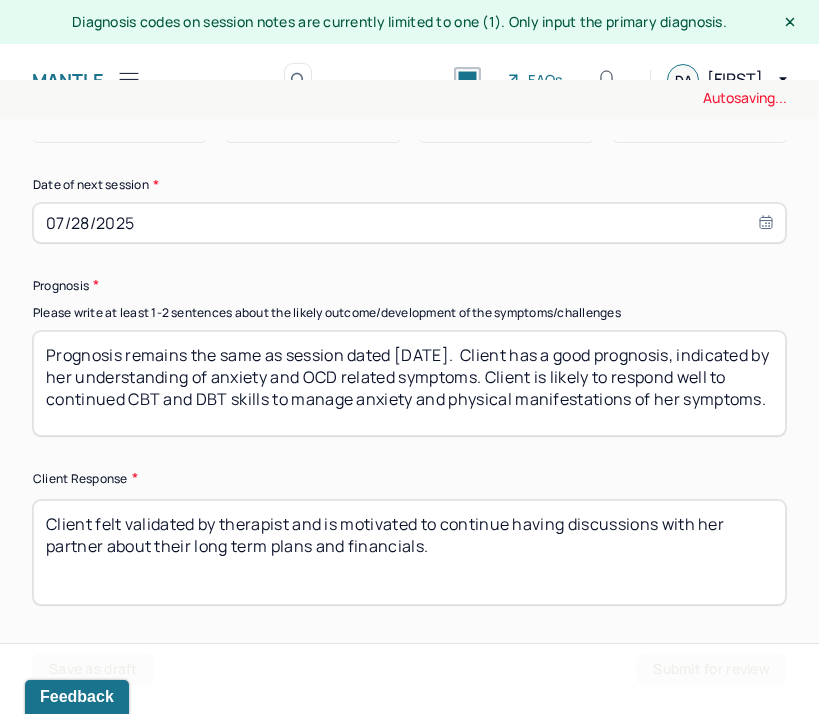 scroll, scrollTop: 8, scrollLeft: 0, axis: vertical 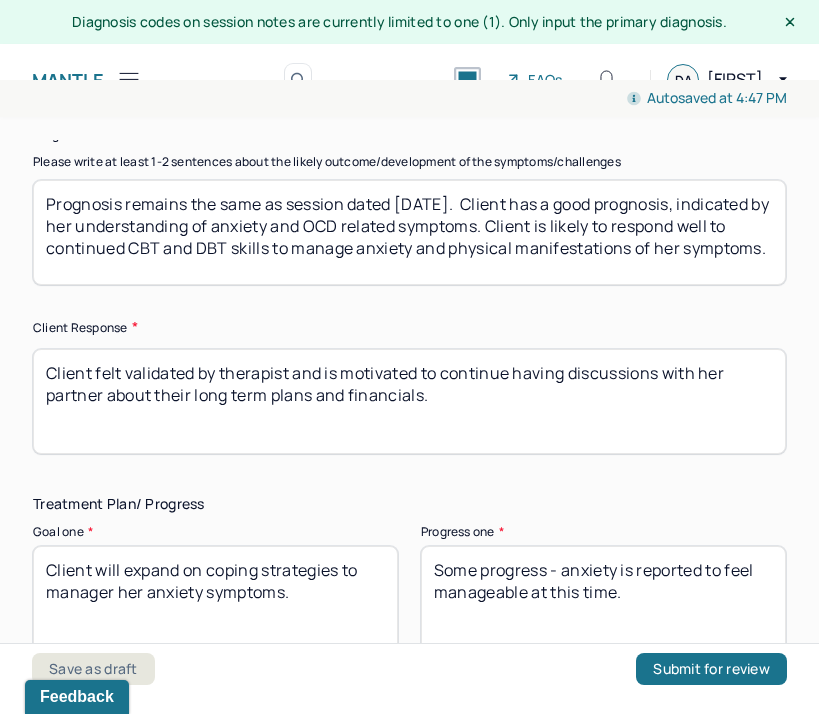 type on "Prognosis remains the same as session dated [DATE].  Client has a good prognosis, indicated by her understanding of anxiety and OCD related symptoms. Client is likely to respond well to continued CBT and DBT skills to manage anxiety and physical manifestations of her symptoms." 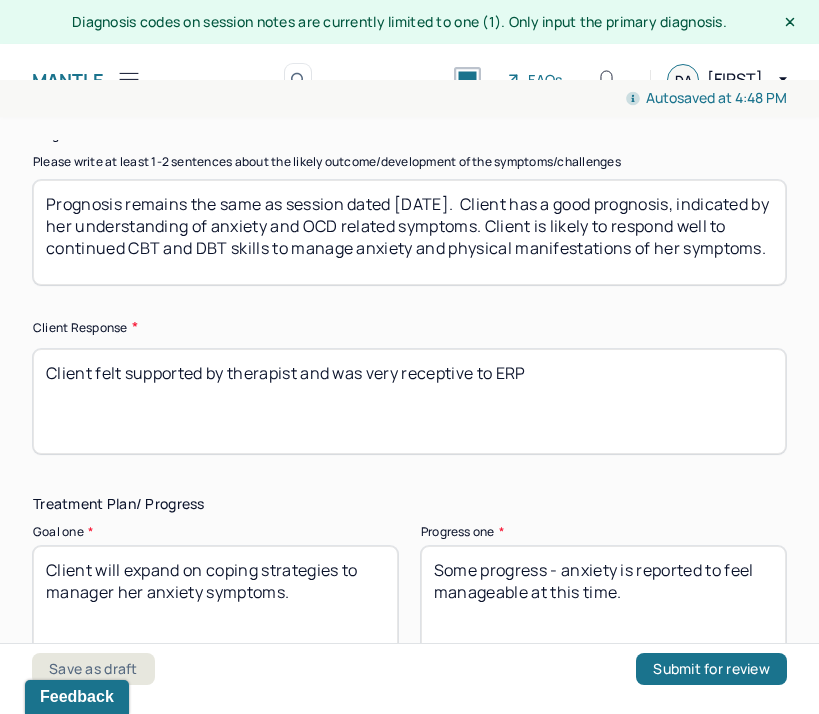 click on "Client felt supported by therapist and was very receptive to ERP" at bounding box center [409, 401] 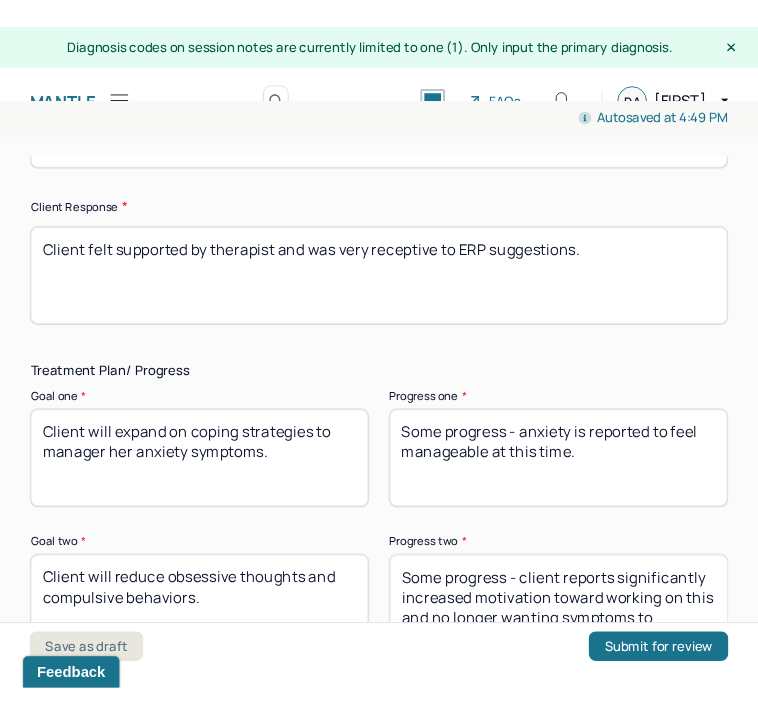scroll, scrollTop: 3379, scrollLeft: 0, axis: vertical 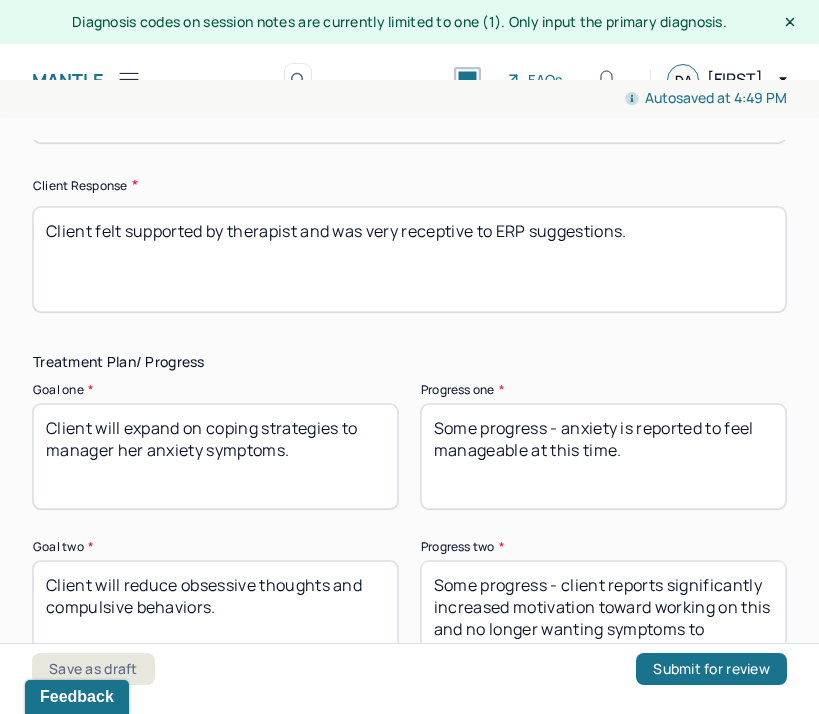 type on "Client felt supported by therapist and was very receptive to ERP suggestions." 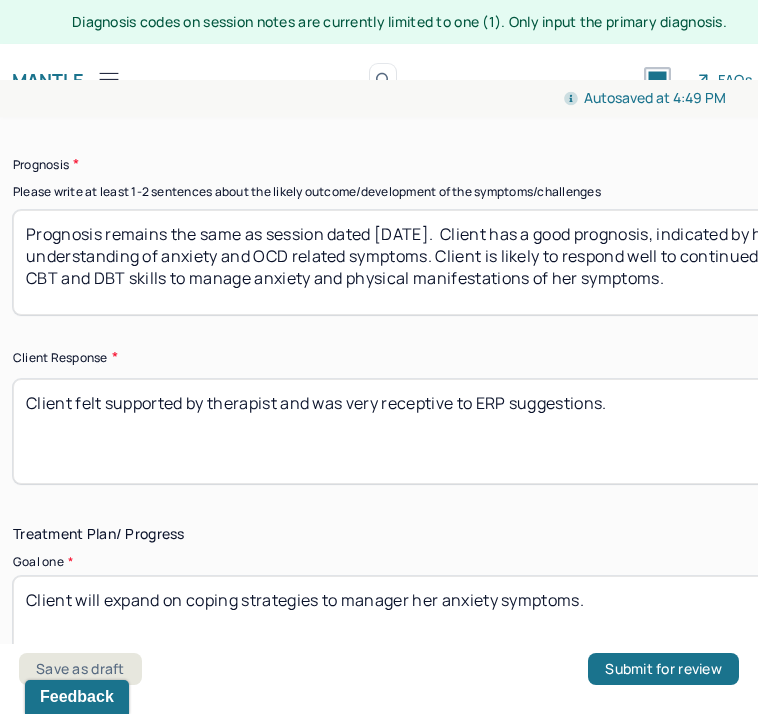 scroll, scrollTop: 3466, scrollLeft: 0, axis: vertical 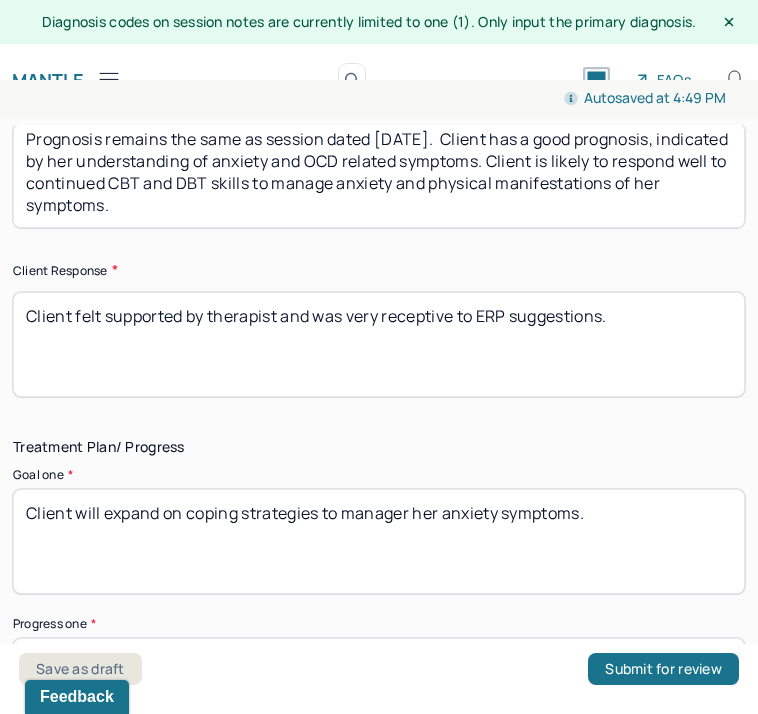 drag, startPoint x: 524, startPoint y: 425, endPoint x: 606, endPoint y: 430, distance: 82.1523 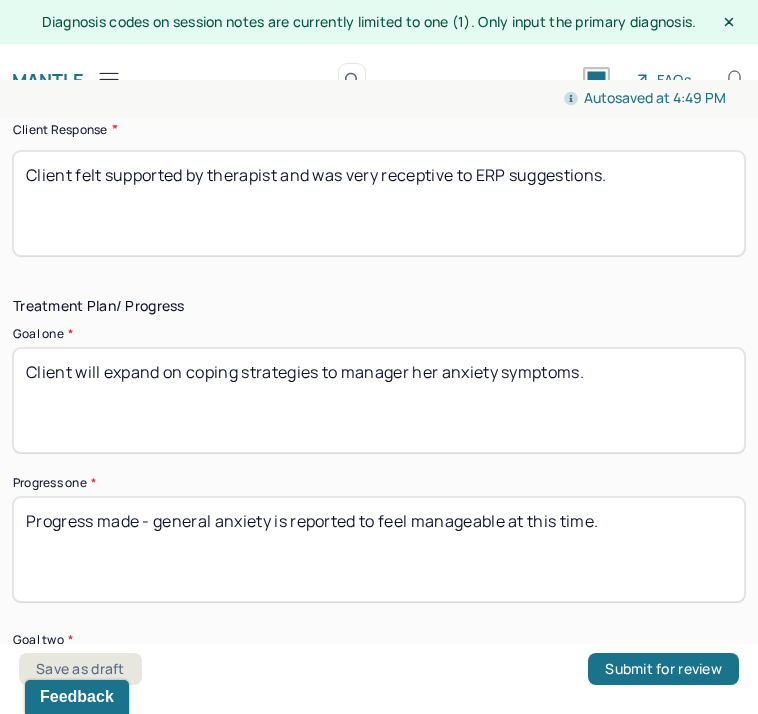 scroll, scrollTop: 3616, scrollLeft: 0, axis: vertical 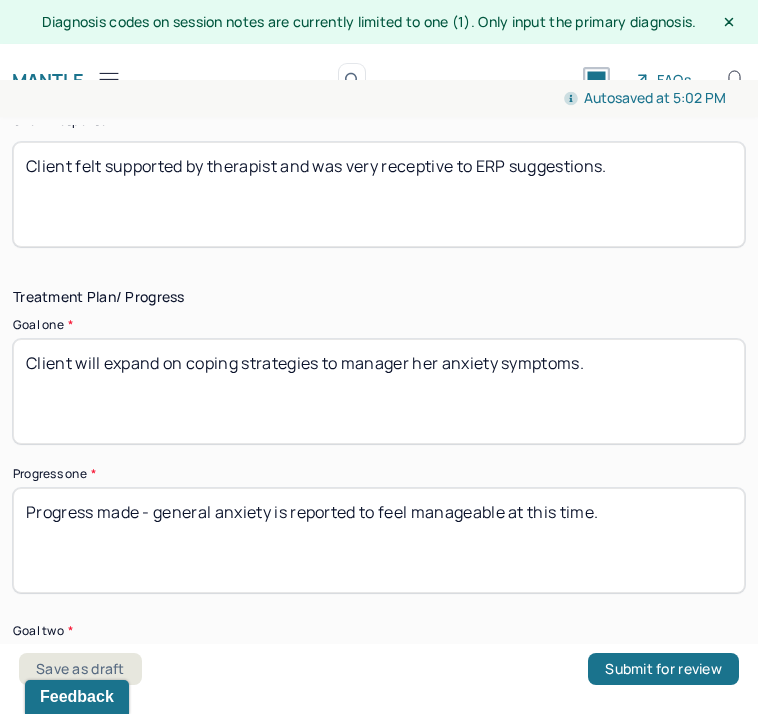 type on "Progress made - general anxiety is reported to feel manageable at this time." 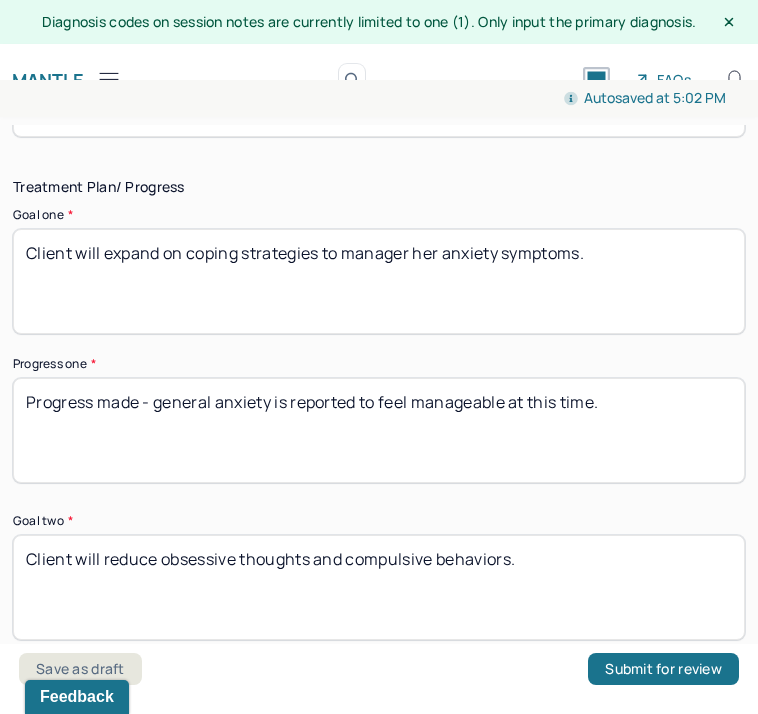 scroll, scrollTop: 3751, scrollLeft: 0, axis: vertical 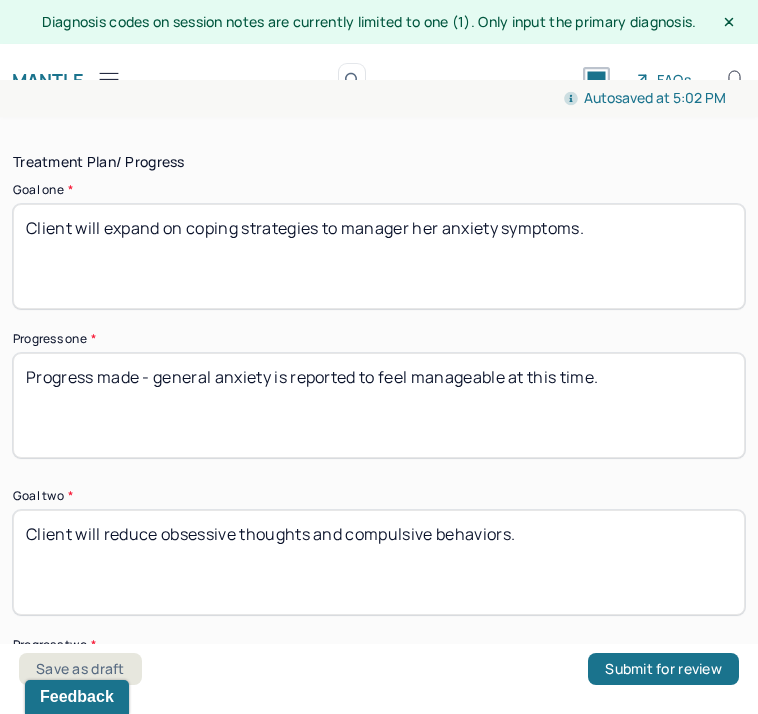 type on "Some progress - reviewed triggers and potential ERP steps." 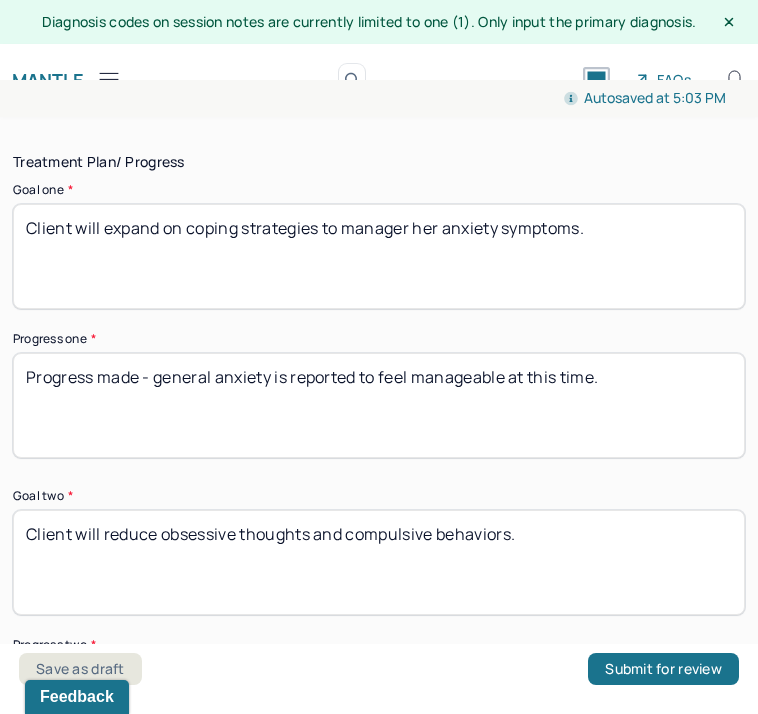 scroll, scrollTop: 0, scrollLeft: 0, axis: both 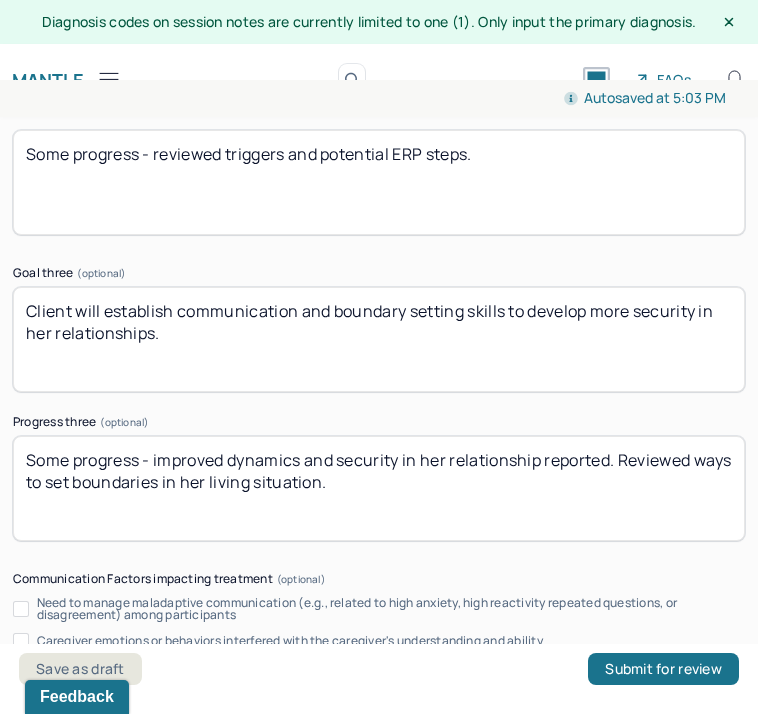 type on "Some progress - improved dynamics and security in her relationship reported. Reviewed ways to set boundaries in her living situation." 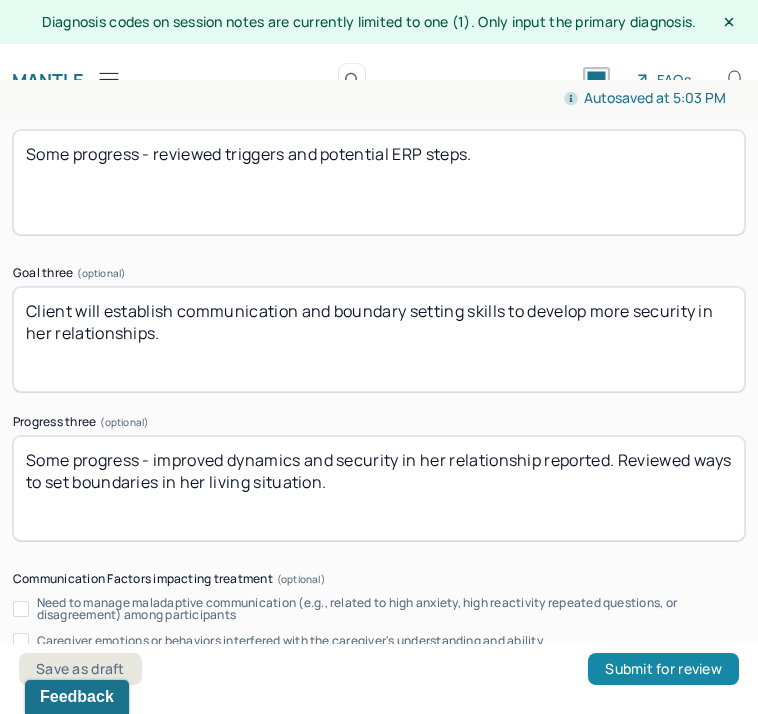 type on "DA" 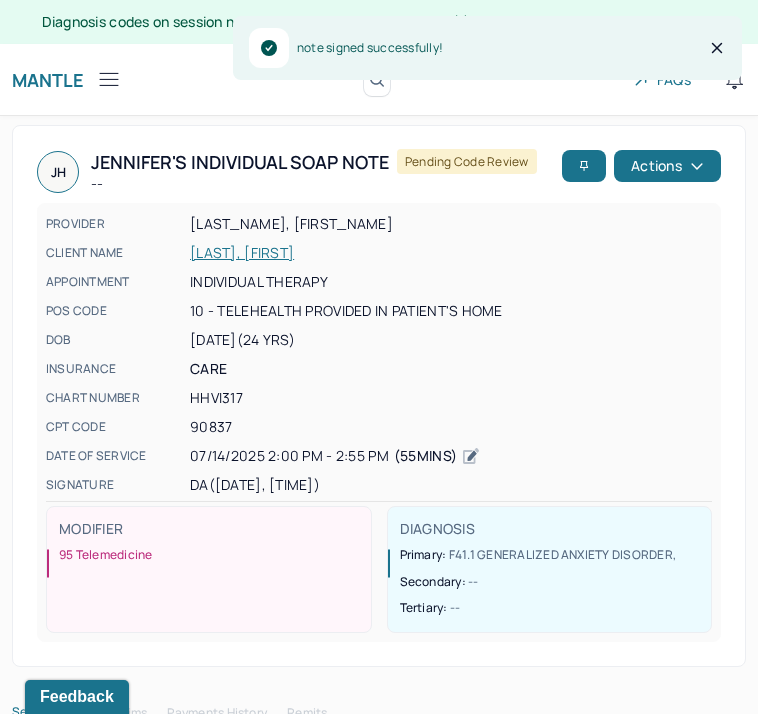 click 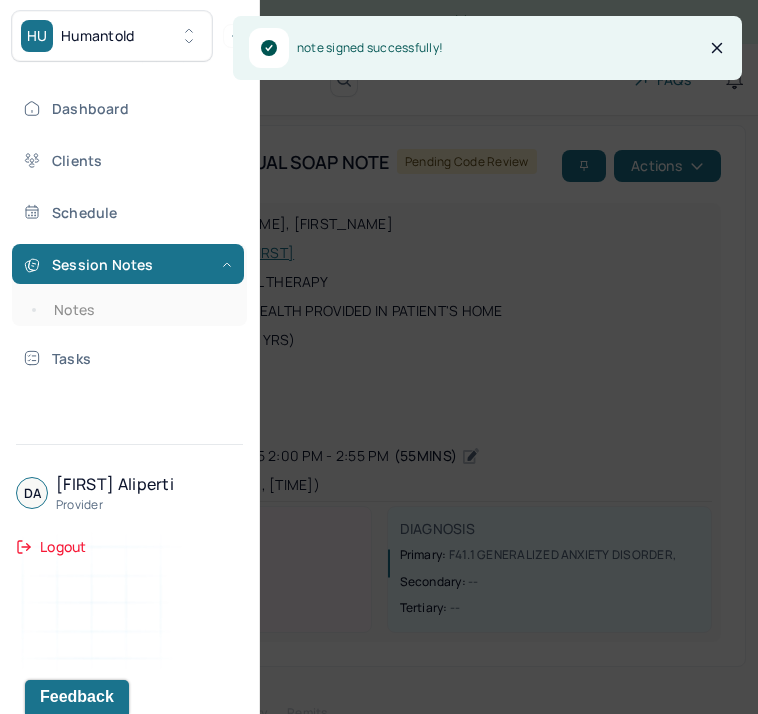click on "Notes" at bounding box center [139, 310] 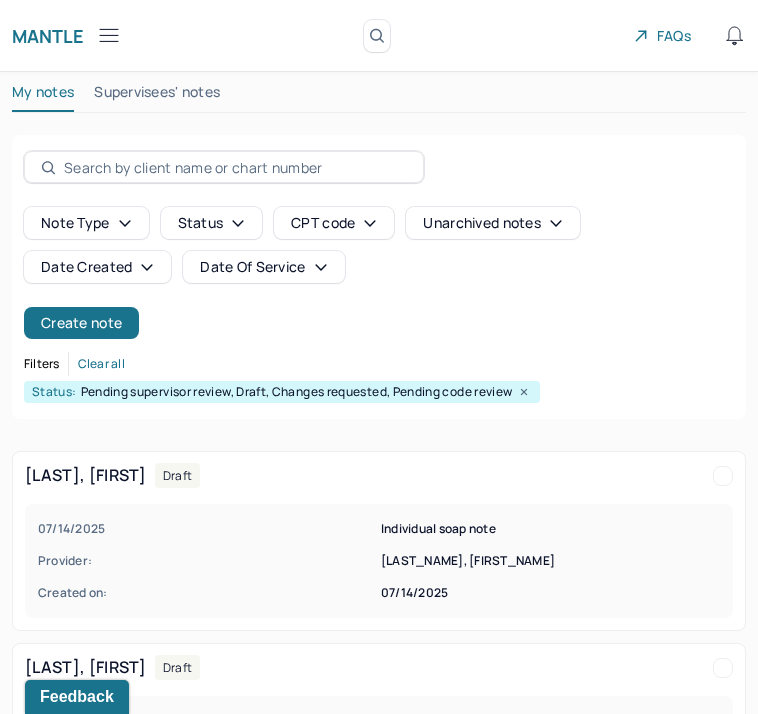 scroll, scrollTop: 82, scrollLeft: 0, axis: vertical 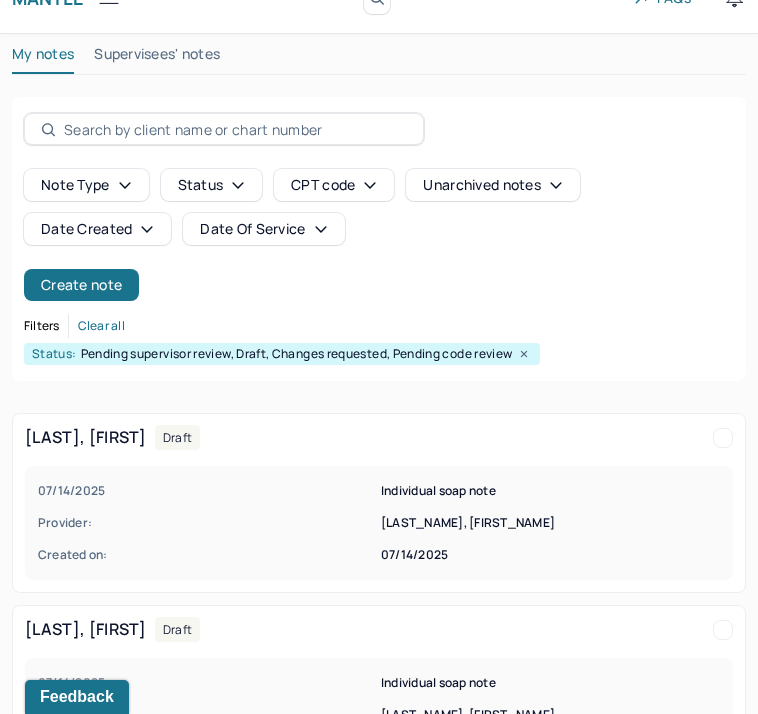 click on "[LAST], [FIRST]" at bounding box center [0, 0] 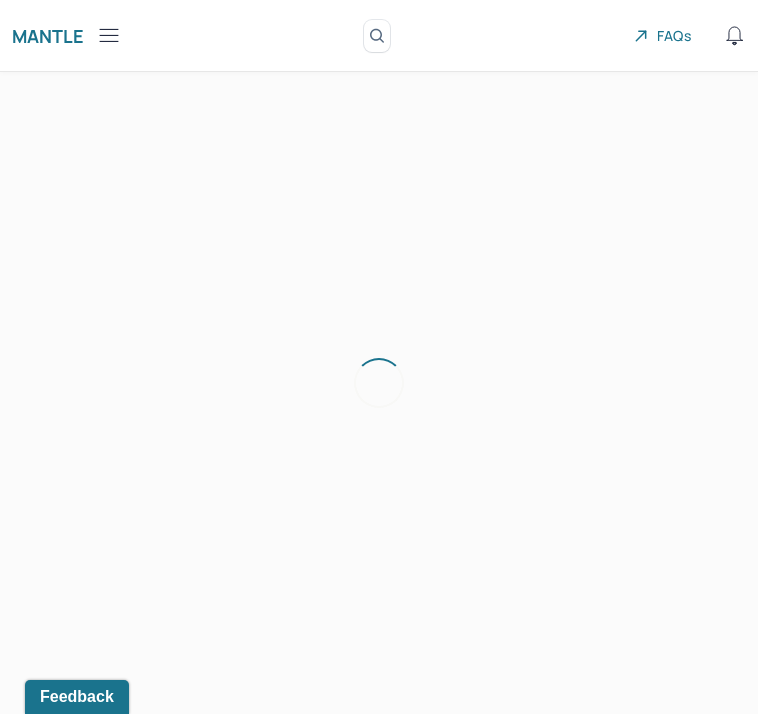 scroll, scrollTop: 36, scrollLeft: 0, axis: vertical 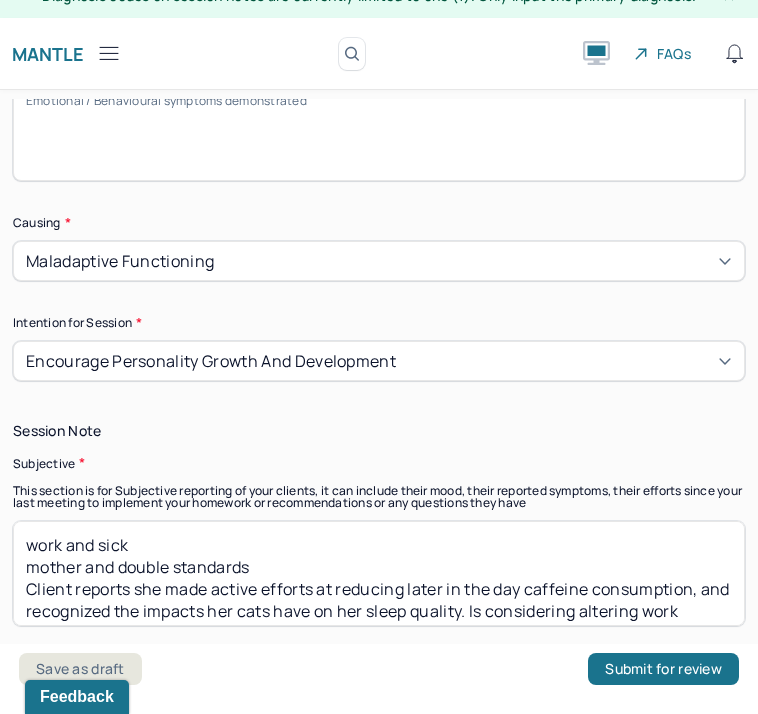 drag, startPoint x: 166, startPoint y: 432, endPoint x: -25, endPoint y: 386, distance: 196.4612 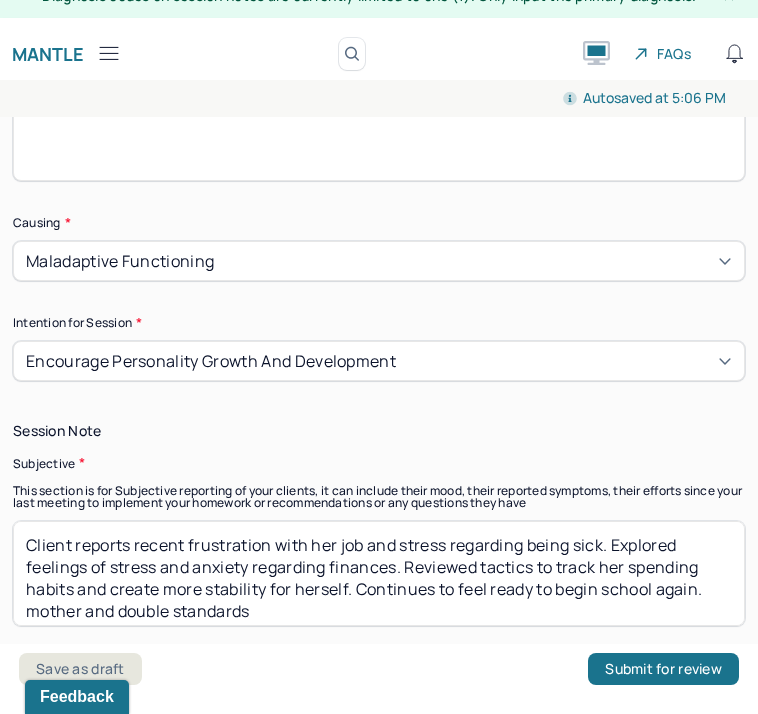 drag, startPoint x: 273, startPoint y: 500, endPoint x: 316, endPoint y: 613, distance: 120.90492 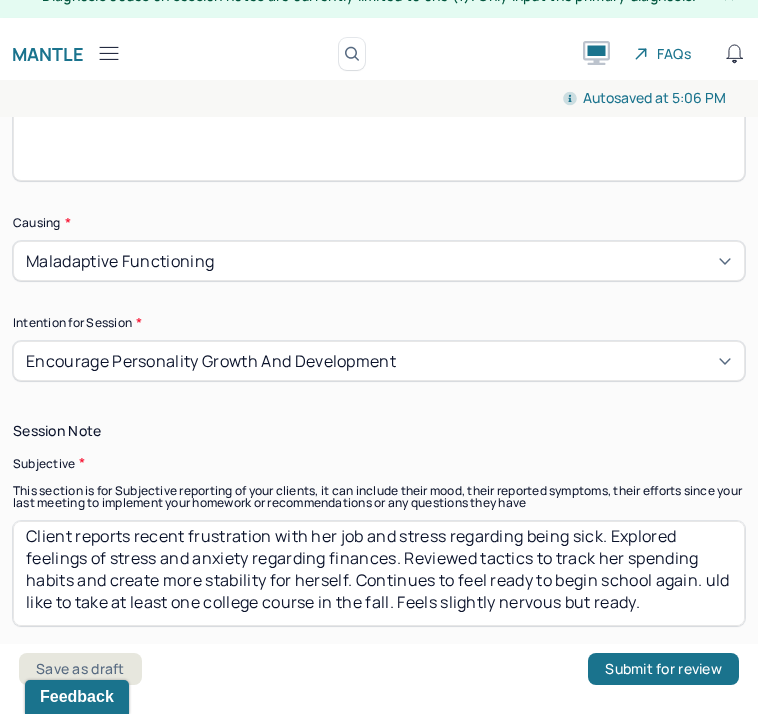 drag, startPoint x: 266, startPoint y: 499, endPoint x: 336, endPoint y: 629, distance: 147.64822 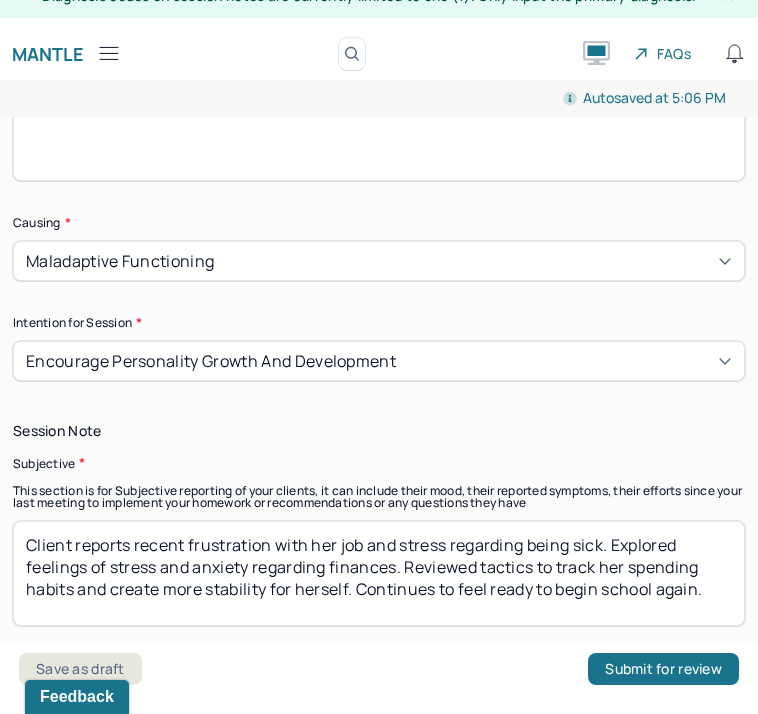 scroll, scrollTop: 8, scrollLeft: 0, axis: vertical 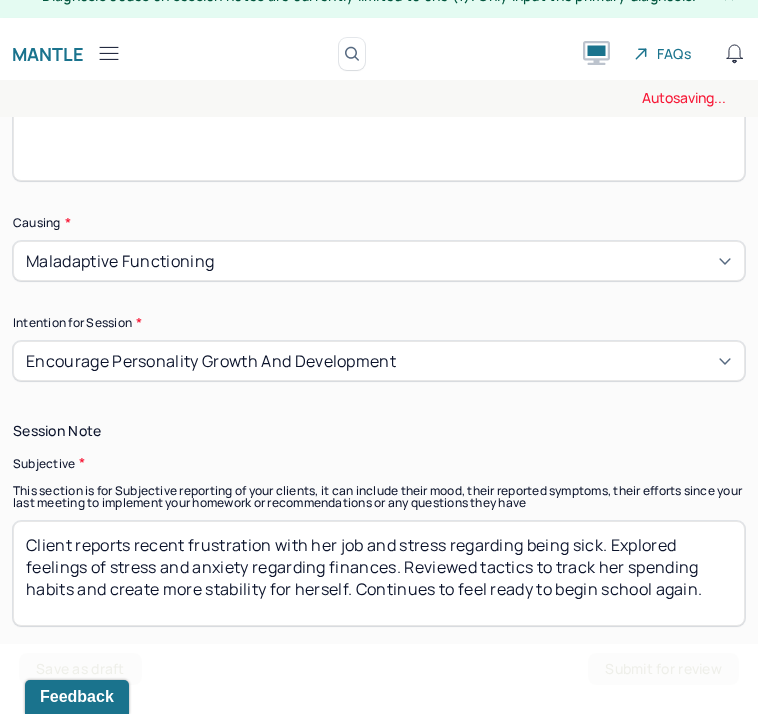 type on "Client reports recent frustration with her job and stress regarding being sick. Explored feelings of stress and anxiety regarding finances. Reviewed tactics to track her spending habits and create more stability for herself. Continues to feel ready to begin school again." 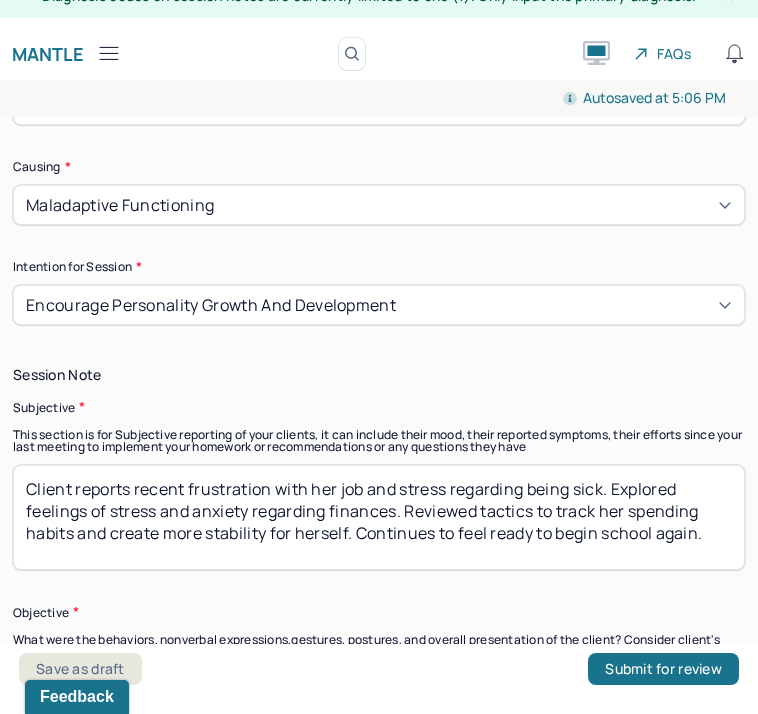 scroll, scrollTop: 1478, scrollLeft: 0, axis: vertical 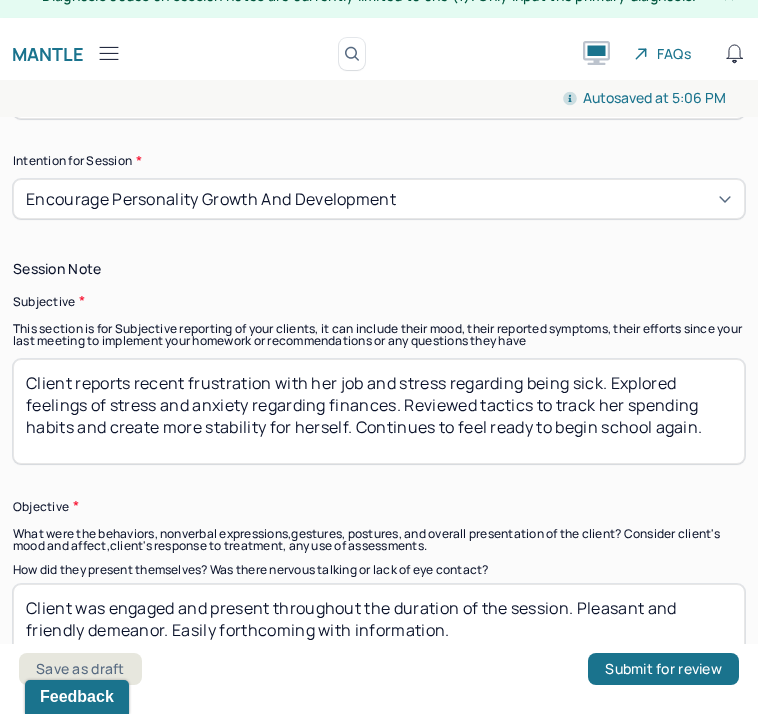 drag, startPoint x: 308, startPoint y: 335, endPoint x: 77, endPoint y: 231, distance: 253.3318 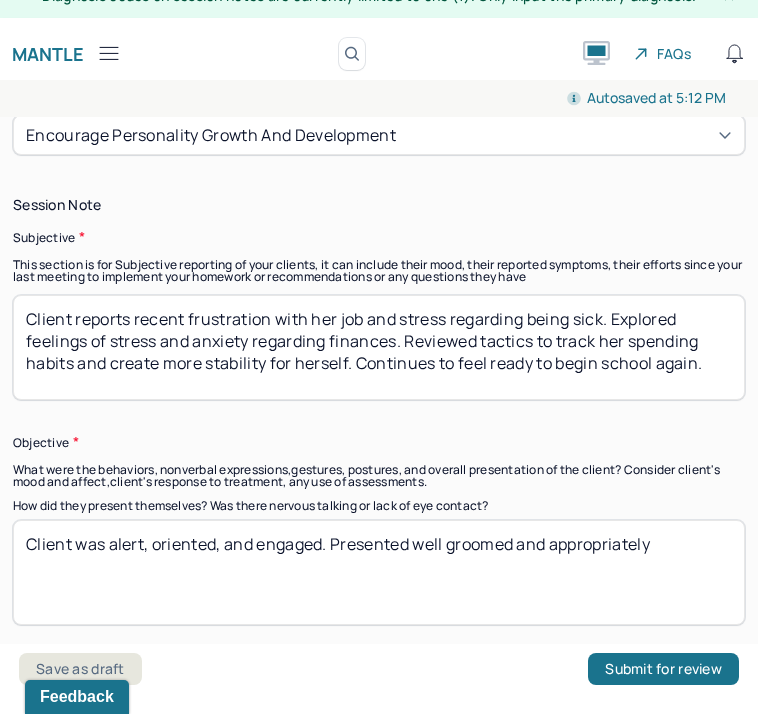 scroll, scrollTop: 1584, scrollLeft: 0, axis: vertical 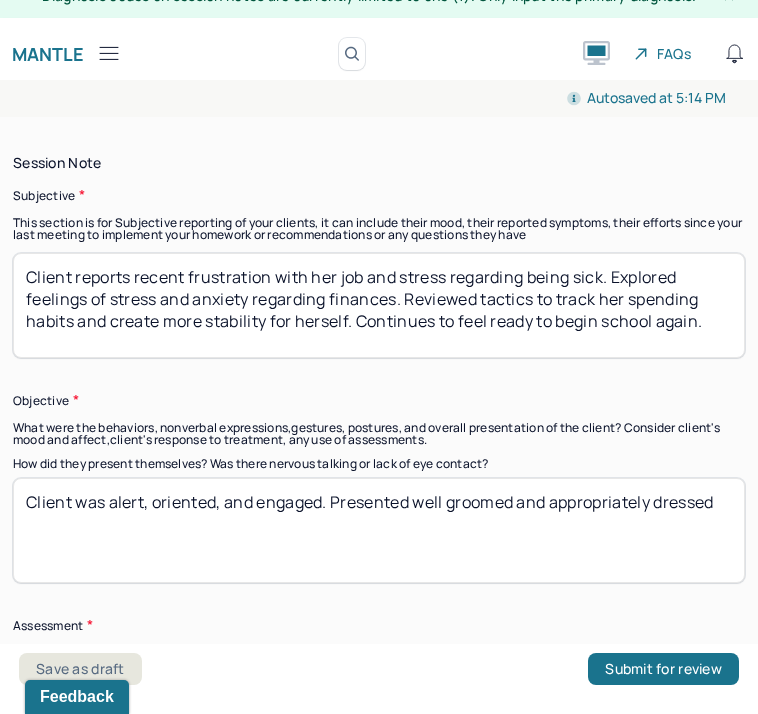 type on "Client was alert, oriented, and engaged. Presented well groomed and appropriately dressed" 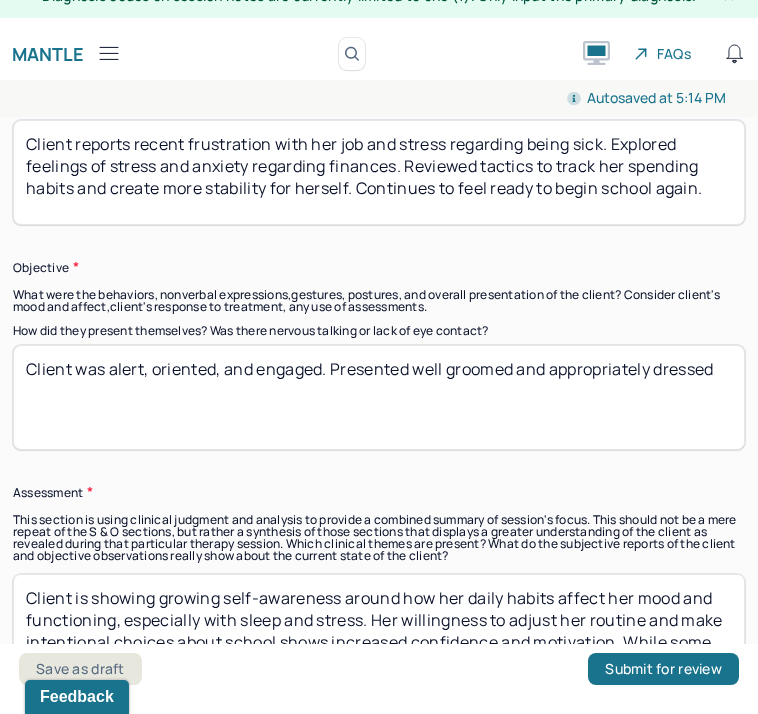 scroll, scrollTop: 1721, scrollLeft: 0, axis: vertical 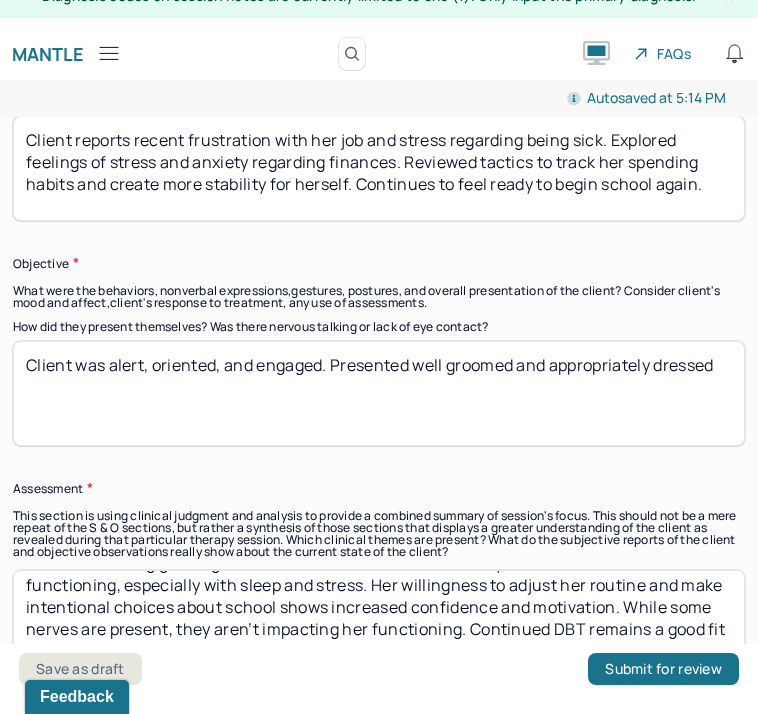 drag, startPoint x: 42, startPoint y: 489, endPoint x: 206, endPoint y: 671, distance: 244.98979 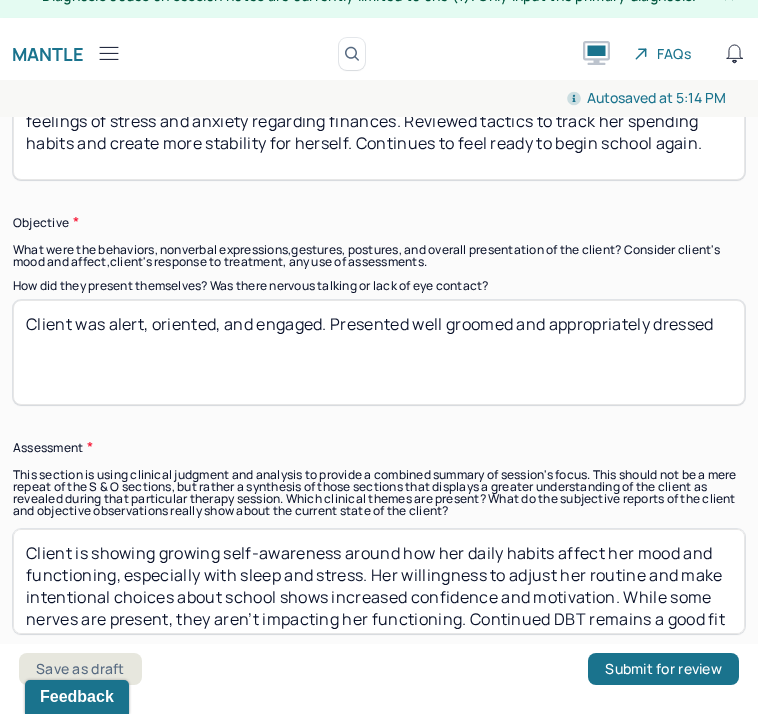 scroll, scrollTop: 1793, scrollLeft: 0, axis: vertical 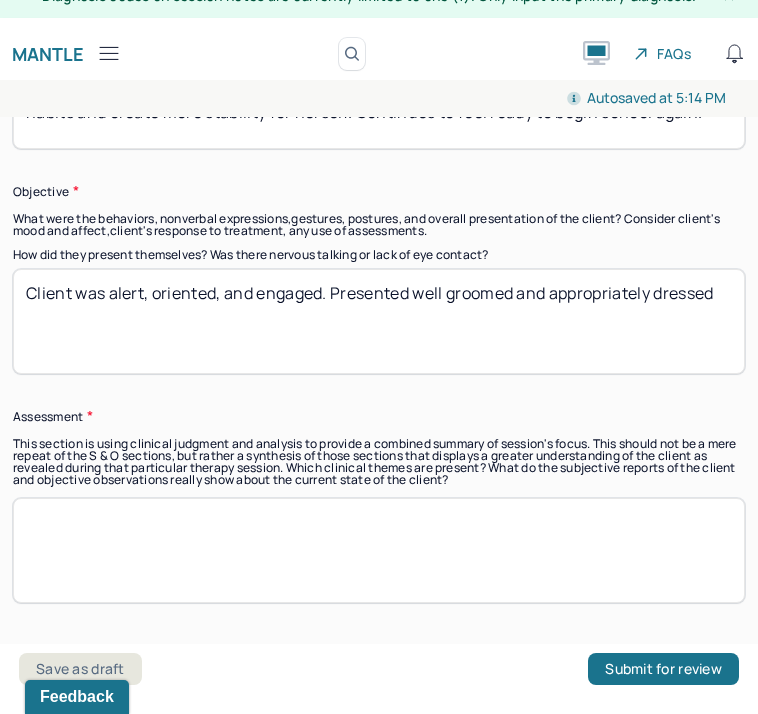 paste on "Client is managing heightened stress related to health and finances with increased emotional insight and willingness to engage in problem-solving. Her efforts to reflect on habits and implement planning strategies reflect a desire for more control and consistency in her life. Despite job-related frustration, her commitment to starting school indicates forward momentum. Continued DBT remains appropriate to support emotion regulation and intentional decision-making." 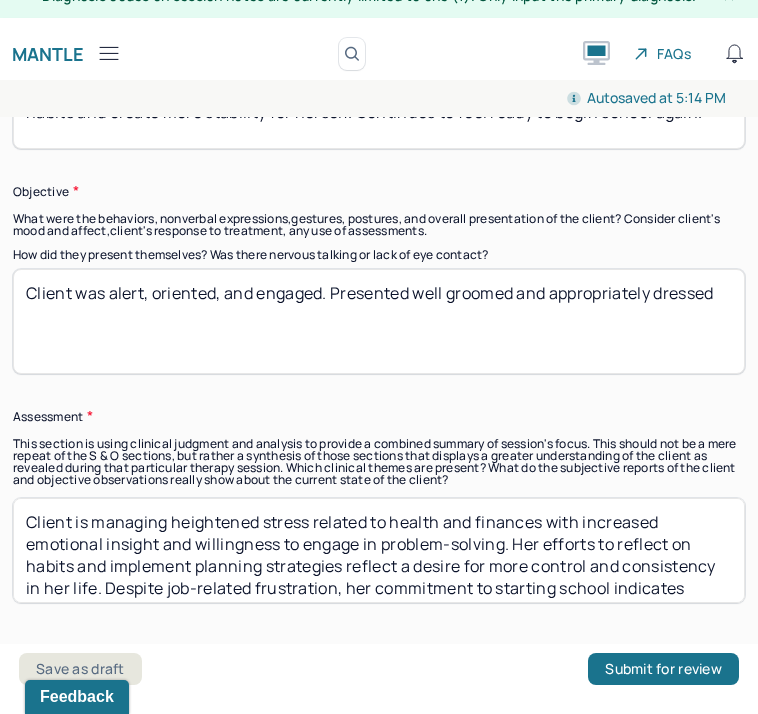 scroll, scrollTop: 40, scrollLeft: 0, axis: vertical 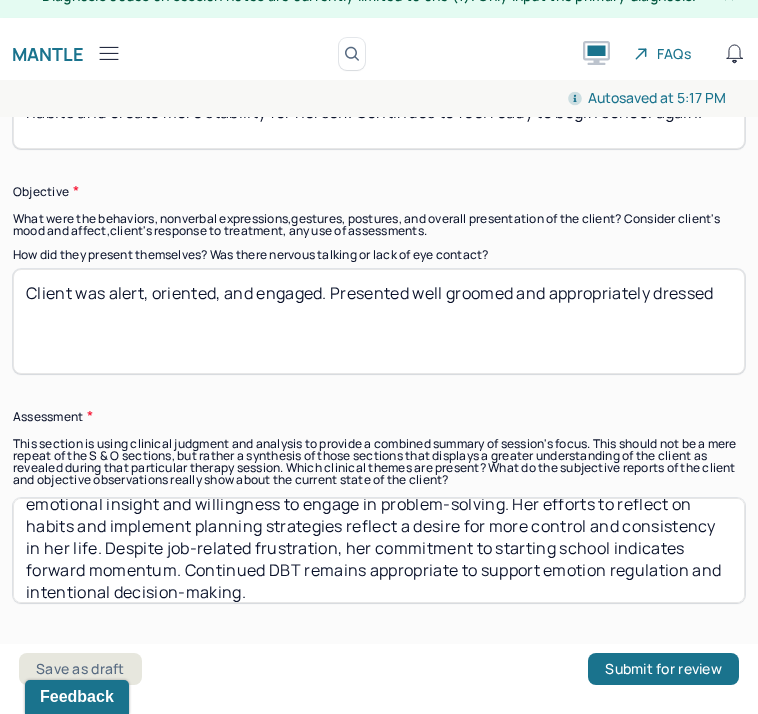 type on "Client is managing heightened stress related to health and finances with increased emotional insight and willingness to engage in problem-solving. Her efforts to reflect on habits and implement planning strategies reflect a desire for more control and consistency in her life. Despite job-related frustration, her commitment to starting school indicates forward momentum. Continued DBT remains appropriate to support emotion regulation and intentional decision-making." 